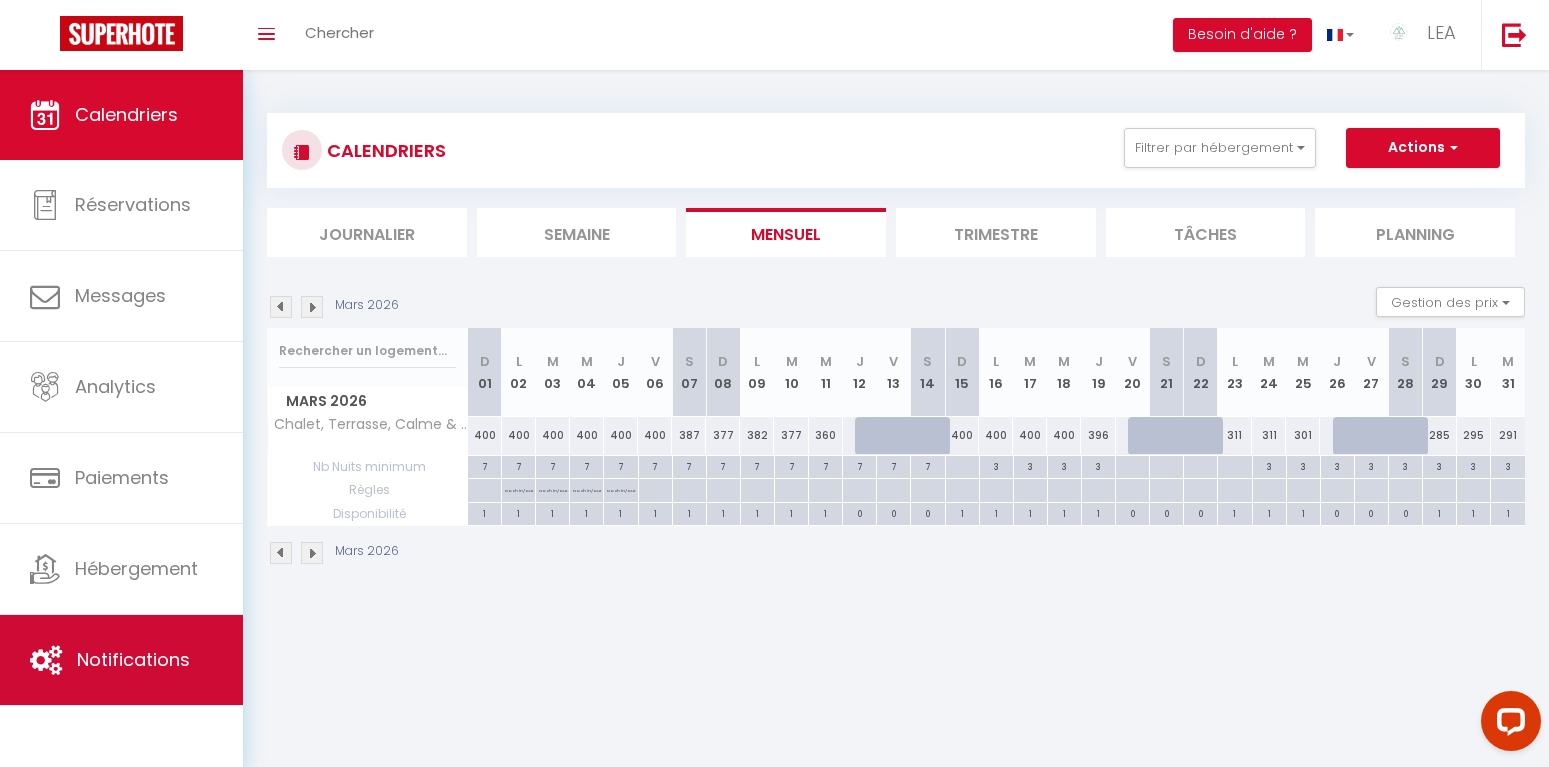 scroll, scrollTop: 0, scrollLeft: 0, axis: both 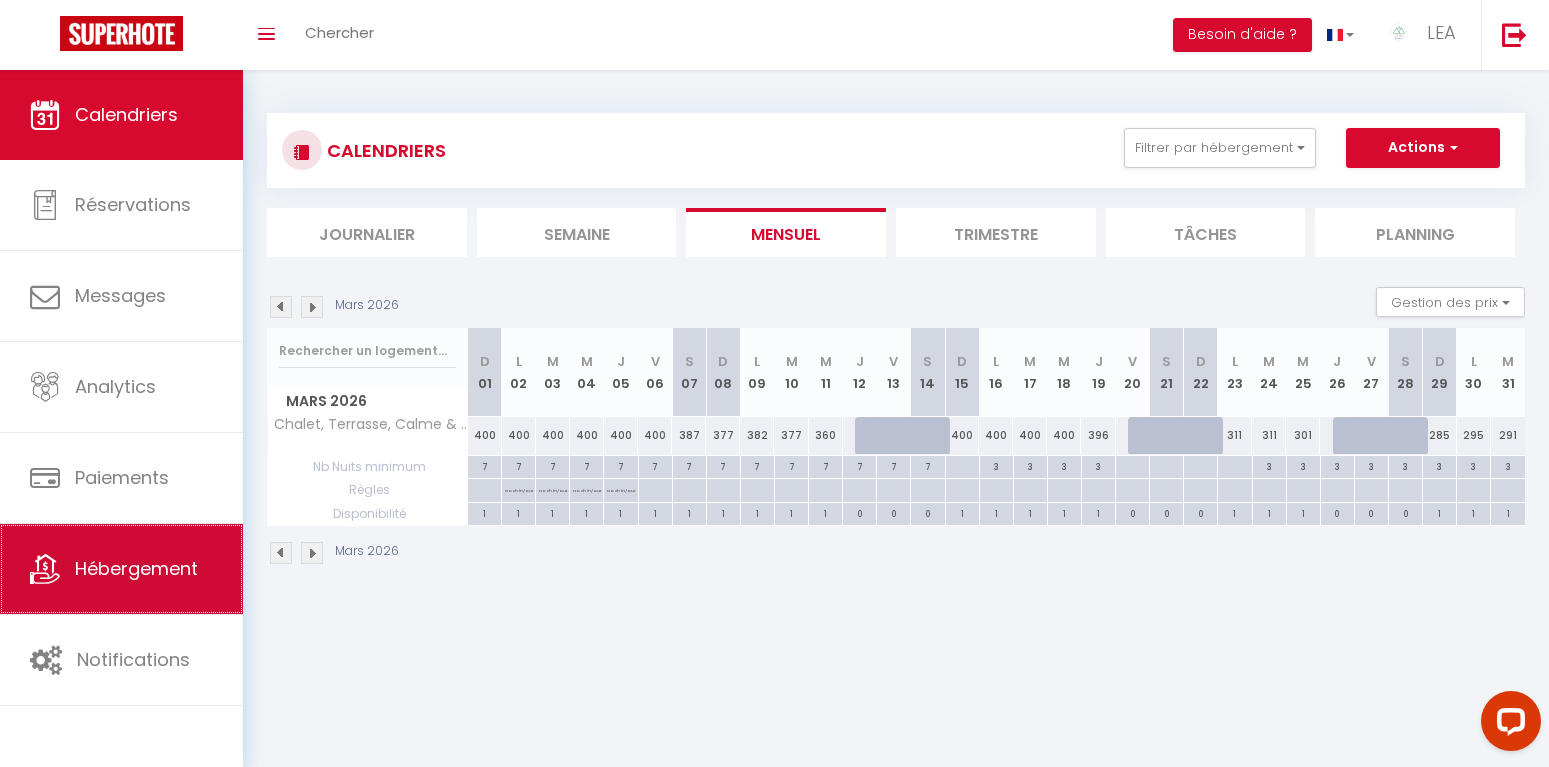 click on "Hébergement" at bounding box center (136, 568) 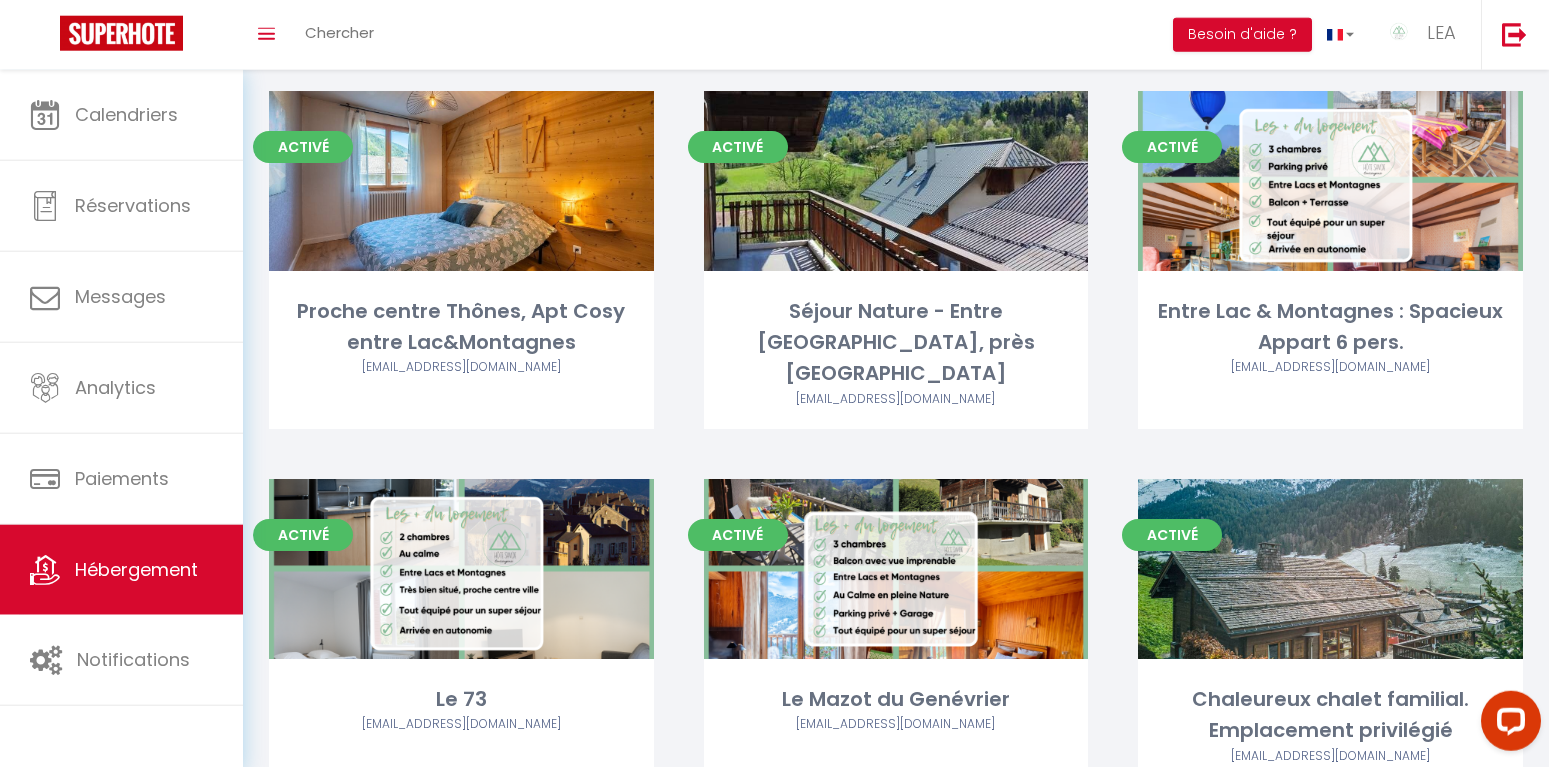 scroll, scrollTop: 918, scrollLeft: 0, axis: vertical 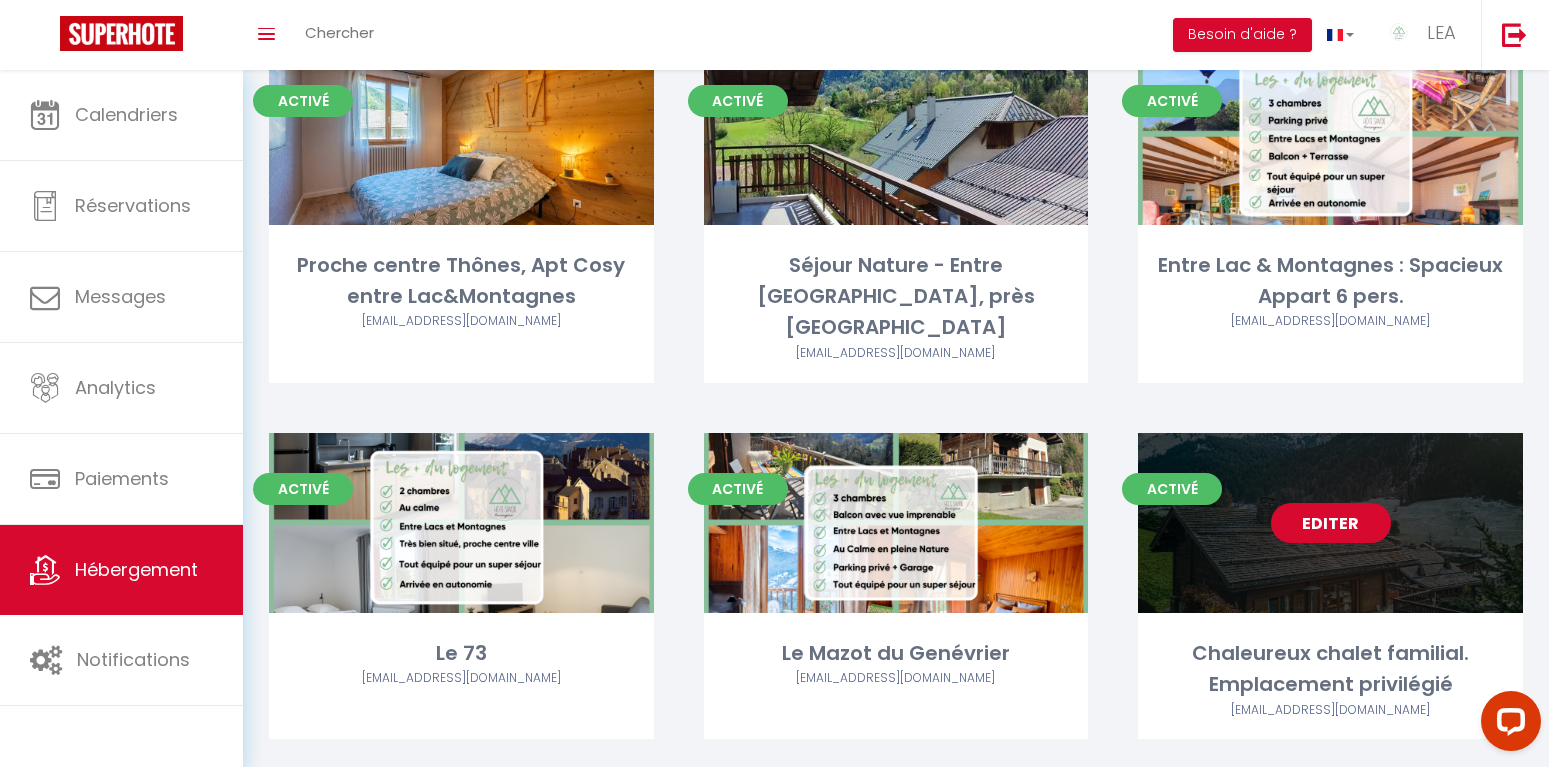 click on "Editer" at bounding box center (1331, 523) 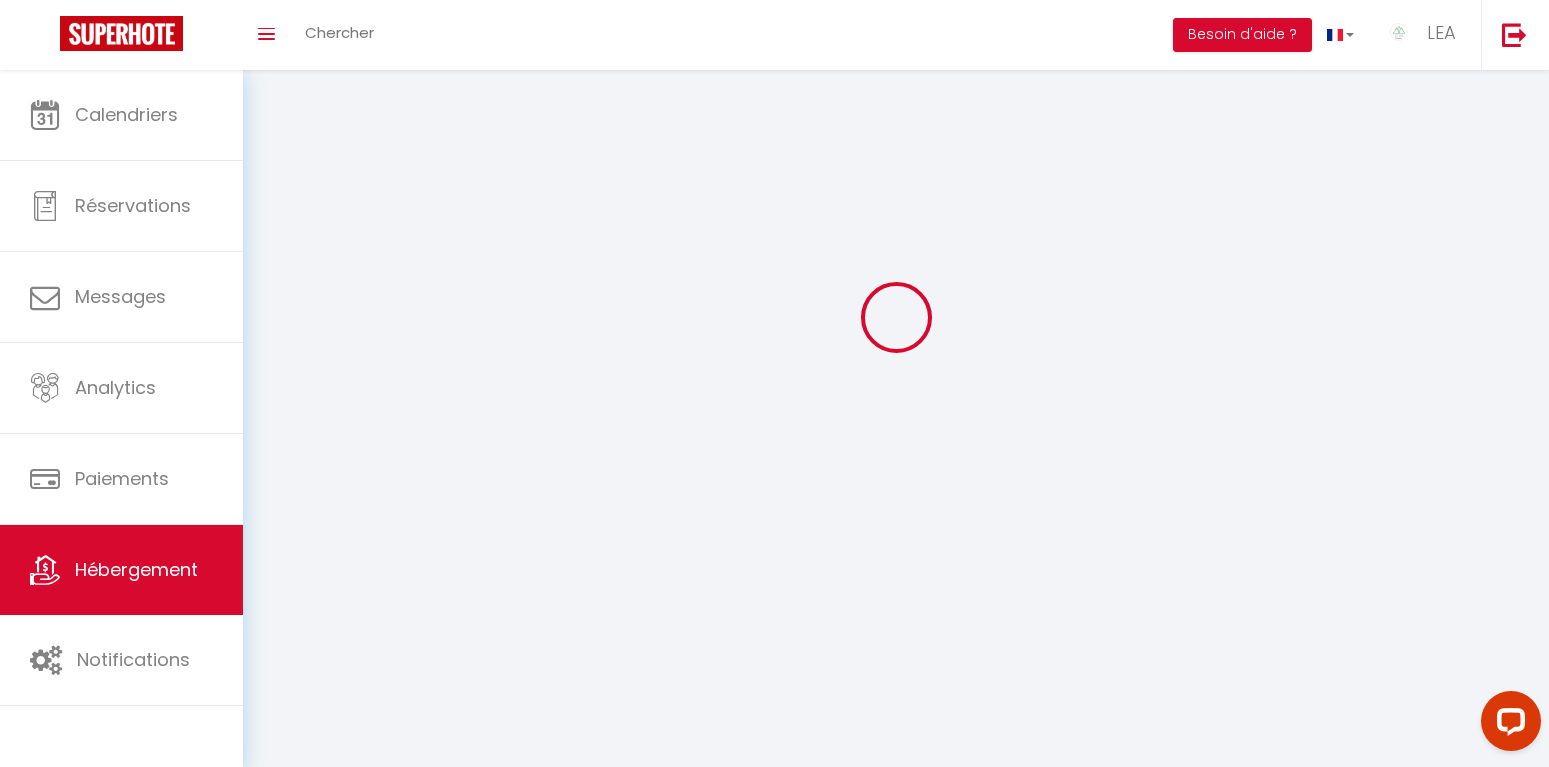 scroll, scrollTop: 0, scrollLeft: 0, axis: both 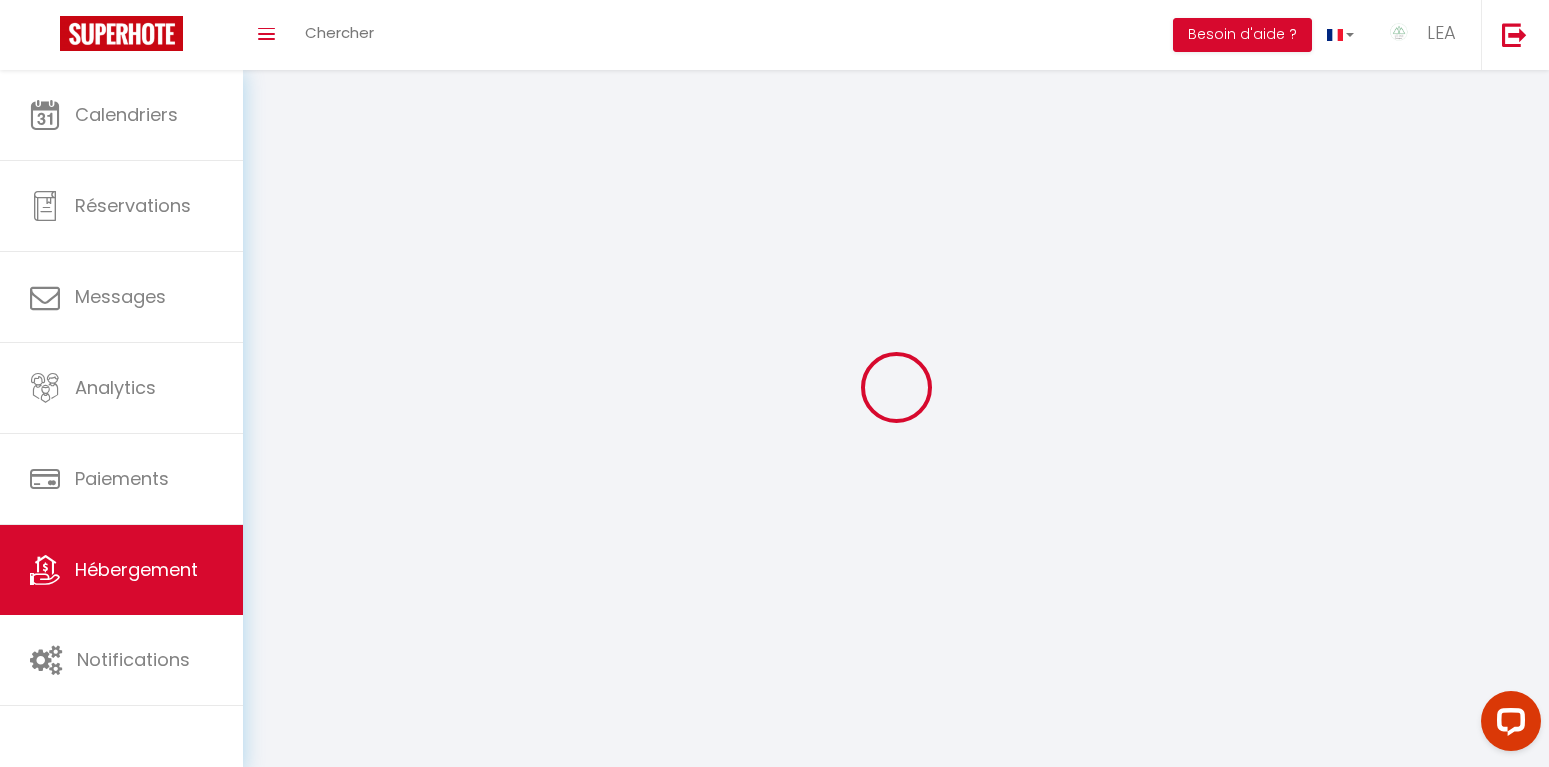 select 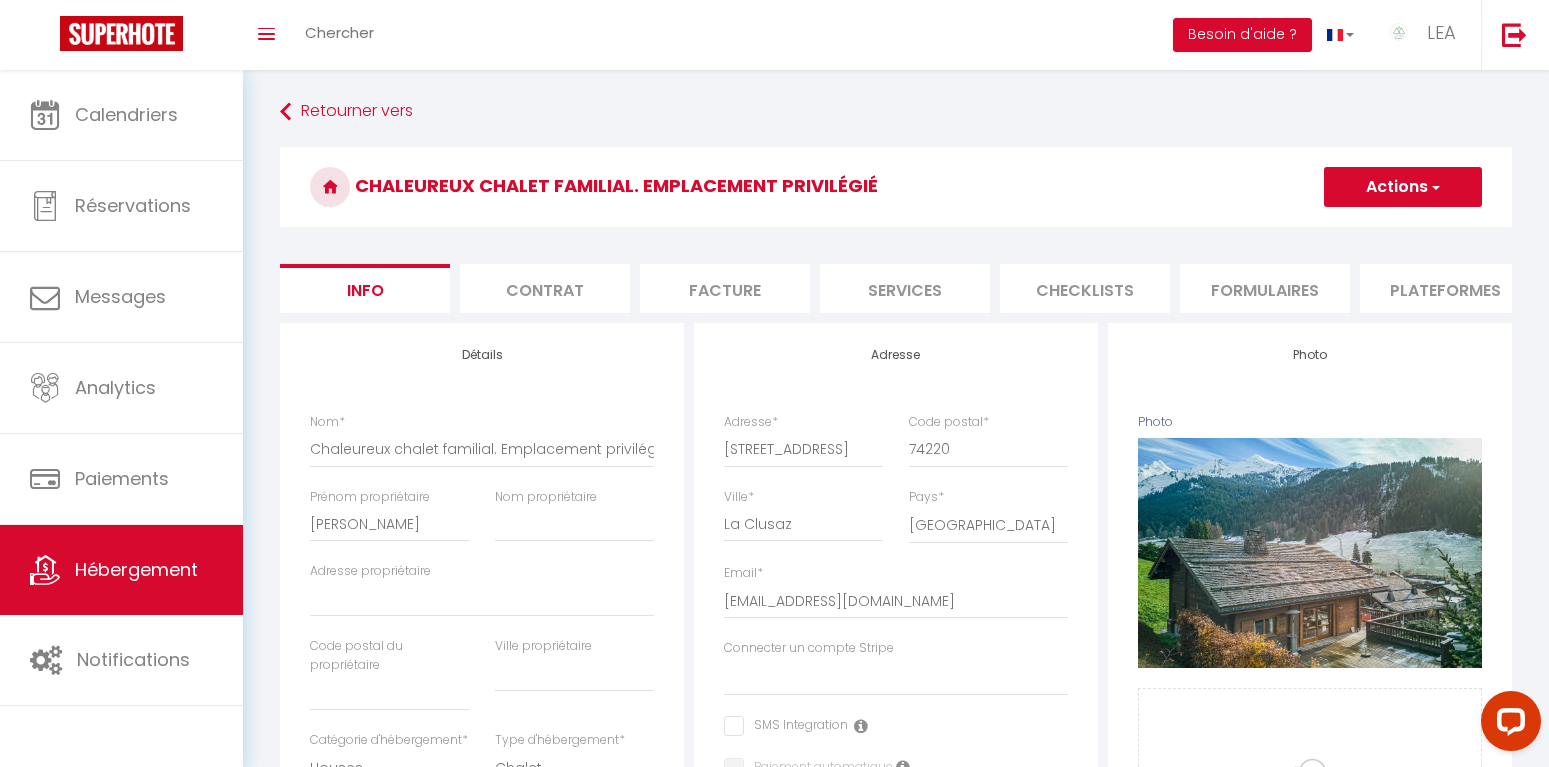 select 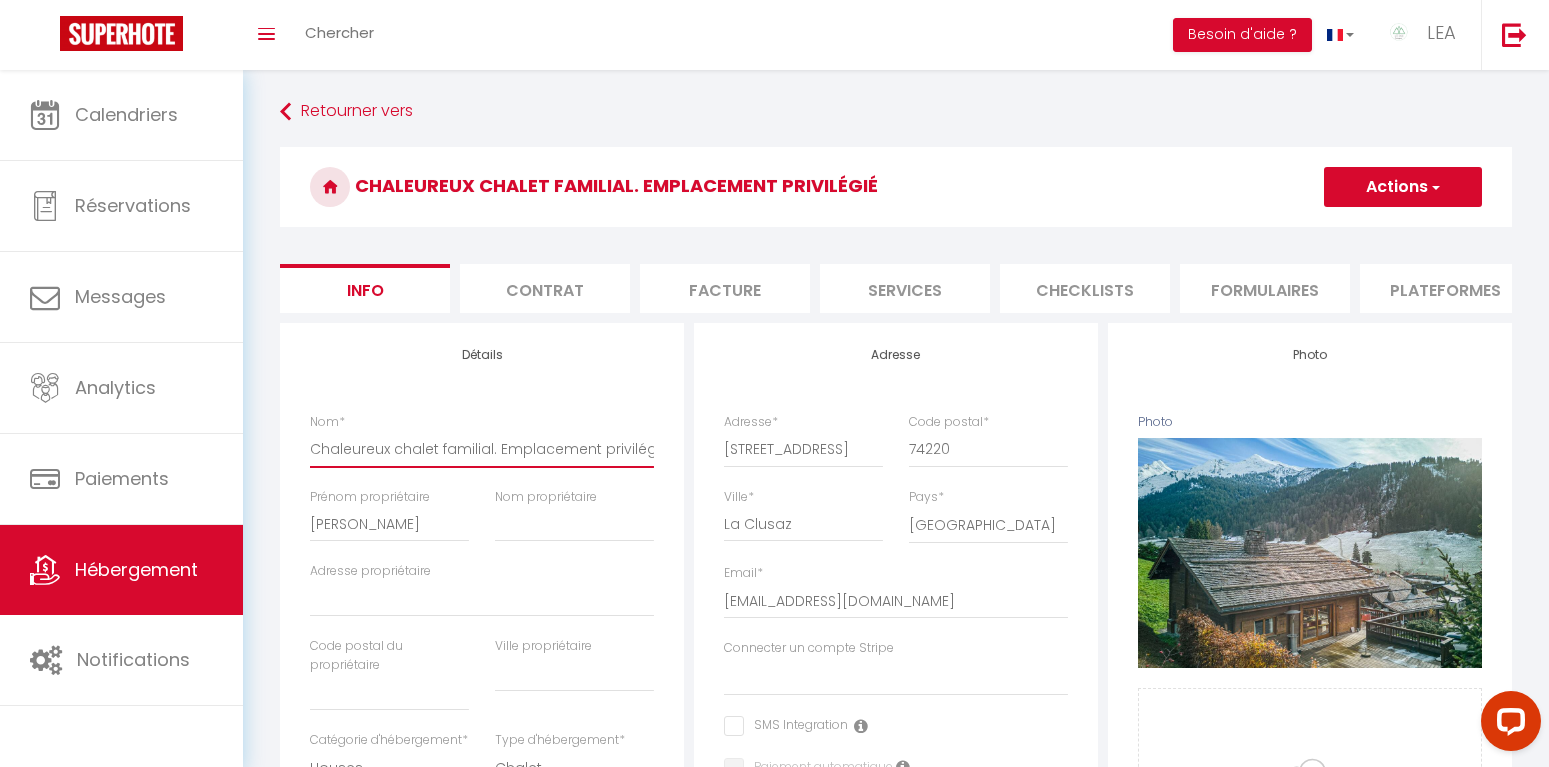 drag, startPoint x: 313, startPoint y: 449, endPoint x: 629, endPoint y: 438, distance: 316.1914 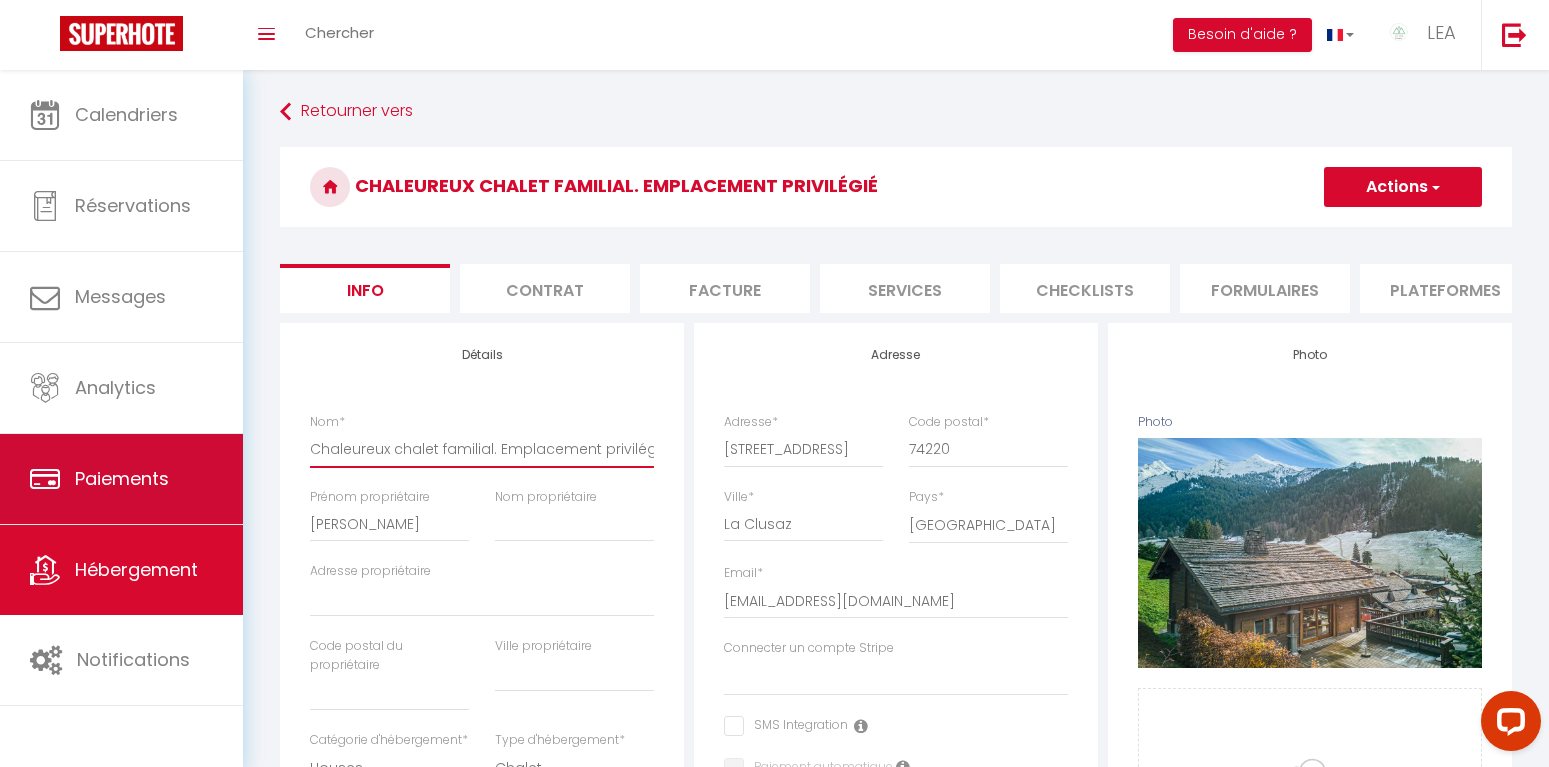 type on "légié" 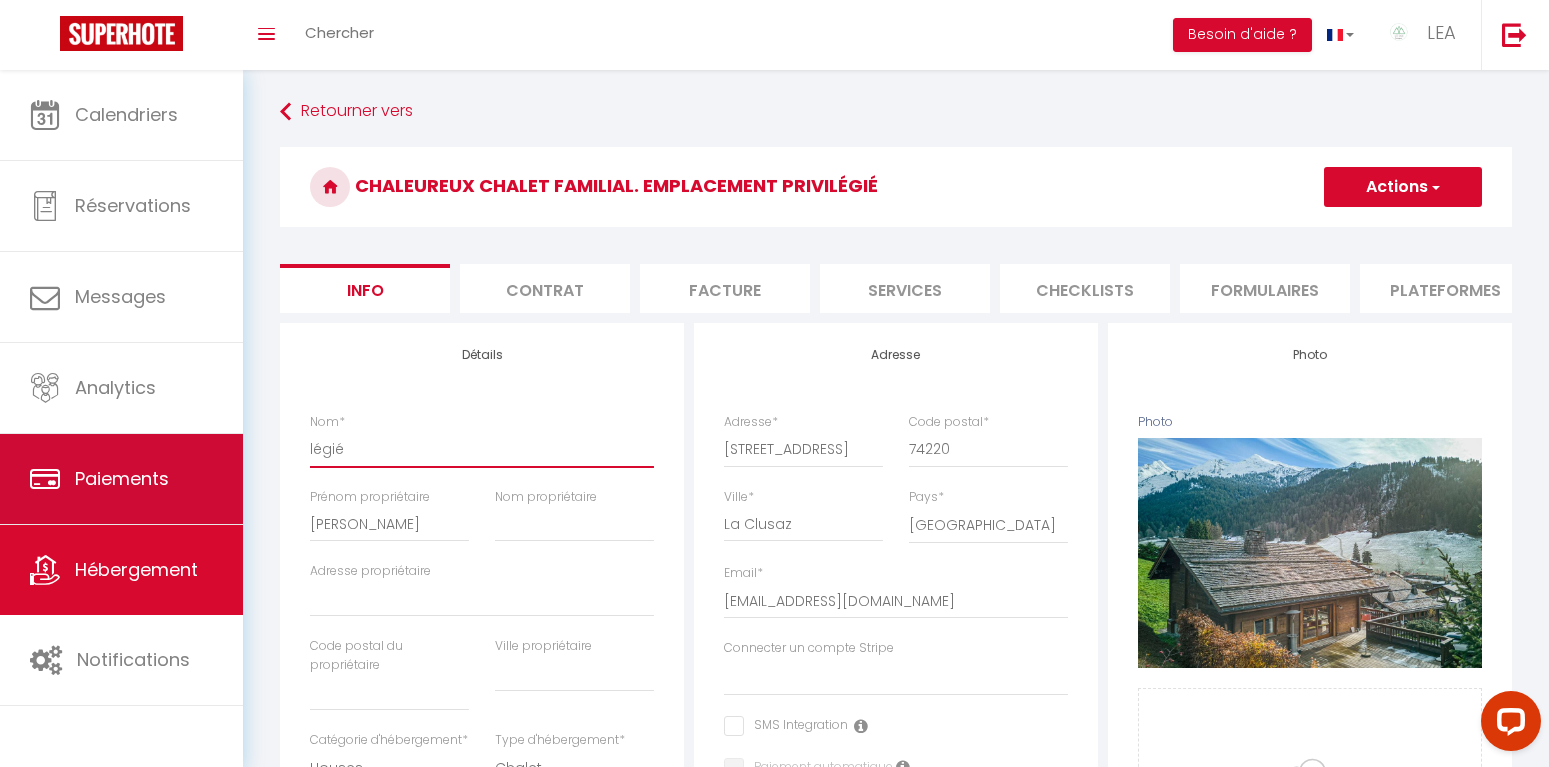 select 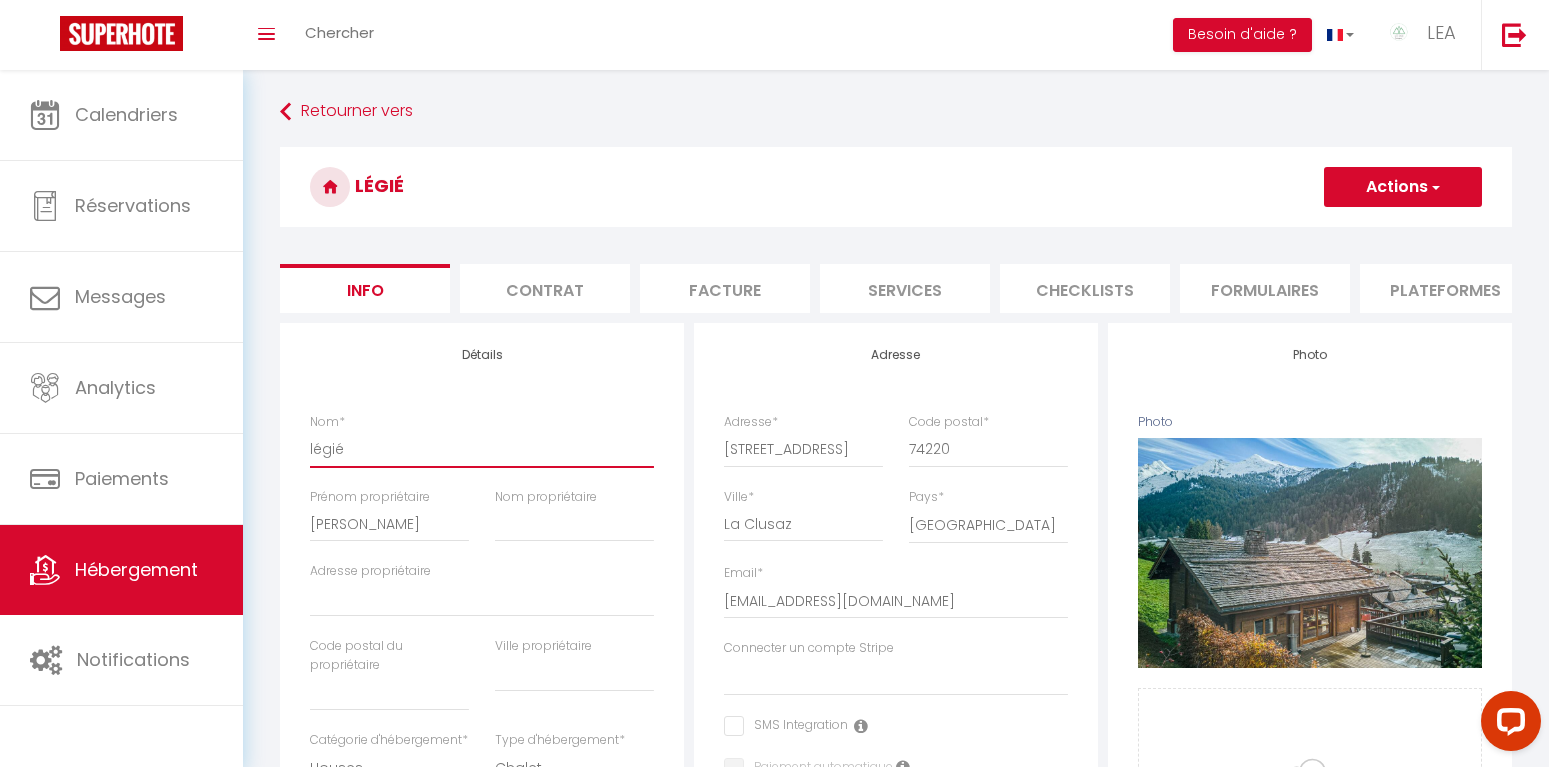 drag, startPoint x: 380, startPoint y: 451, endPoint x: 258, endPoint y: 446, distance: 122.10242 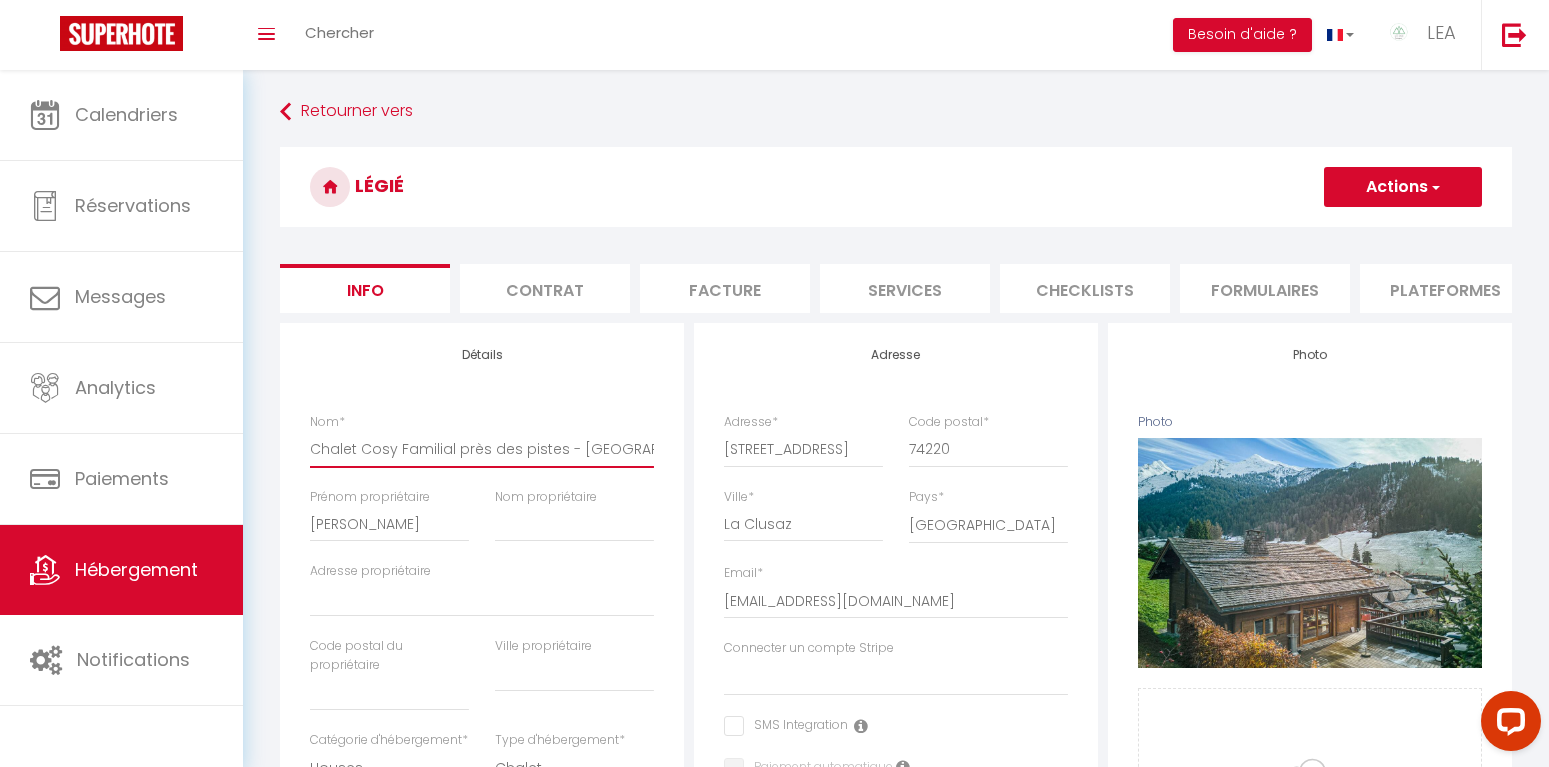 select 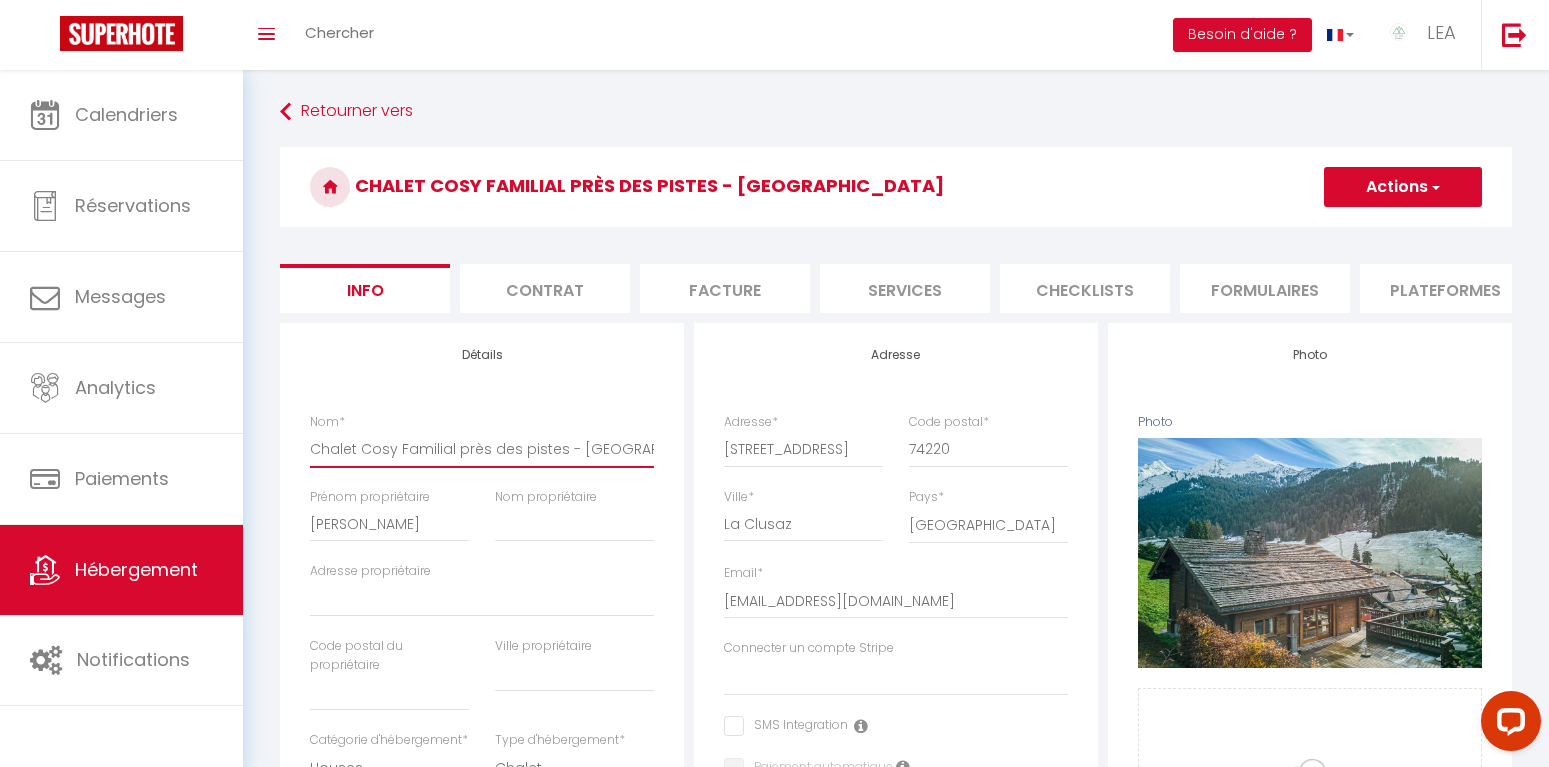 scroll, scrollTop: 102, scrollLeft: 0, axis: vertical 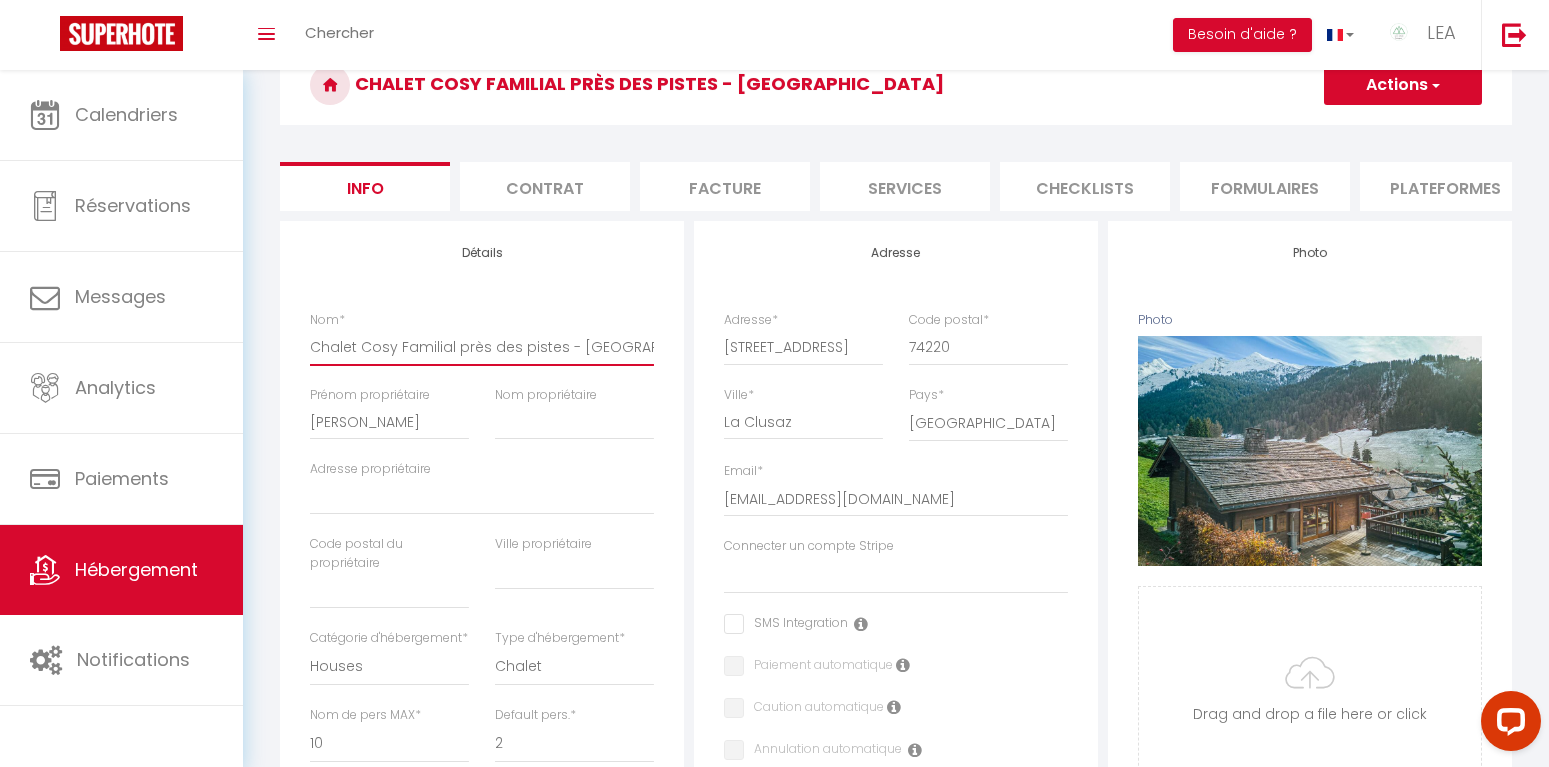 type on "Chalet Cosy Familial près des pistes - [GEOGRAPHIC_DATA]" 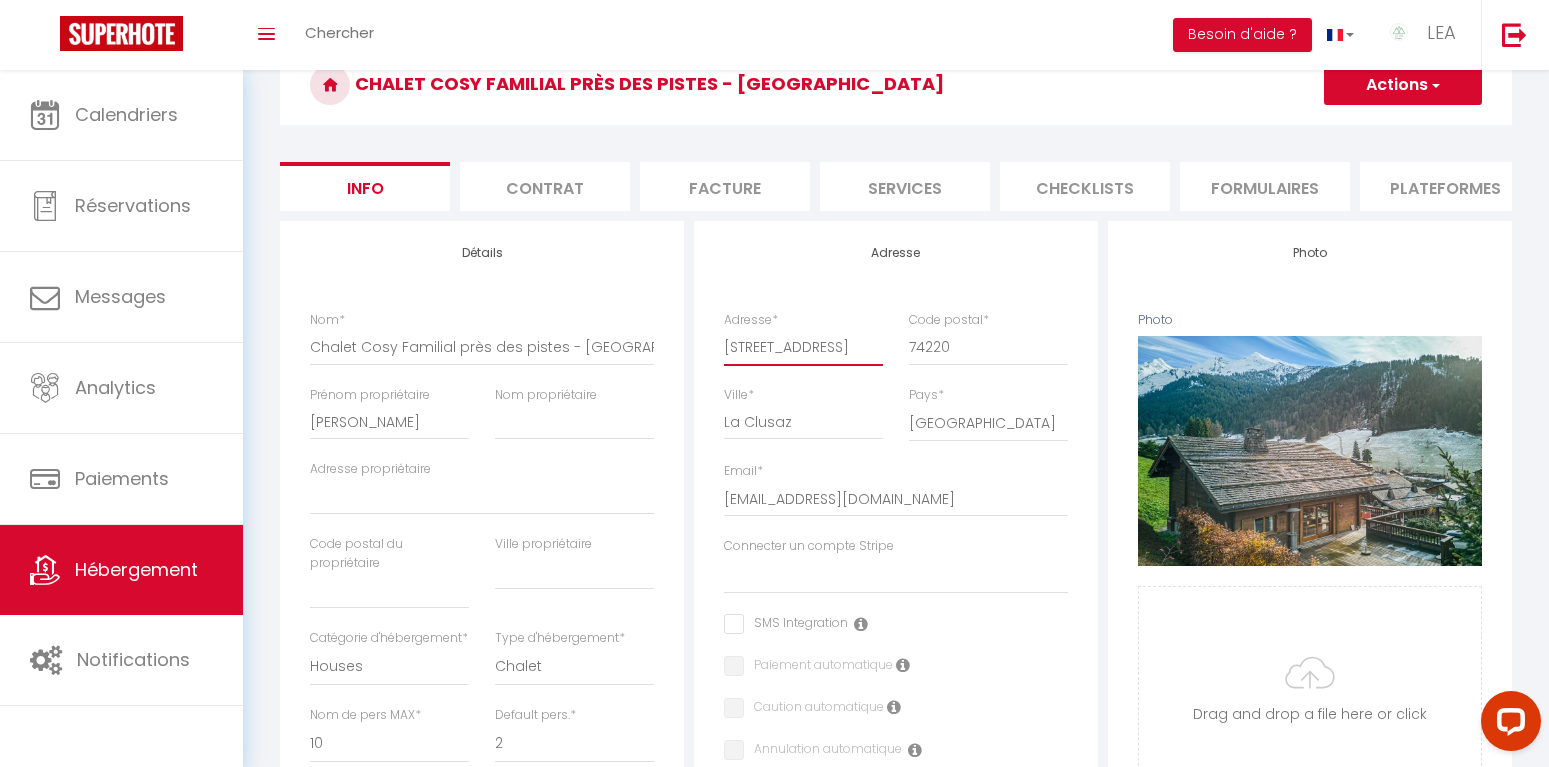 click on "[STREET_ADDRESS]" at bounding box center [803, 347] 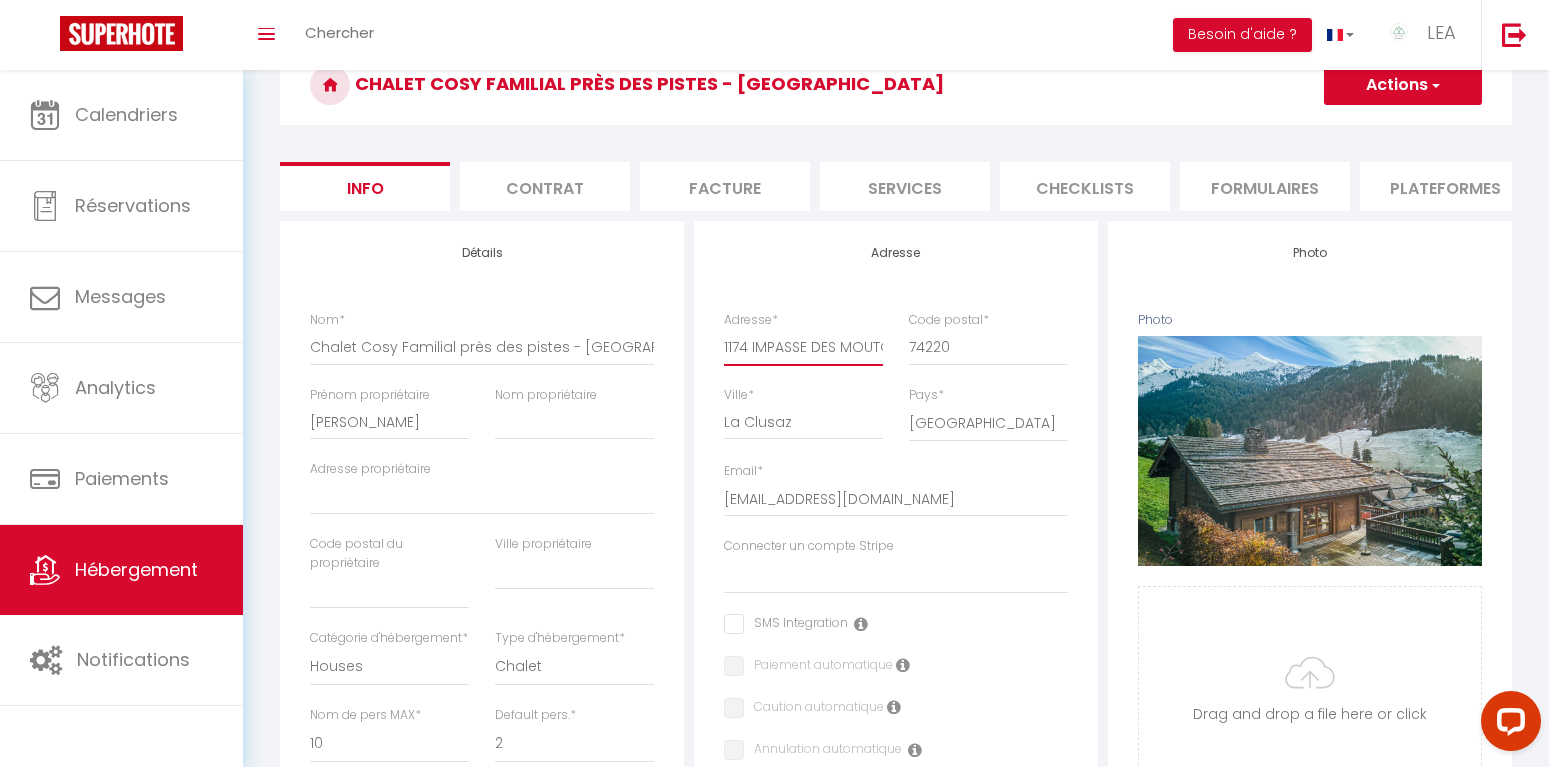 select 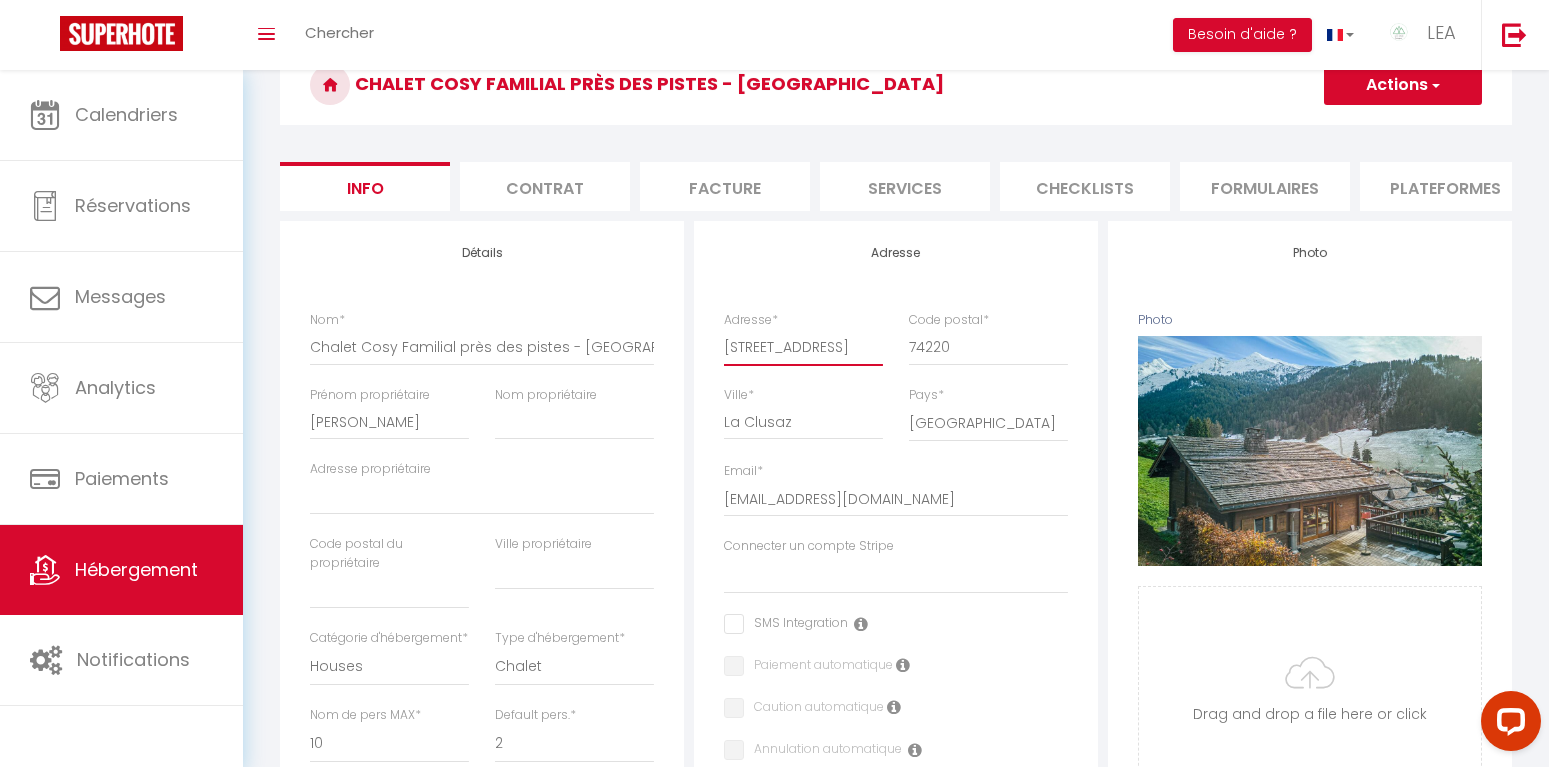 select 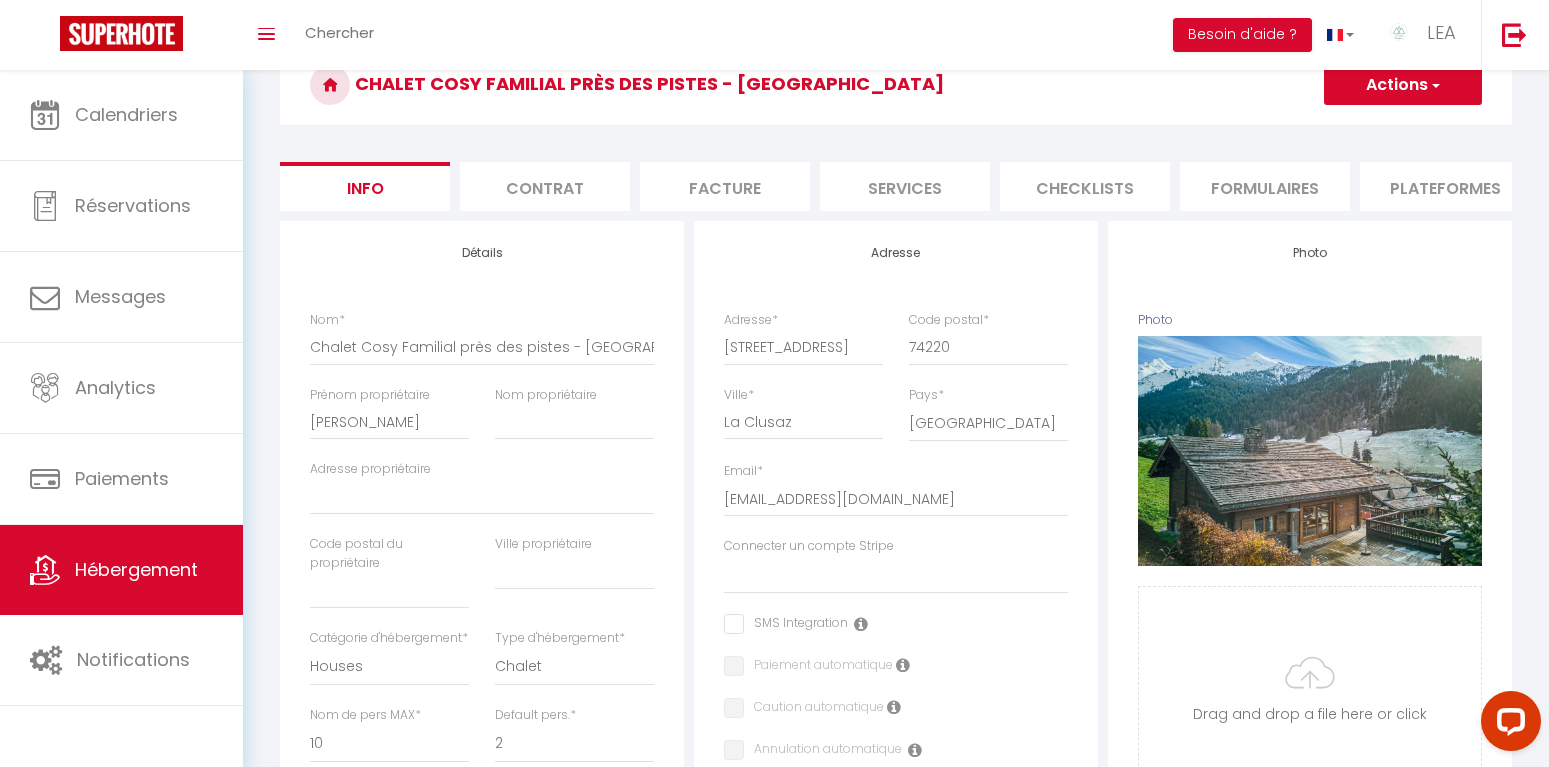 click on "Adresse
Adresse
*   [STREET_ADDRESS]
[GEOGRAPHIC_DATA]
[GEOGRAPHIC_DATA]
[GEOGRAPHIC_DATA]
[GEOGRAPHIC_DATA]
[US_STATE]
[GEOGRAPHIC_DATA]
[GEOGRAPHIC_DATA]
*   [EMAIL_ADDRESS][DOMAIN_NAME]" at bounding box center [896, 895] 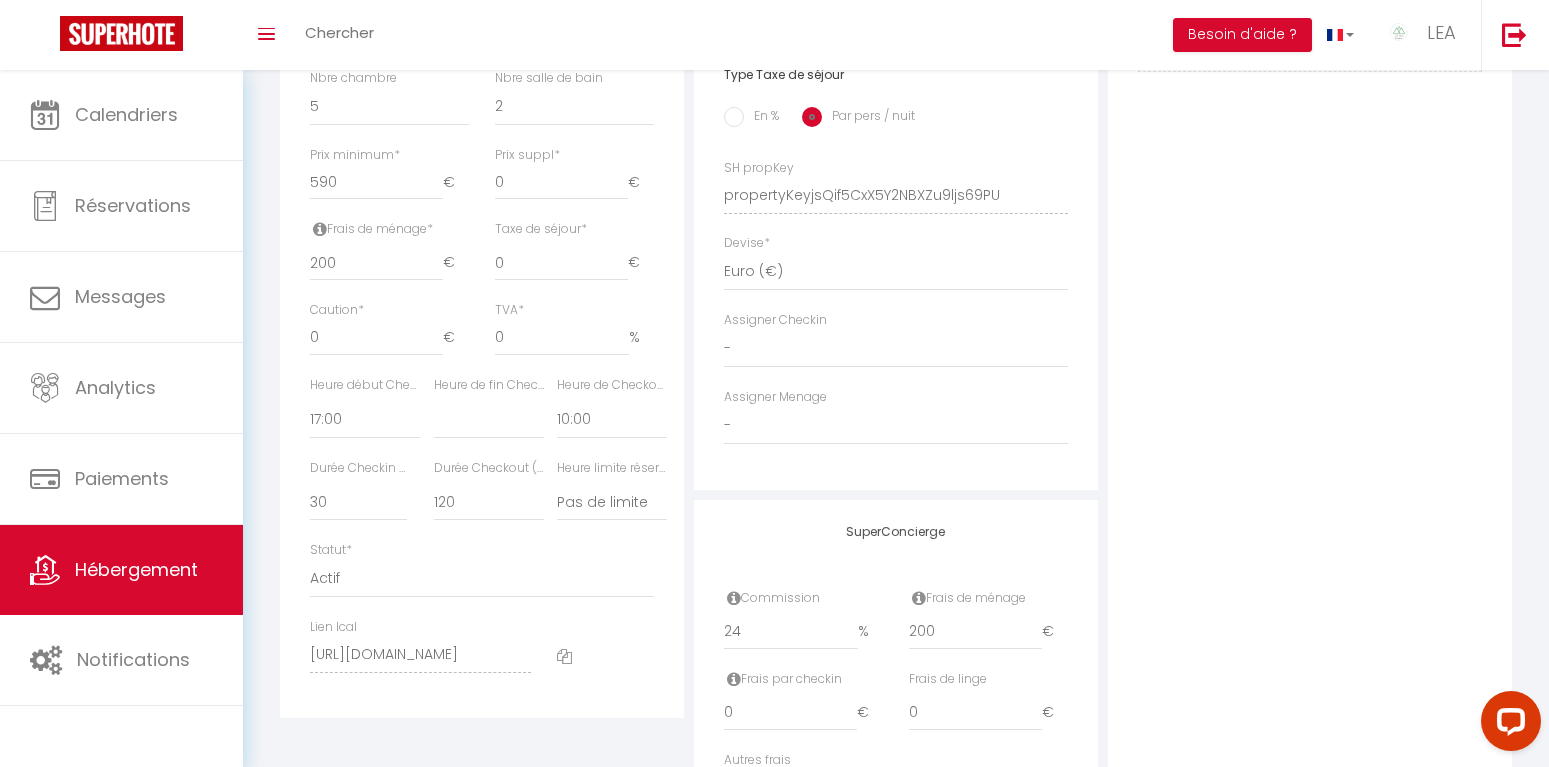 scroll, scrollTop: 918, scrollLeft: 0, axis: vertical 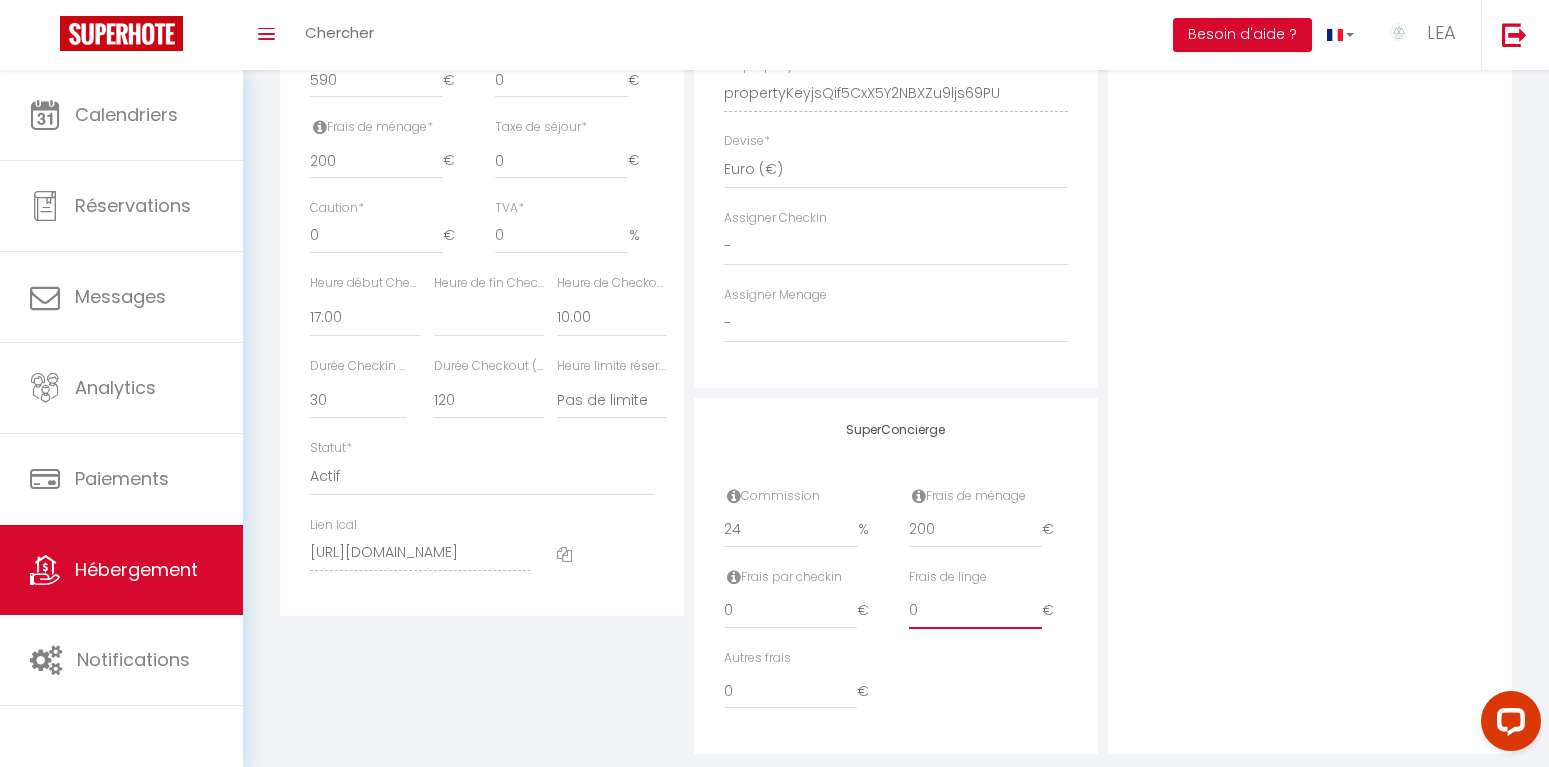 drag, startPoint x: 932, startPoint y: 609, endPoint x: 890, endPoint y: 611, distance: 42.047592 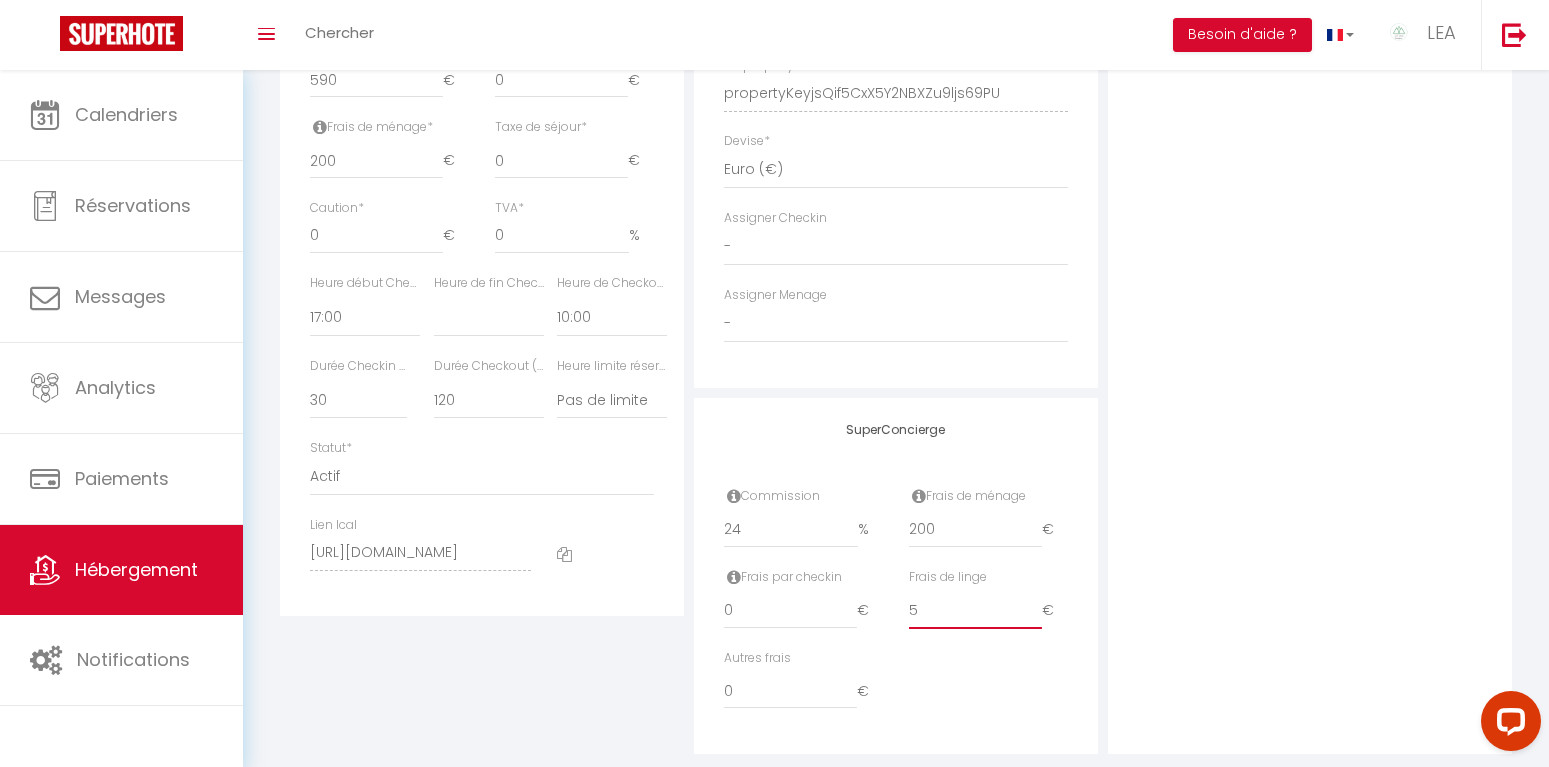 select 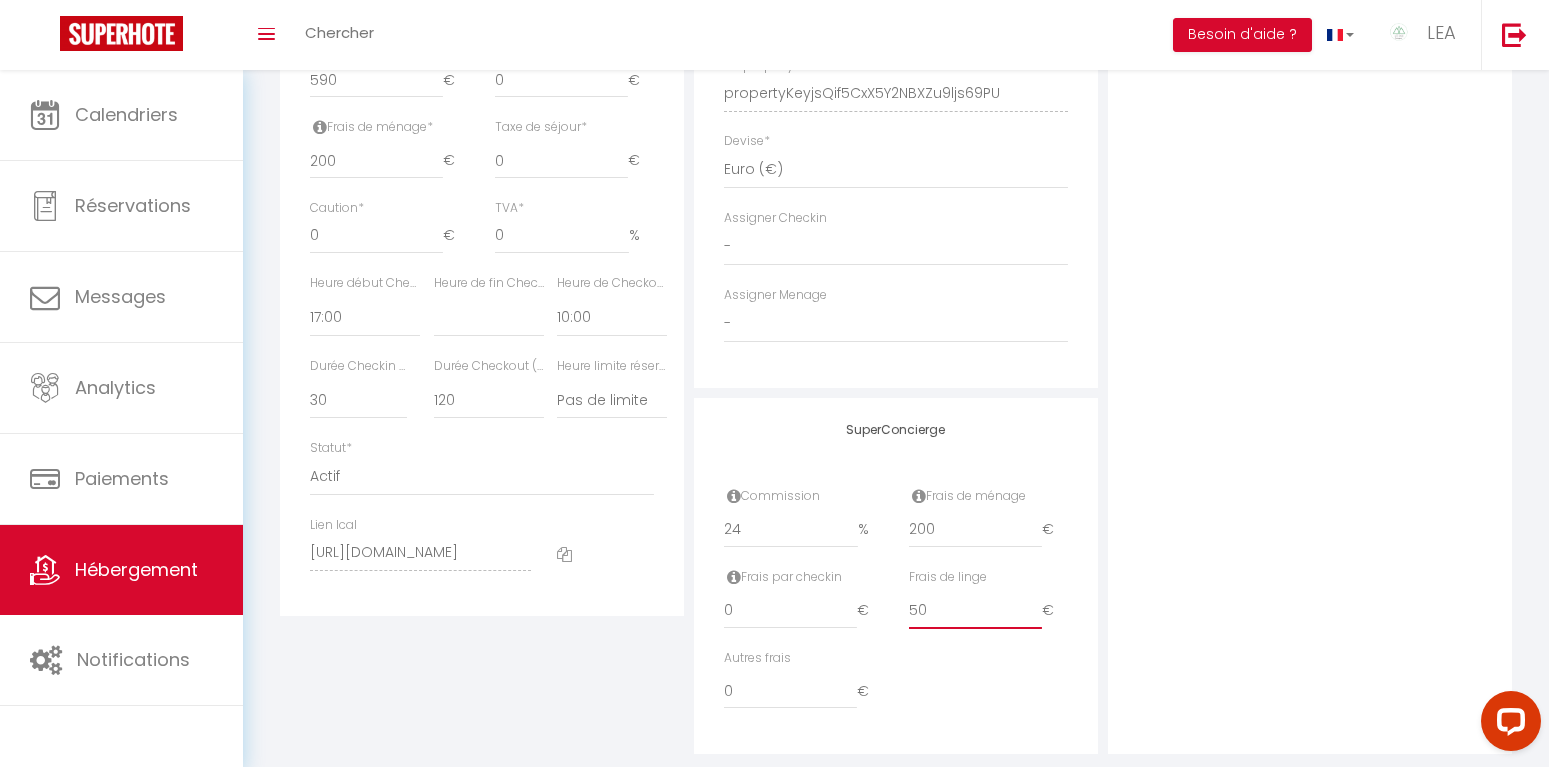 type on "50" 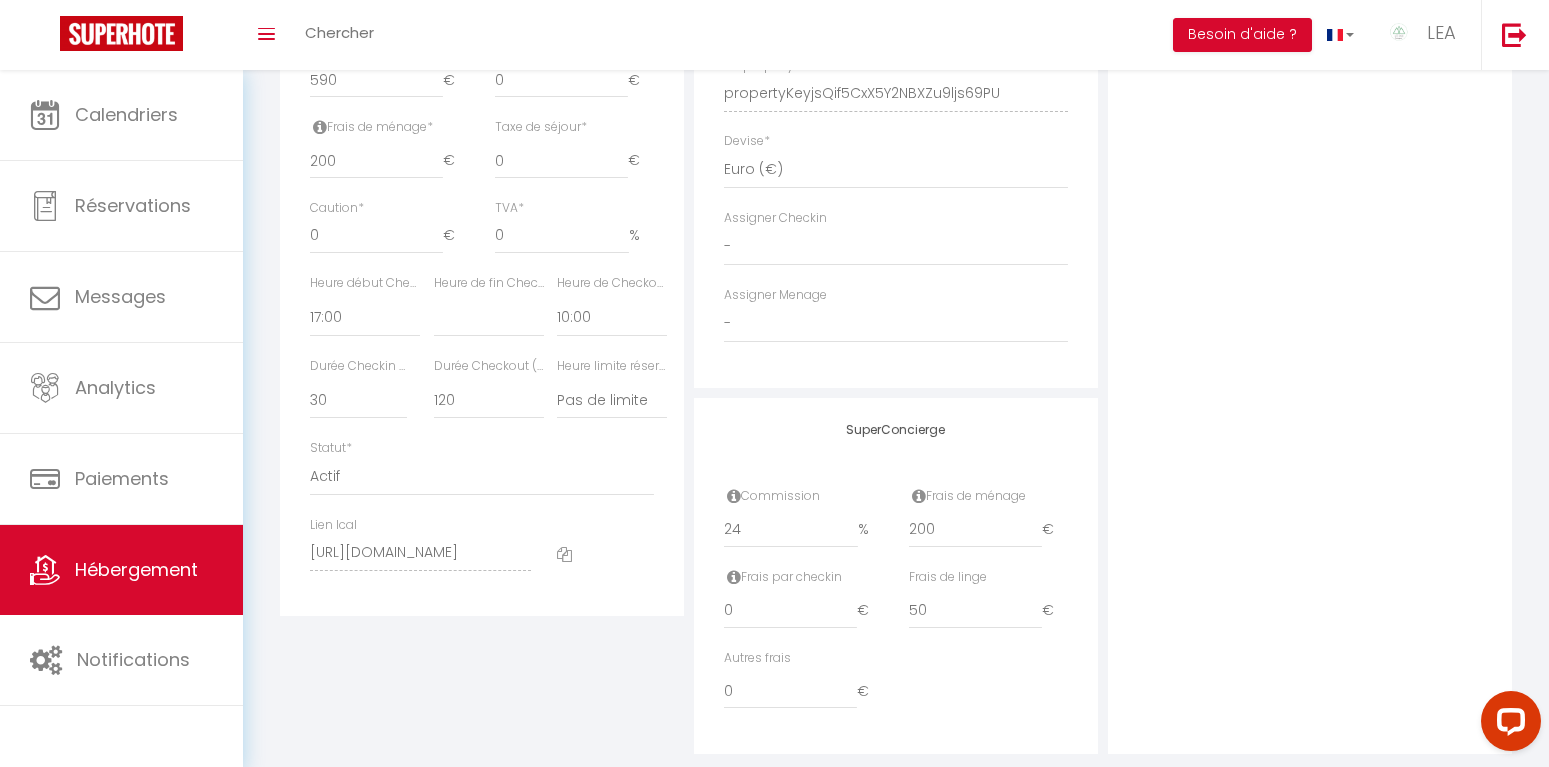 click on "Autres frais
0   €" at bounding box center [896, 689] 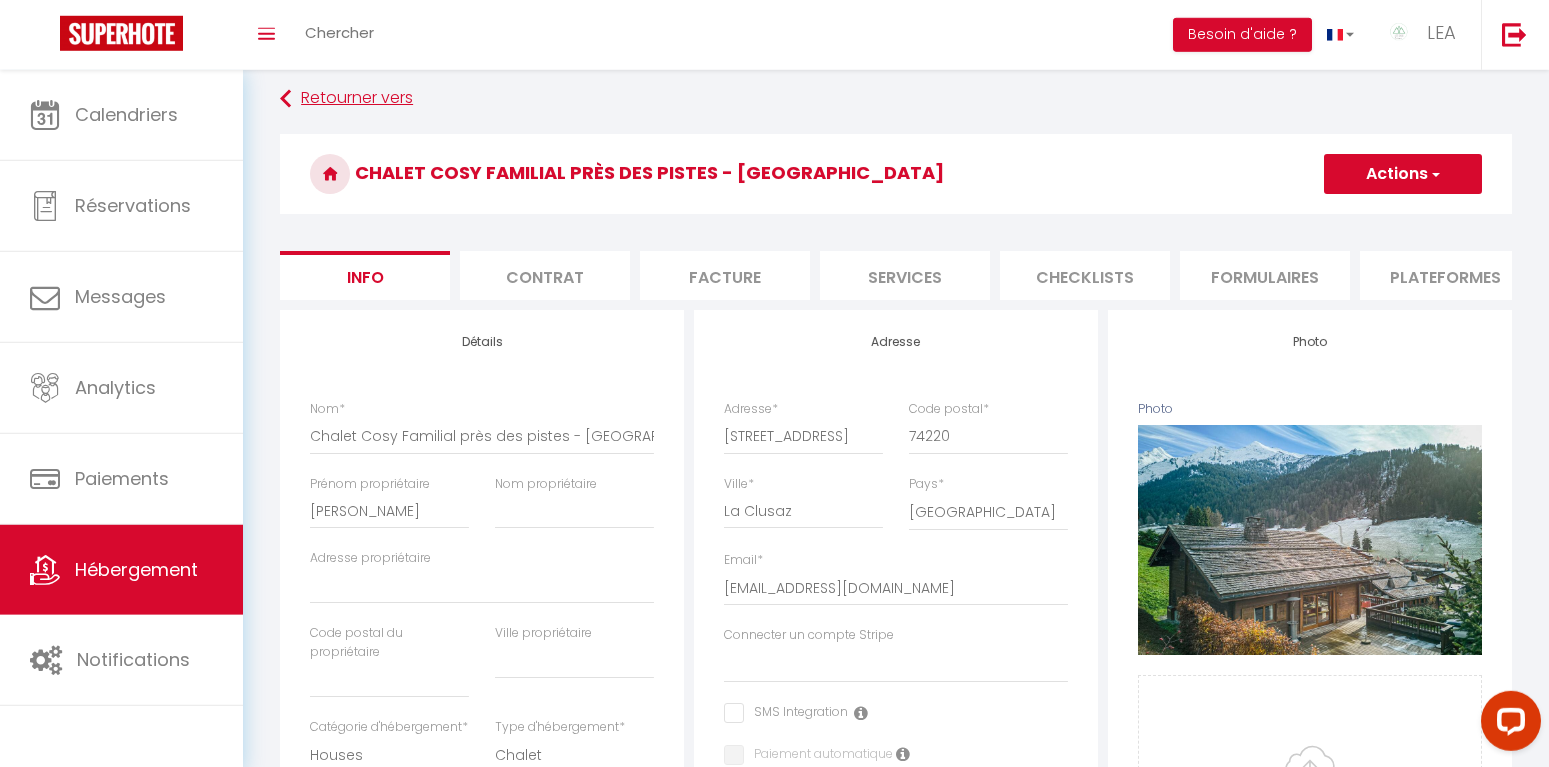 scroll, scrollTop: 0, scrollLeft: 0, axis: both 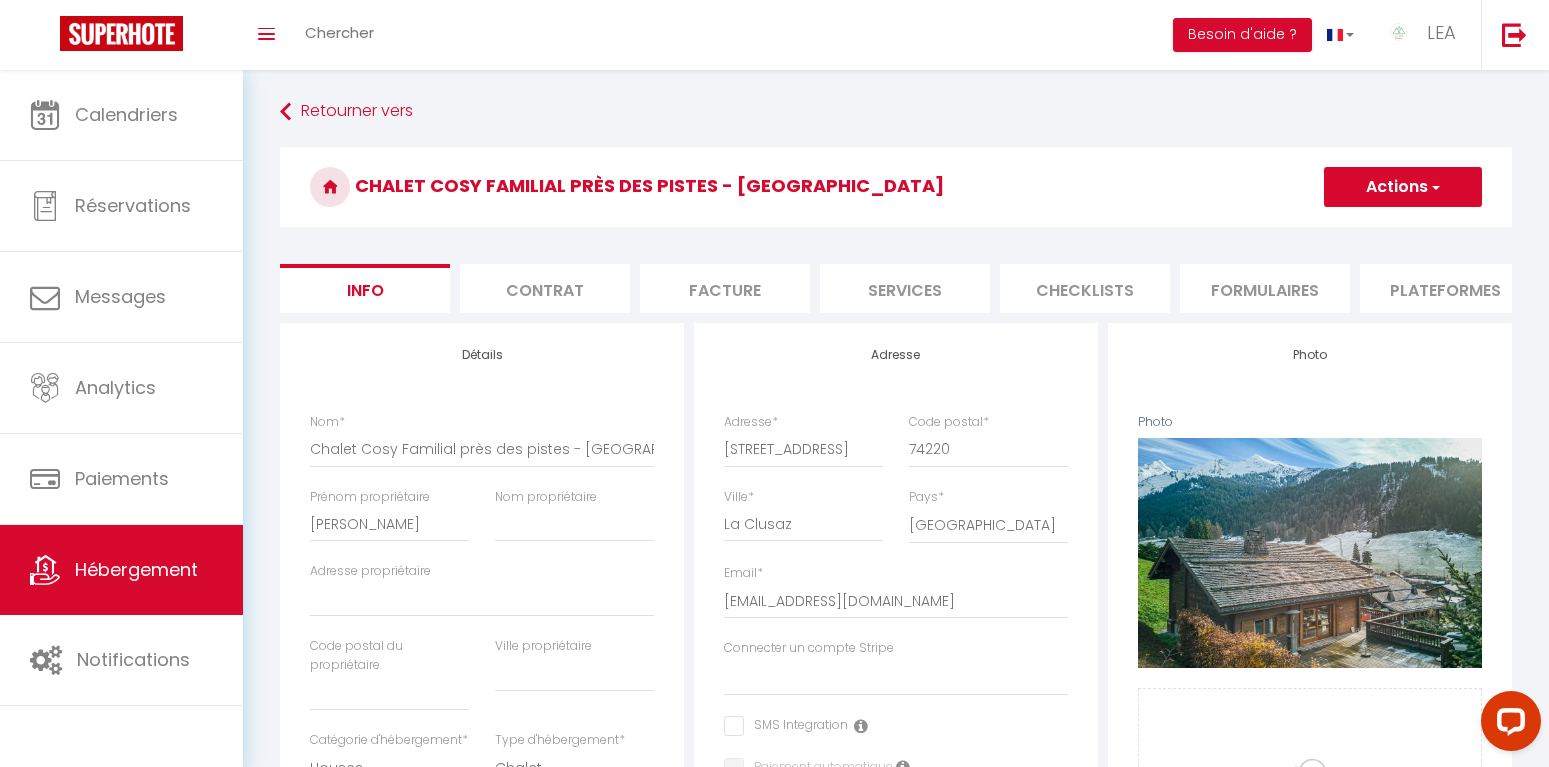 click on "Actions" at bounding box center [1403, 187] 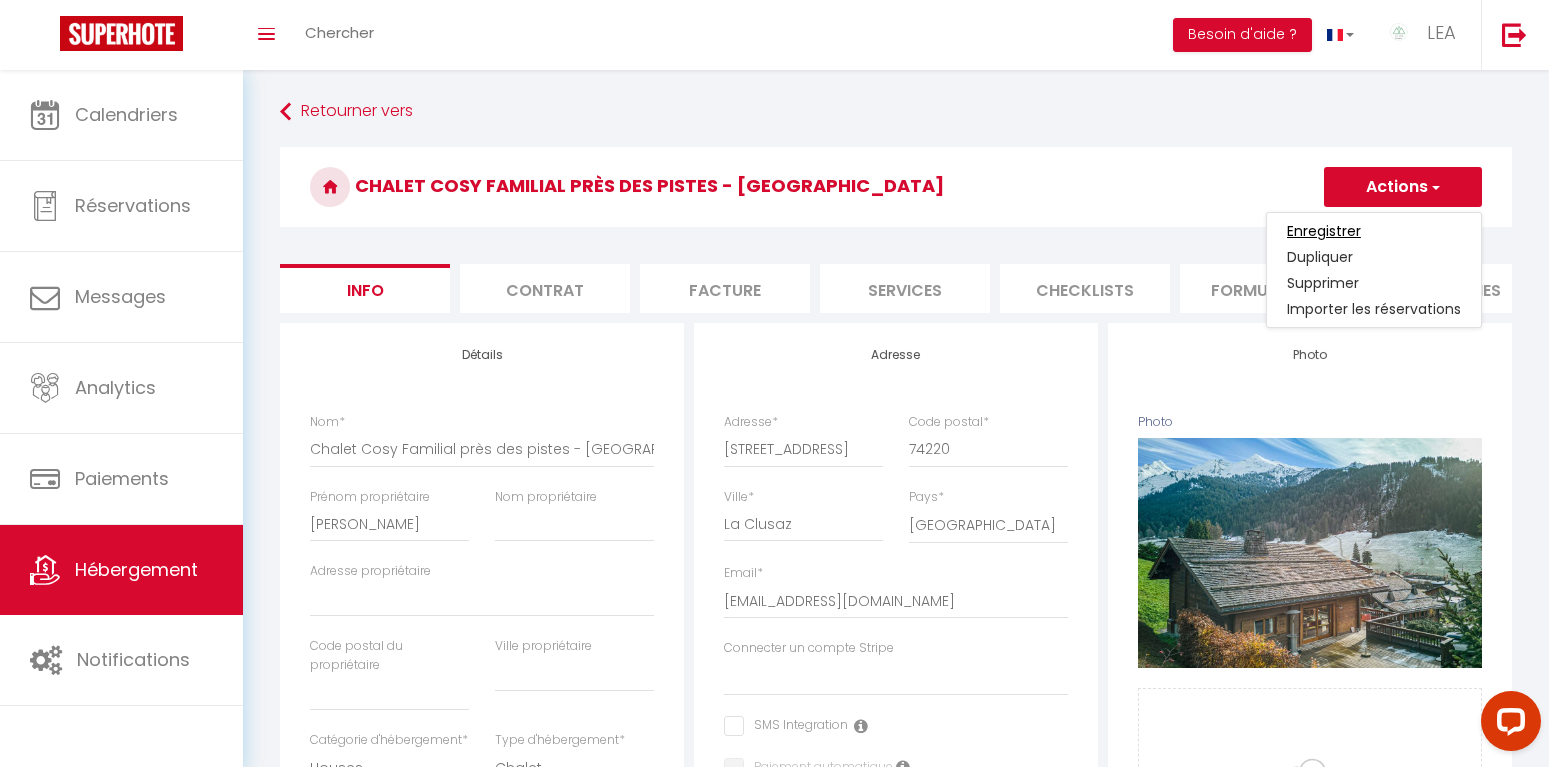 click on "Enregistrer" at bounding box center (1324, 231) 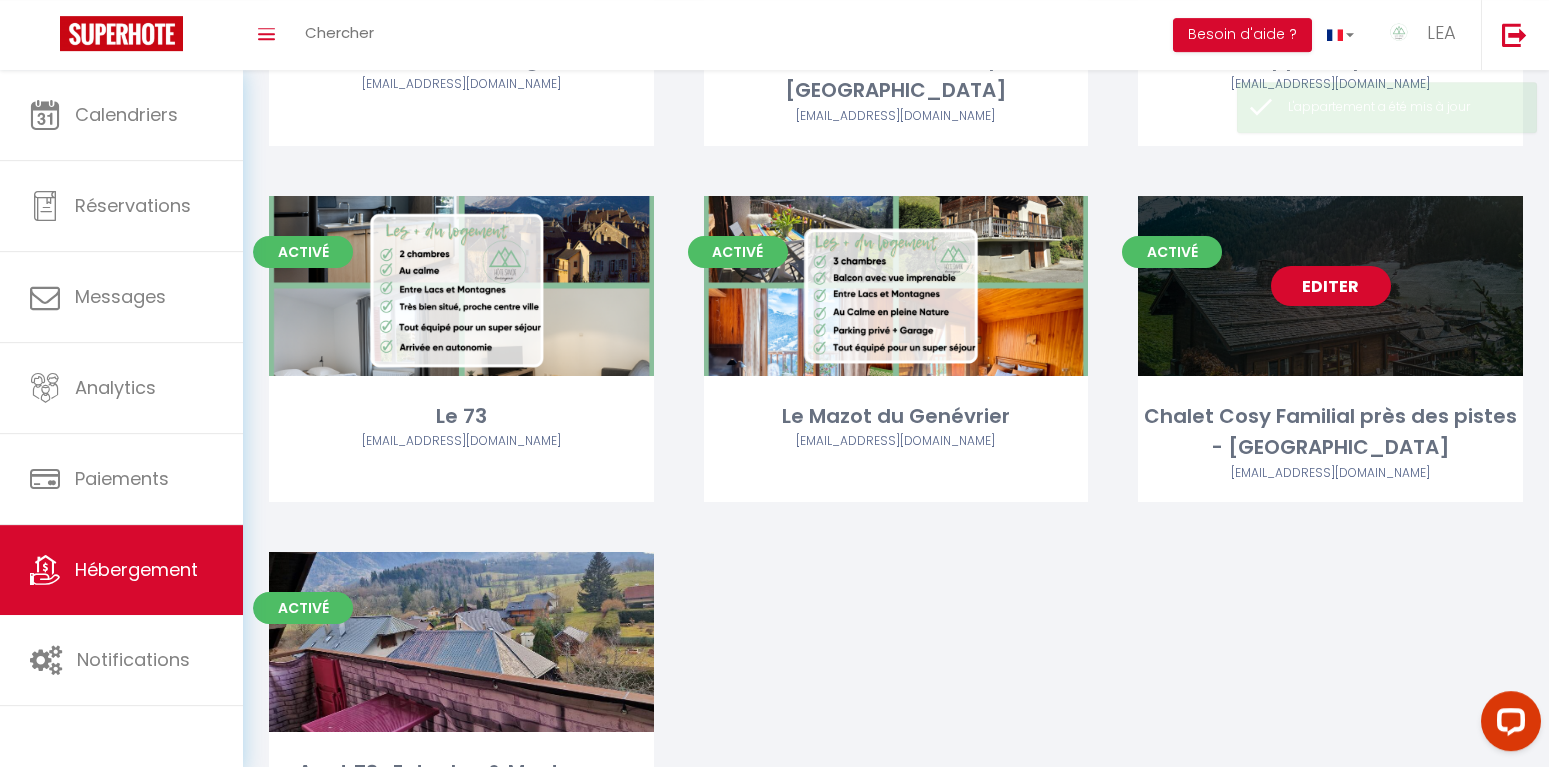 scroll, scrollTop: 1122, scrollLeft: 0, axis: vertical 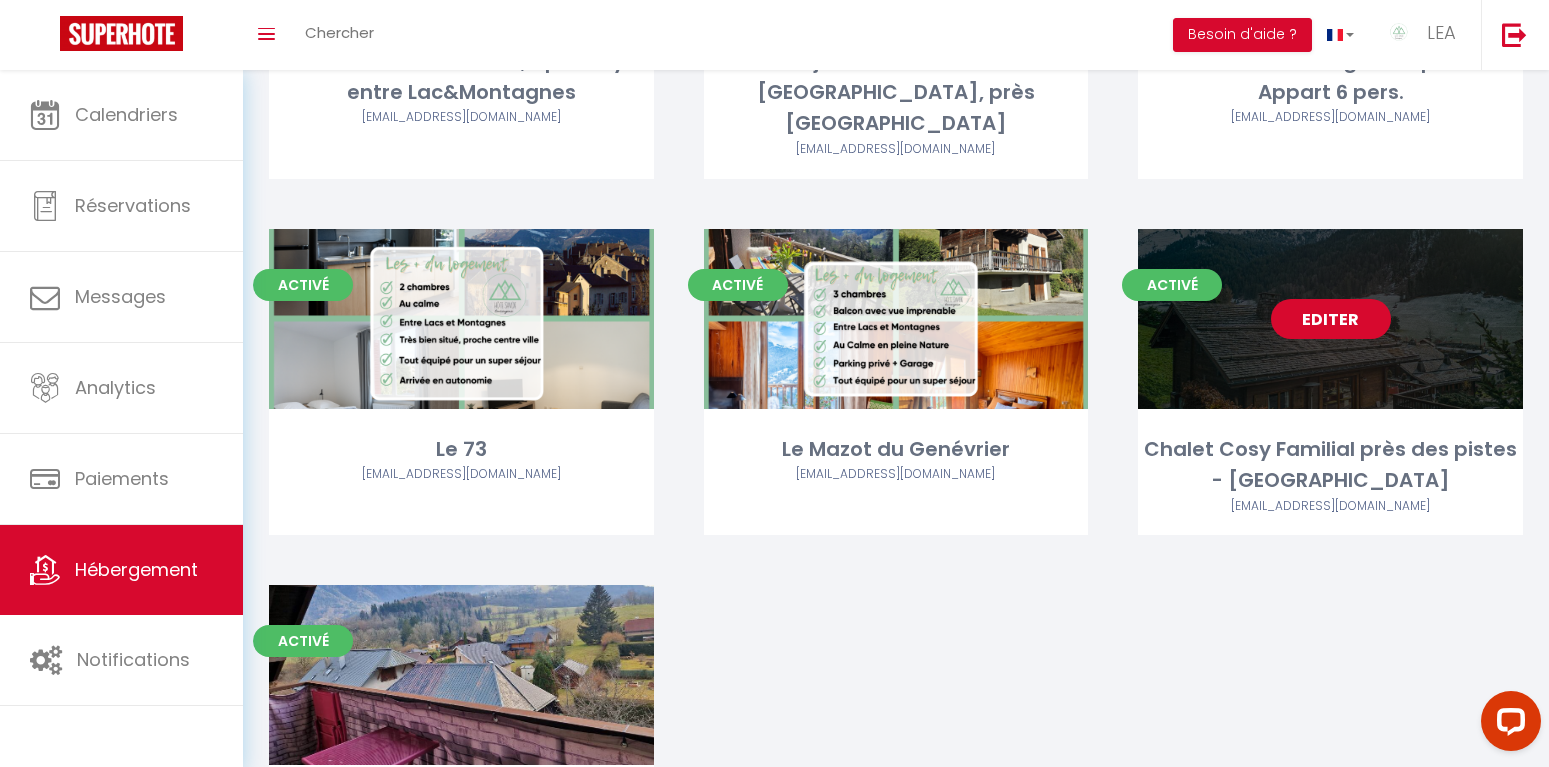 click on "Editer" at bounding box center [1331, 319] 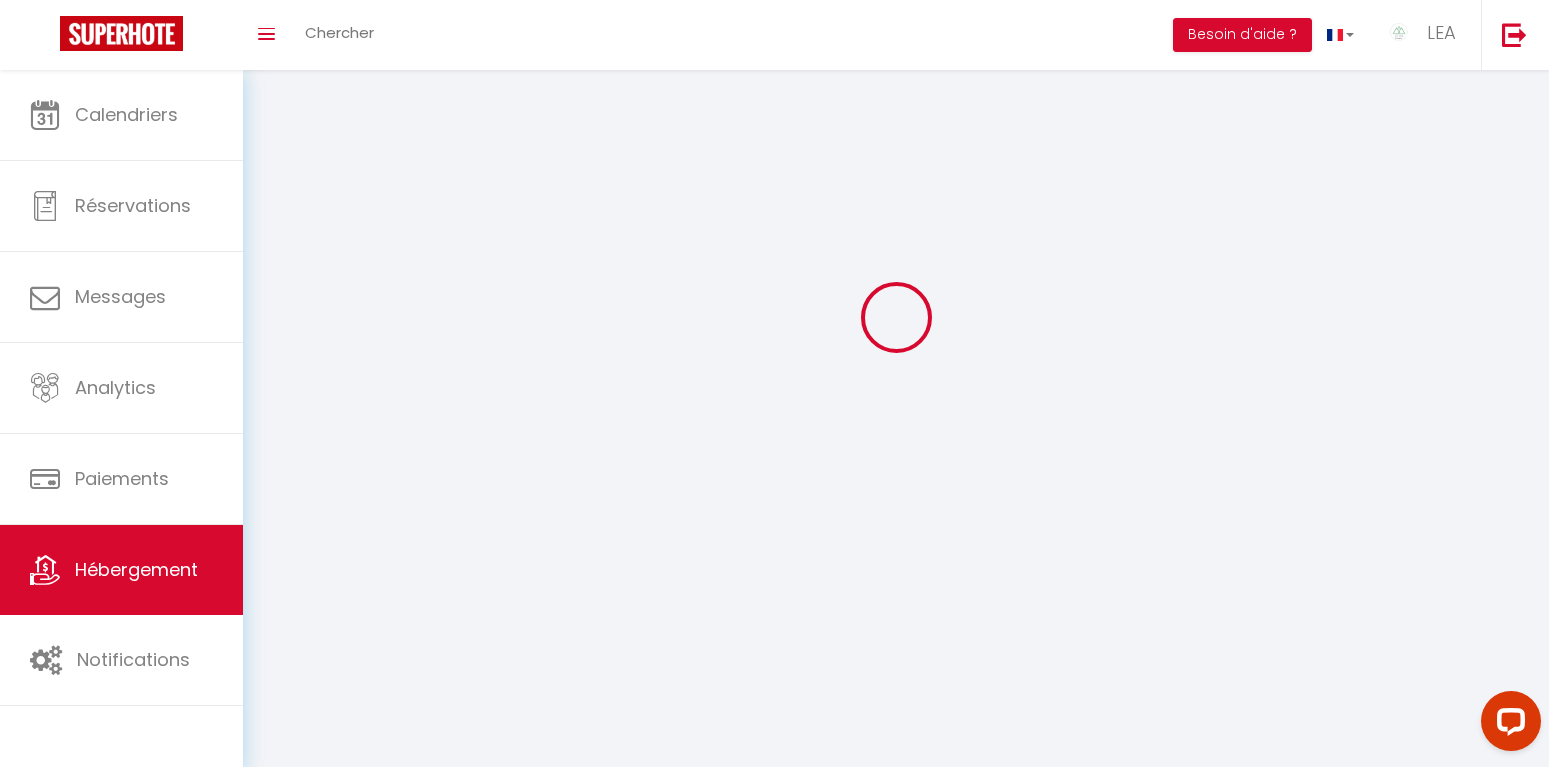 scroll, scrollTop: 0, scrollLeft: 0, axis: both 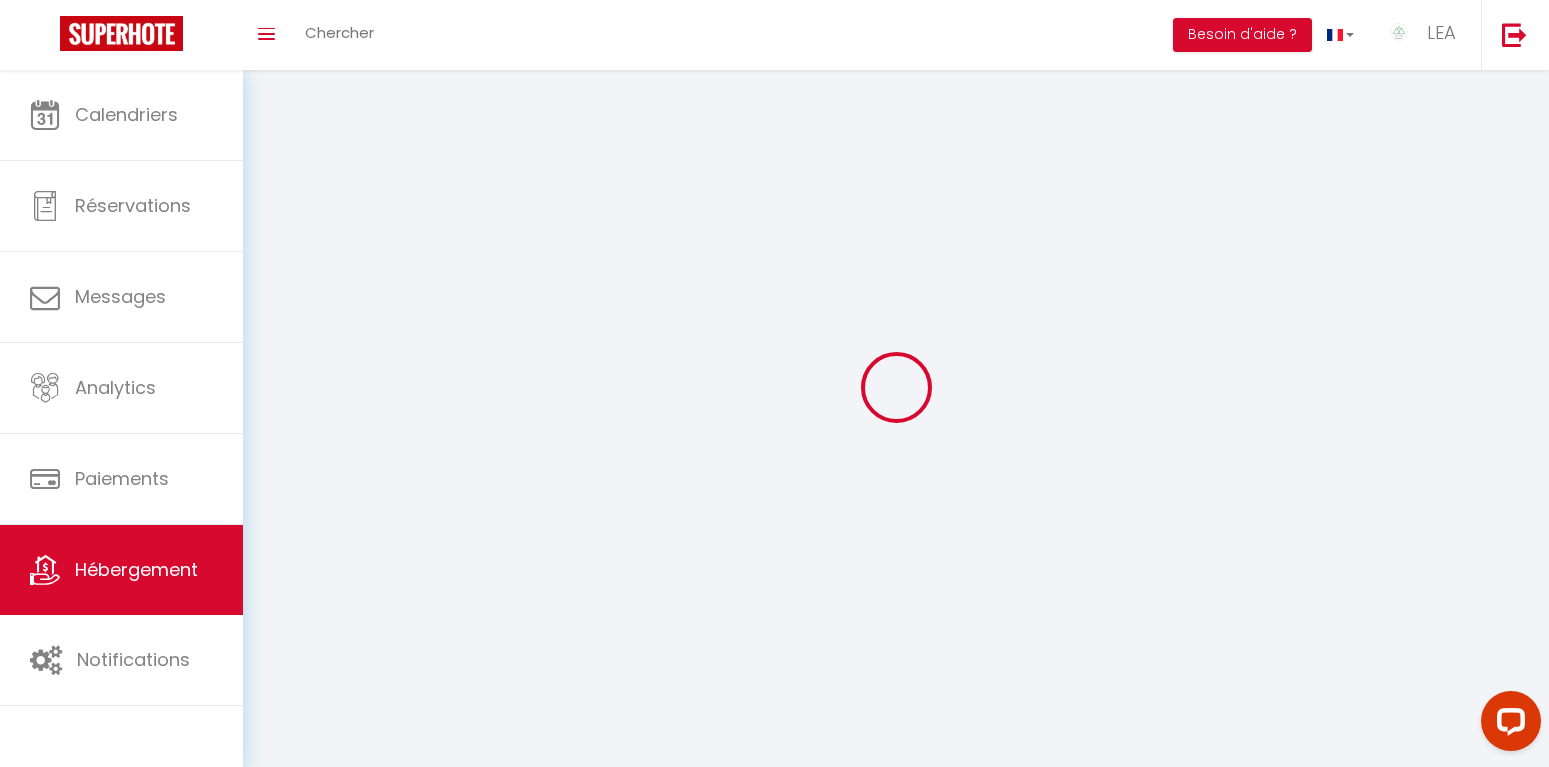 select 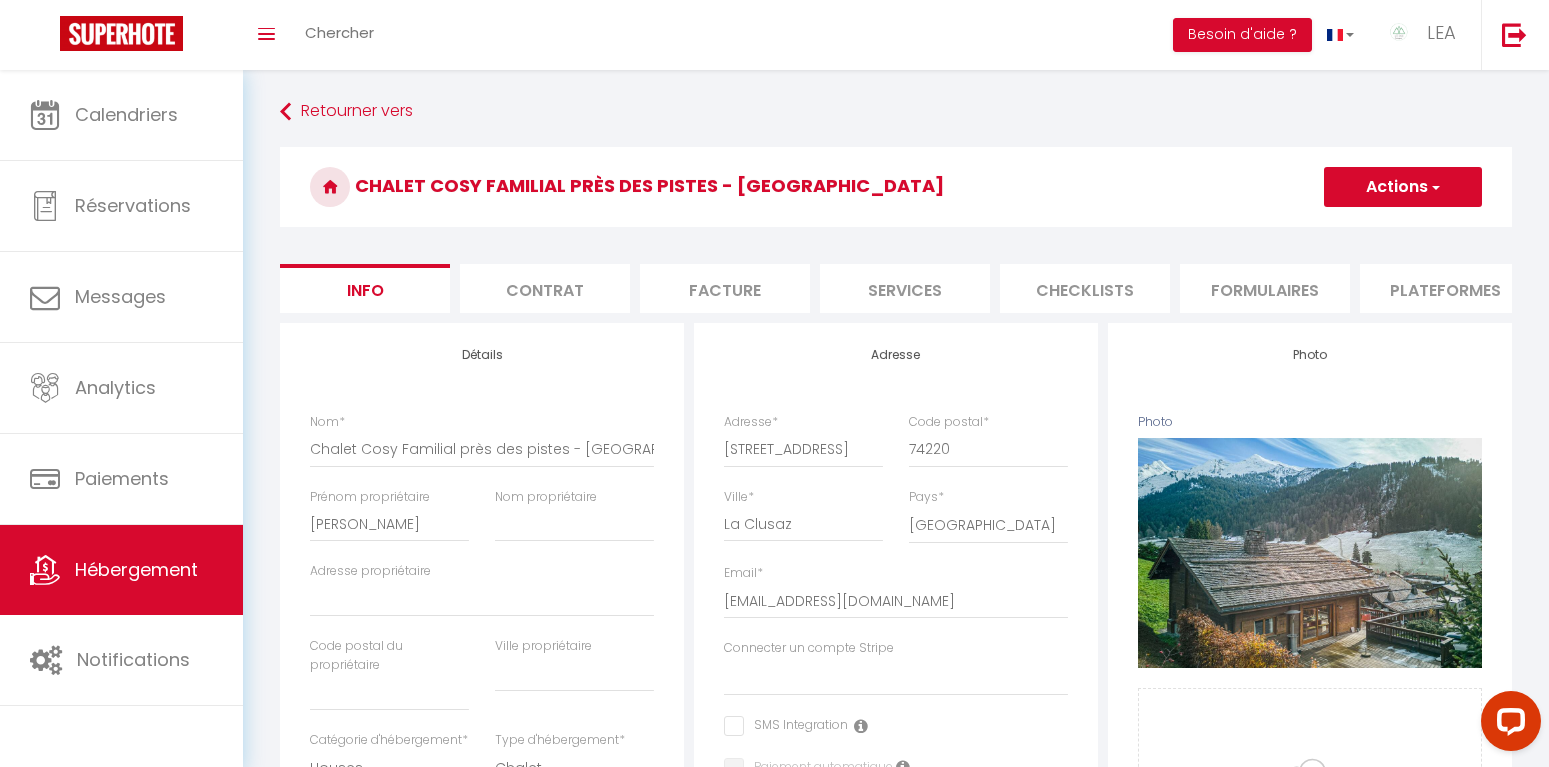 select 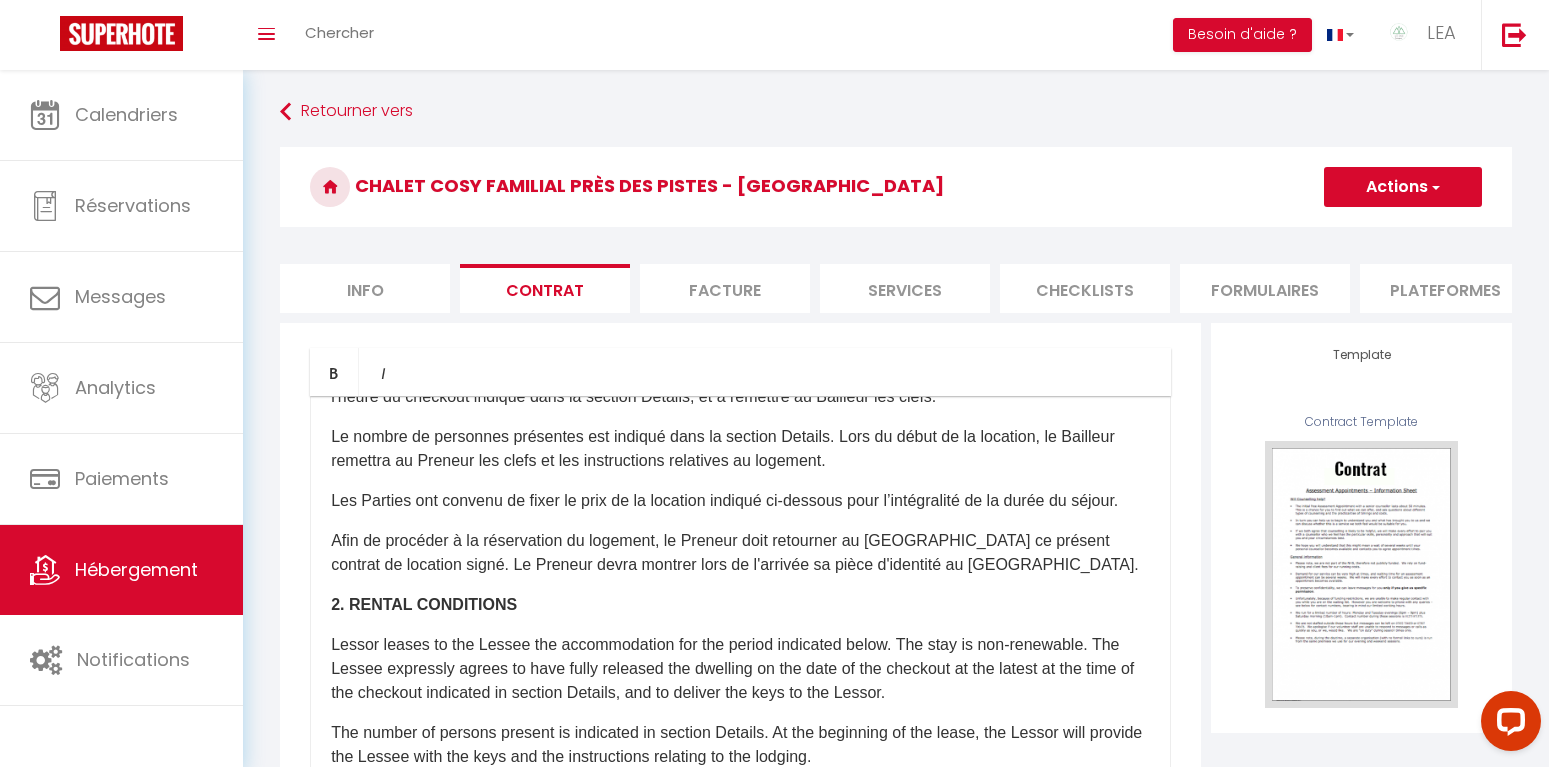 scroll, scrollTop: 570, scrollLeft: 0, axis: vertical 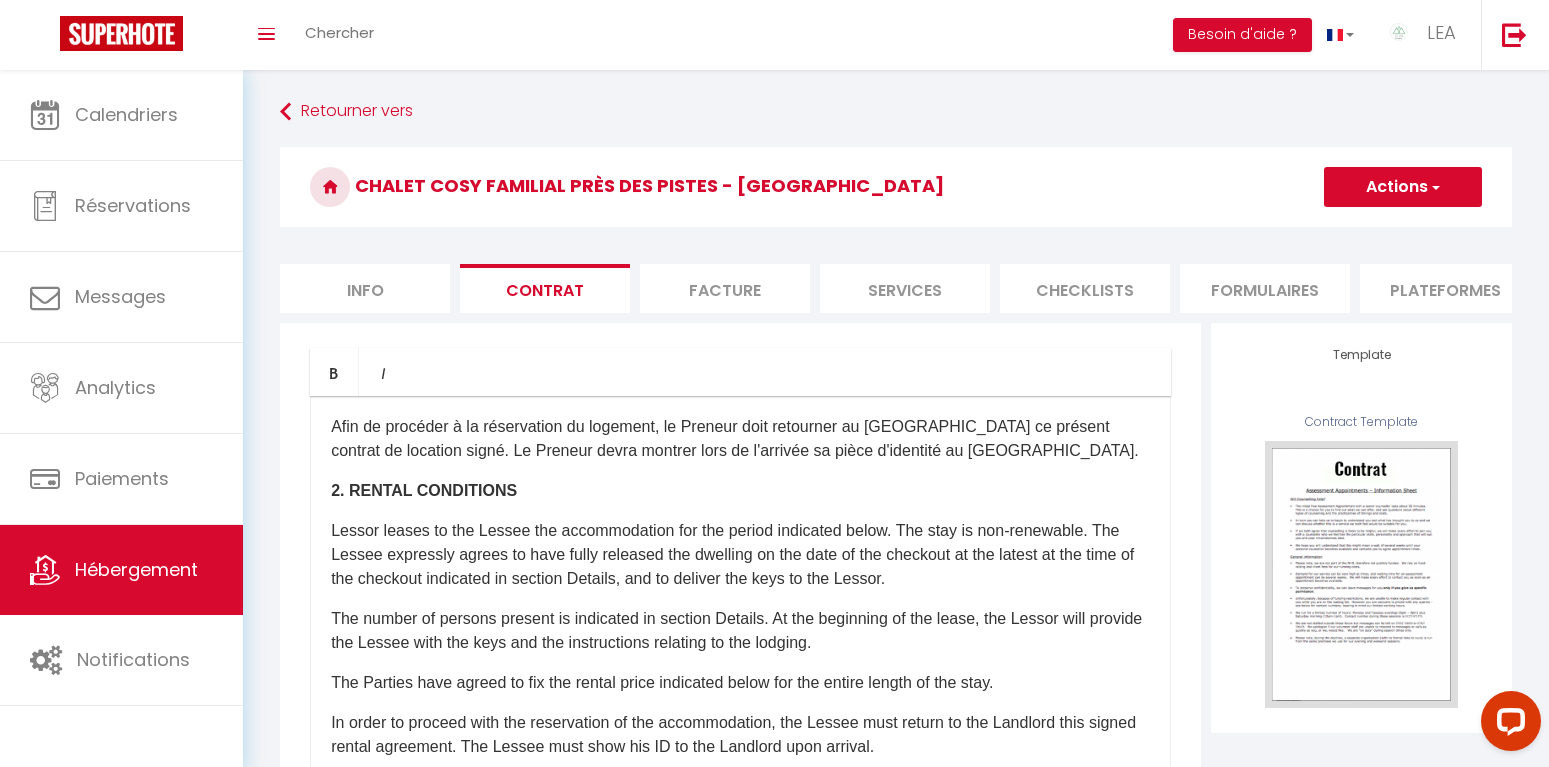 click on "Facture" at bounding box center [725, 288] 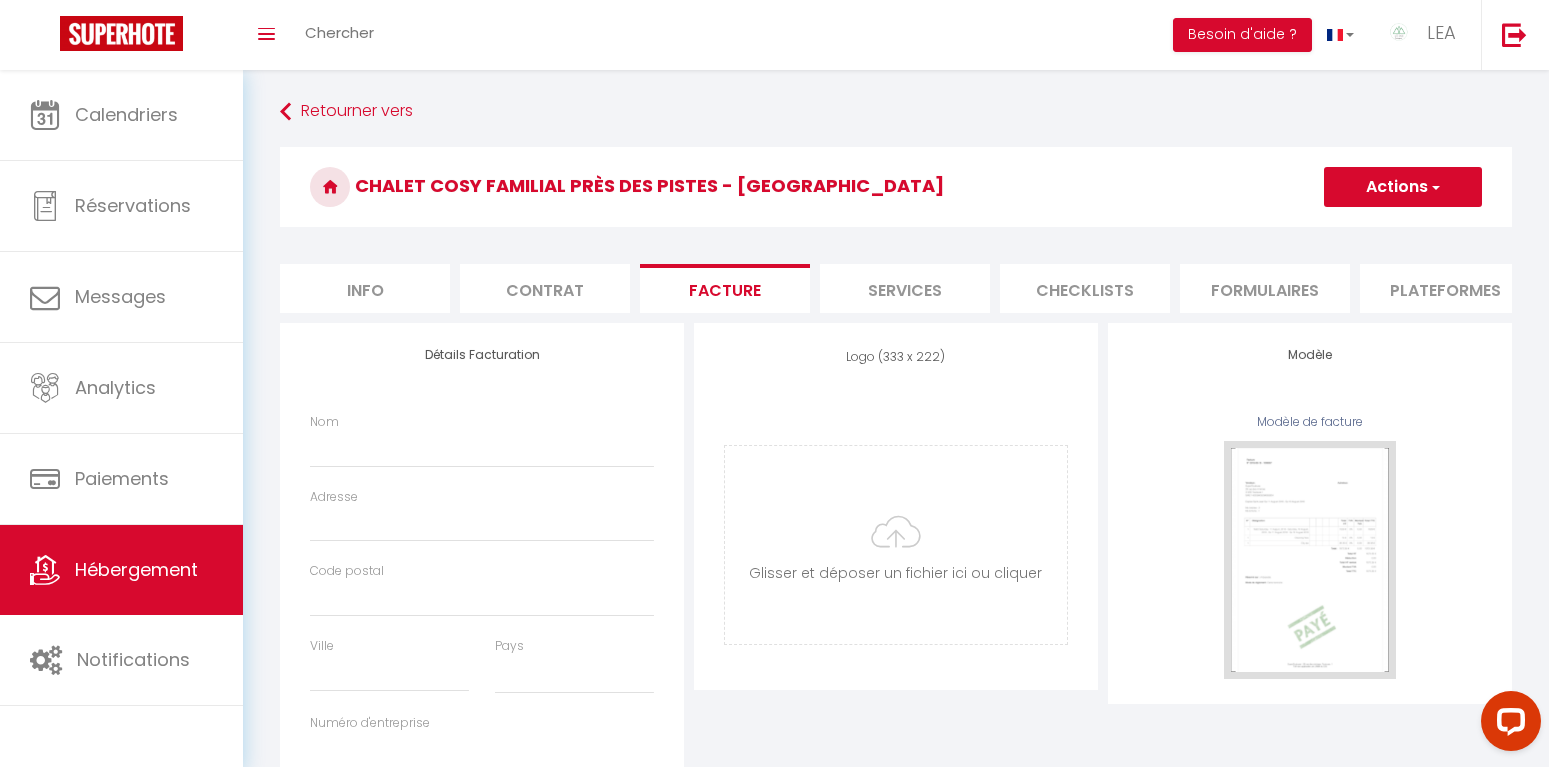 click on "Services" at bounding box center (905, 288) 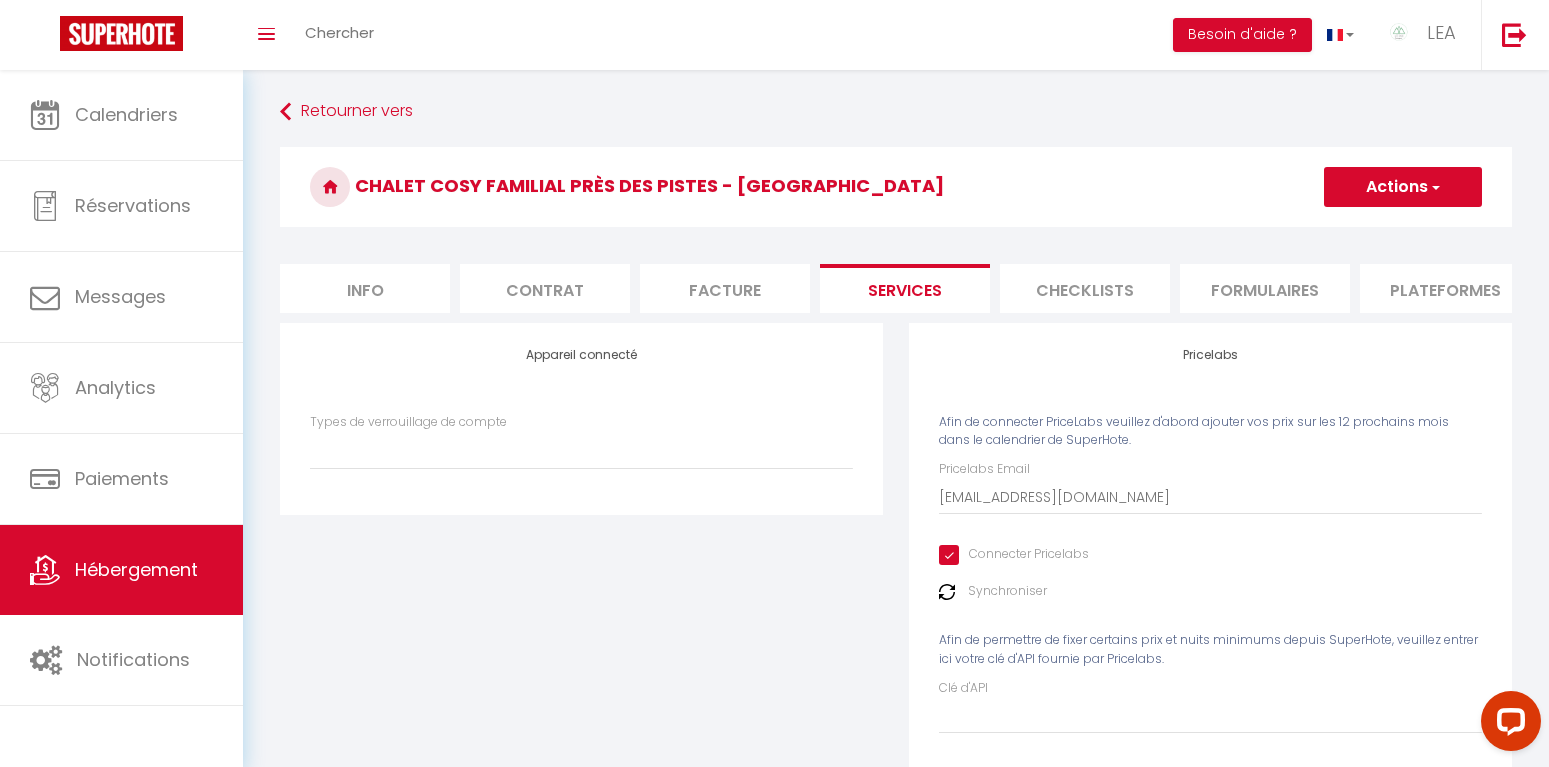 click on "Checklists" at bounding box center (1085, 288) 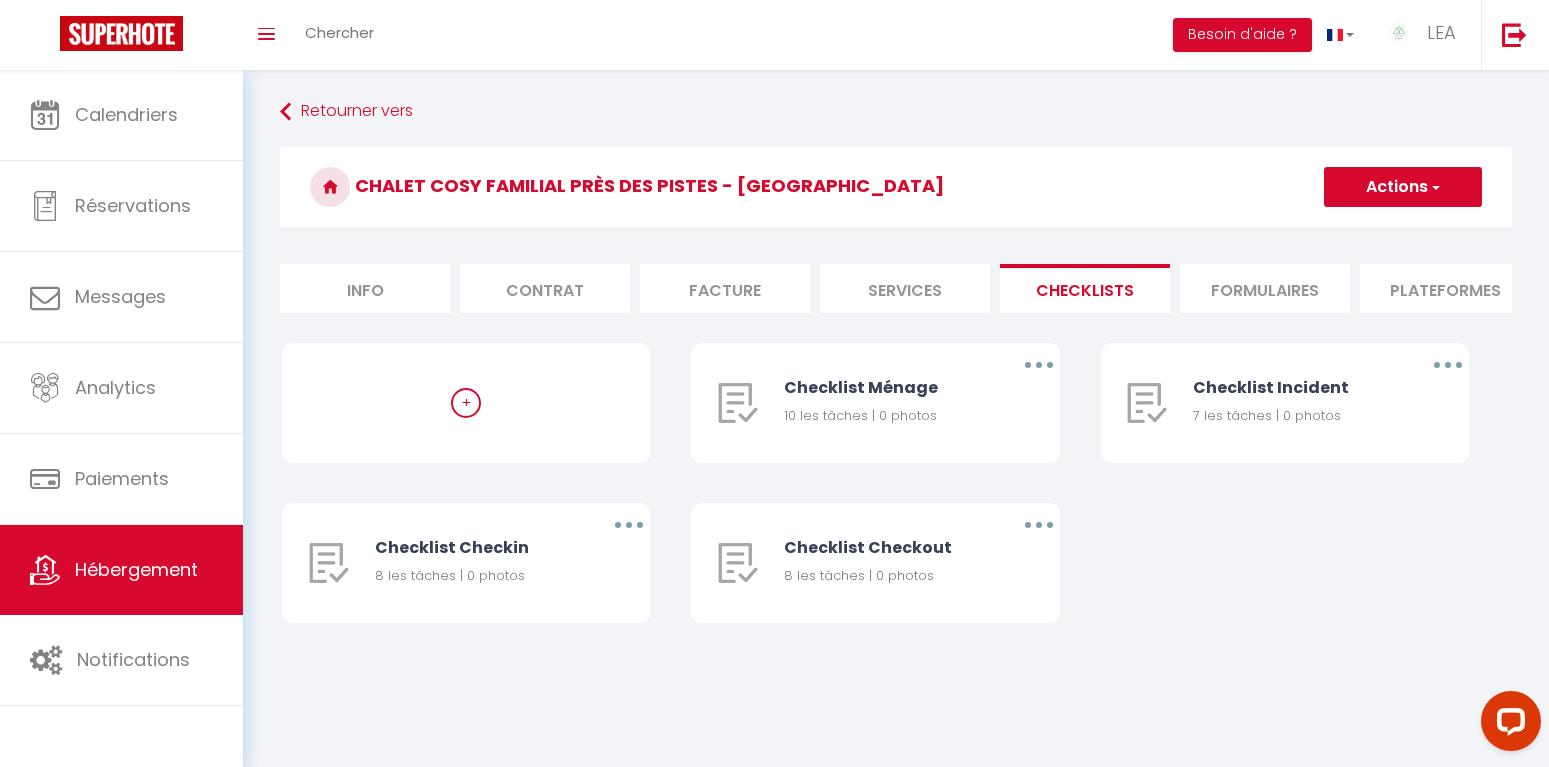 click on "Formulaires" at bounding box center (1265, 288) 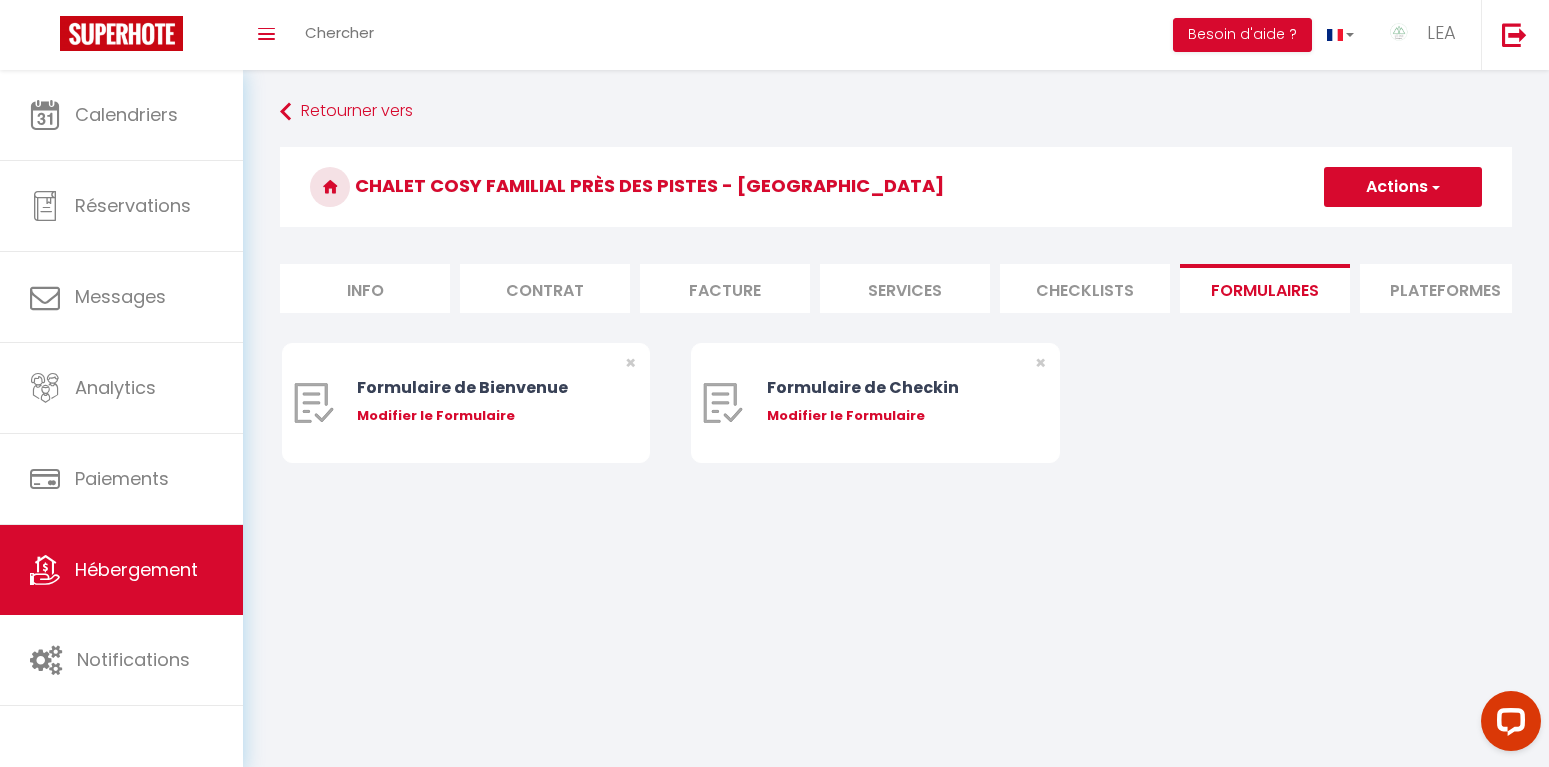 click on "Plateformes" at bounding box center (1445, 288) 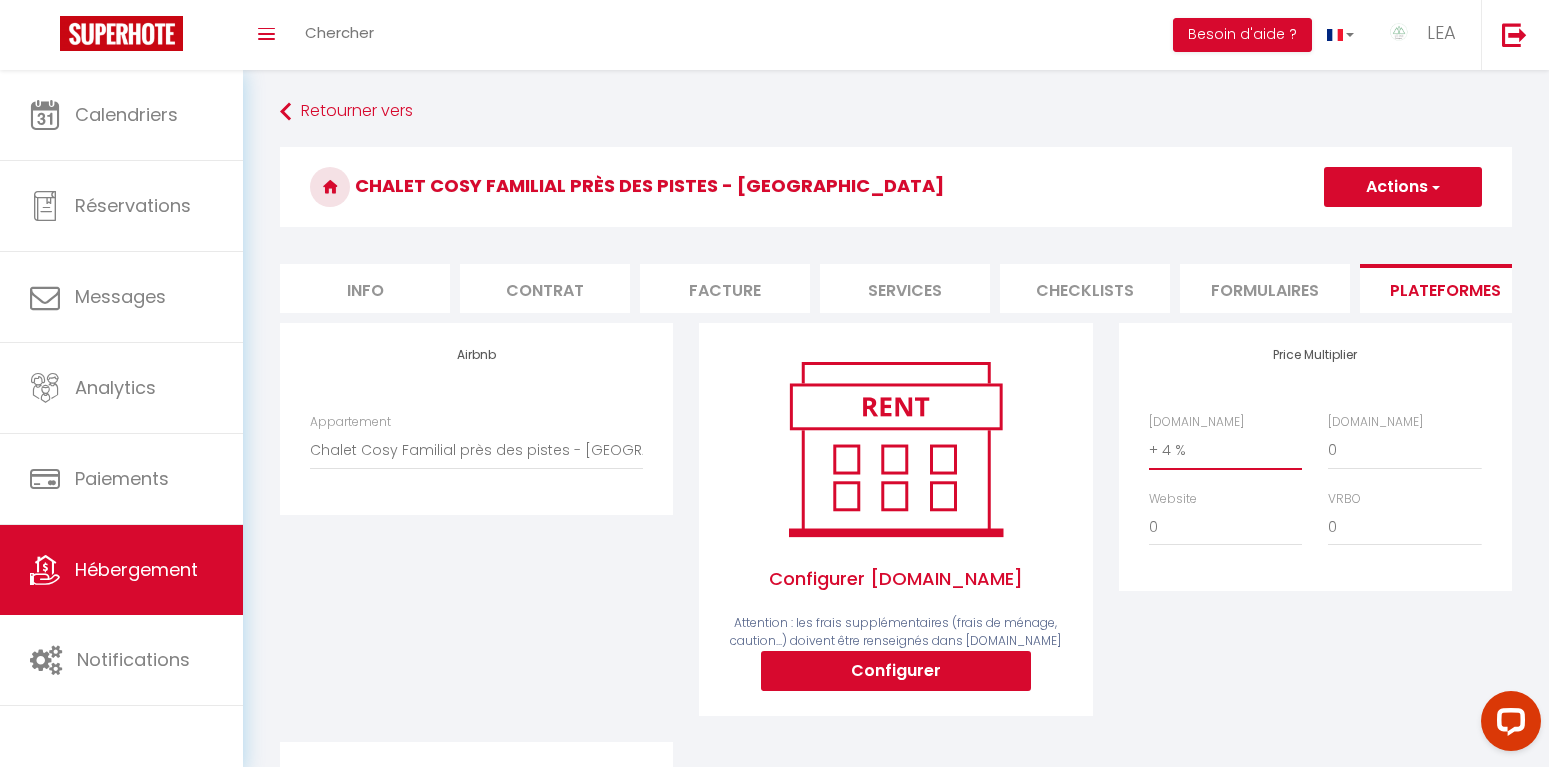 click on "+ 4 %" at bounding box center [0, 0] 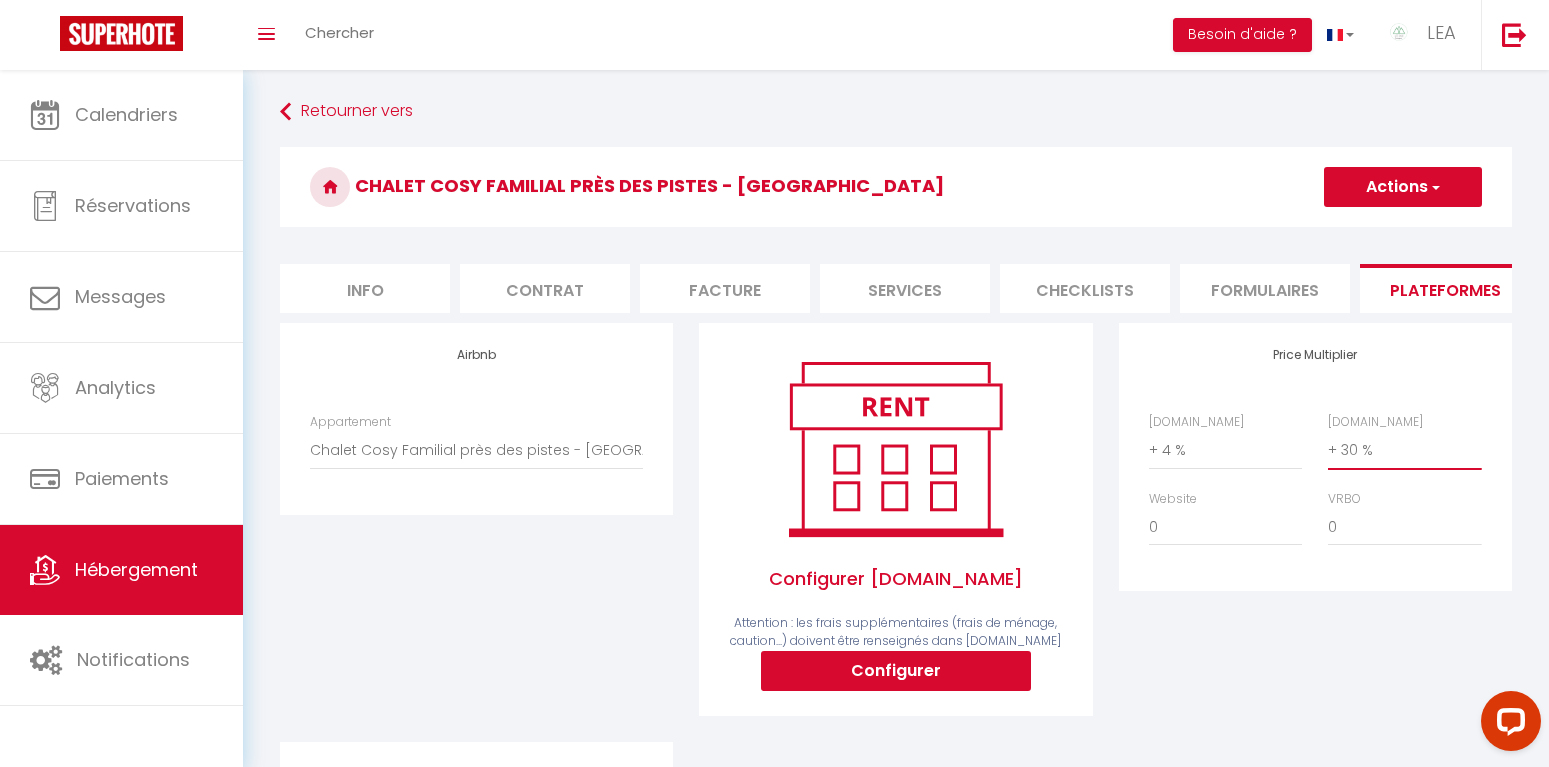 click on "+ 30 %" at bounding box center [0, 0] 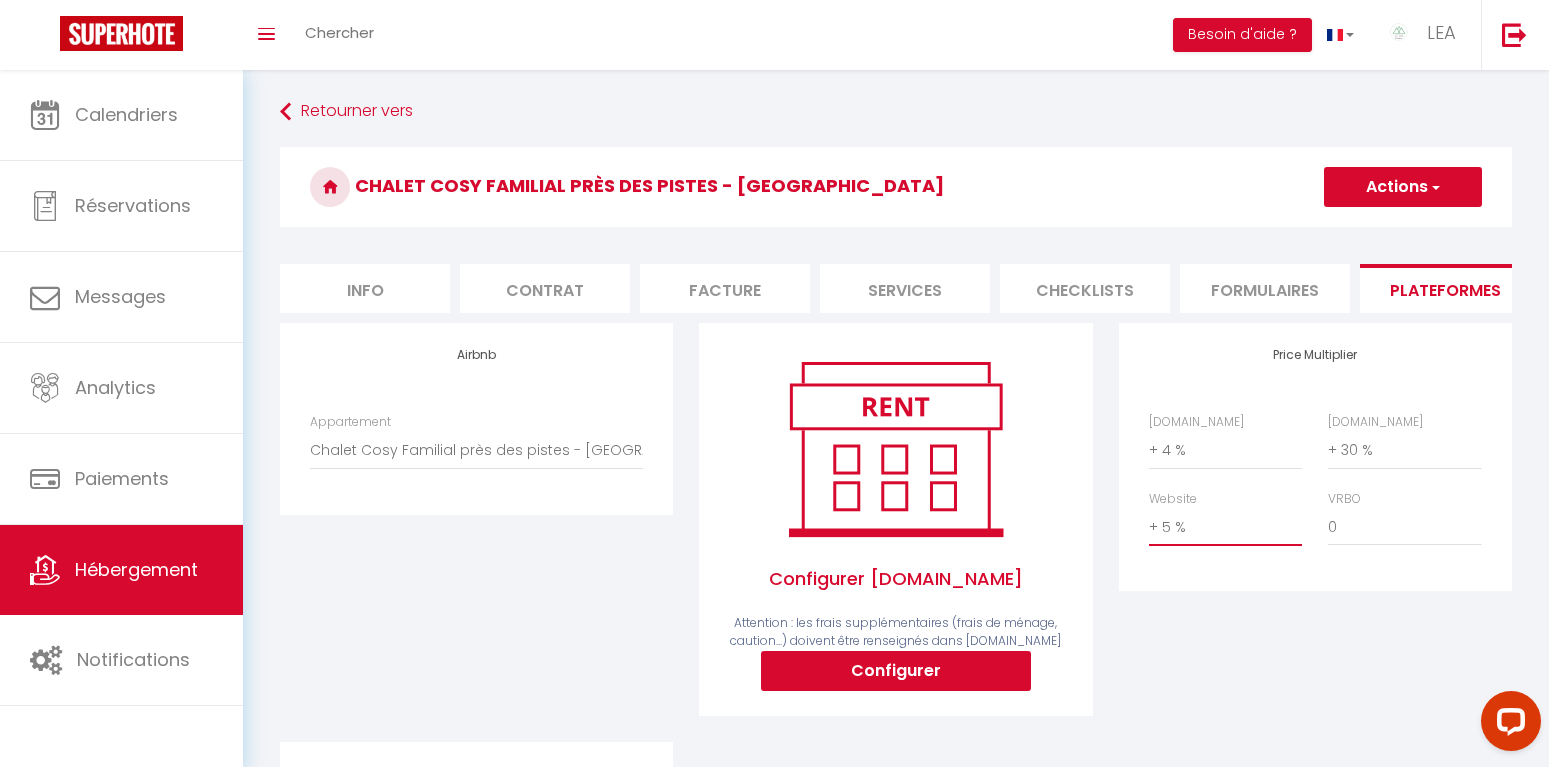 click on "+ 5 %" at bounding box center [0, 0] 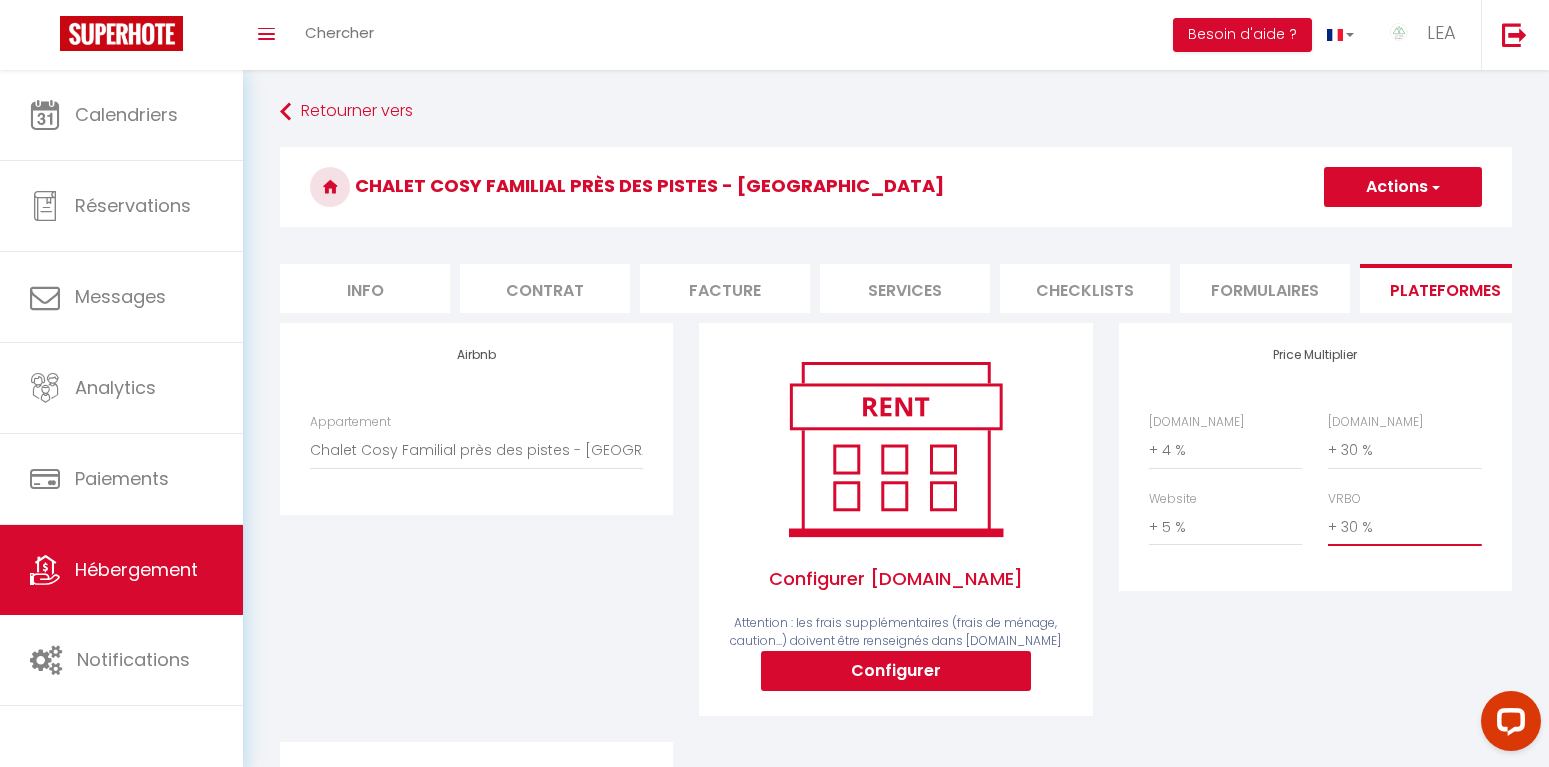 click on "+ 30 %" at bounding box center (0, 0) 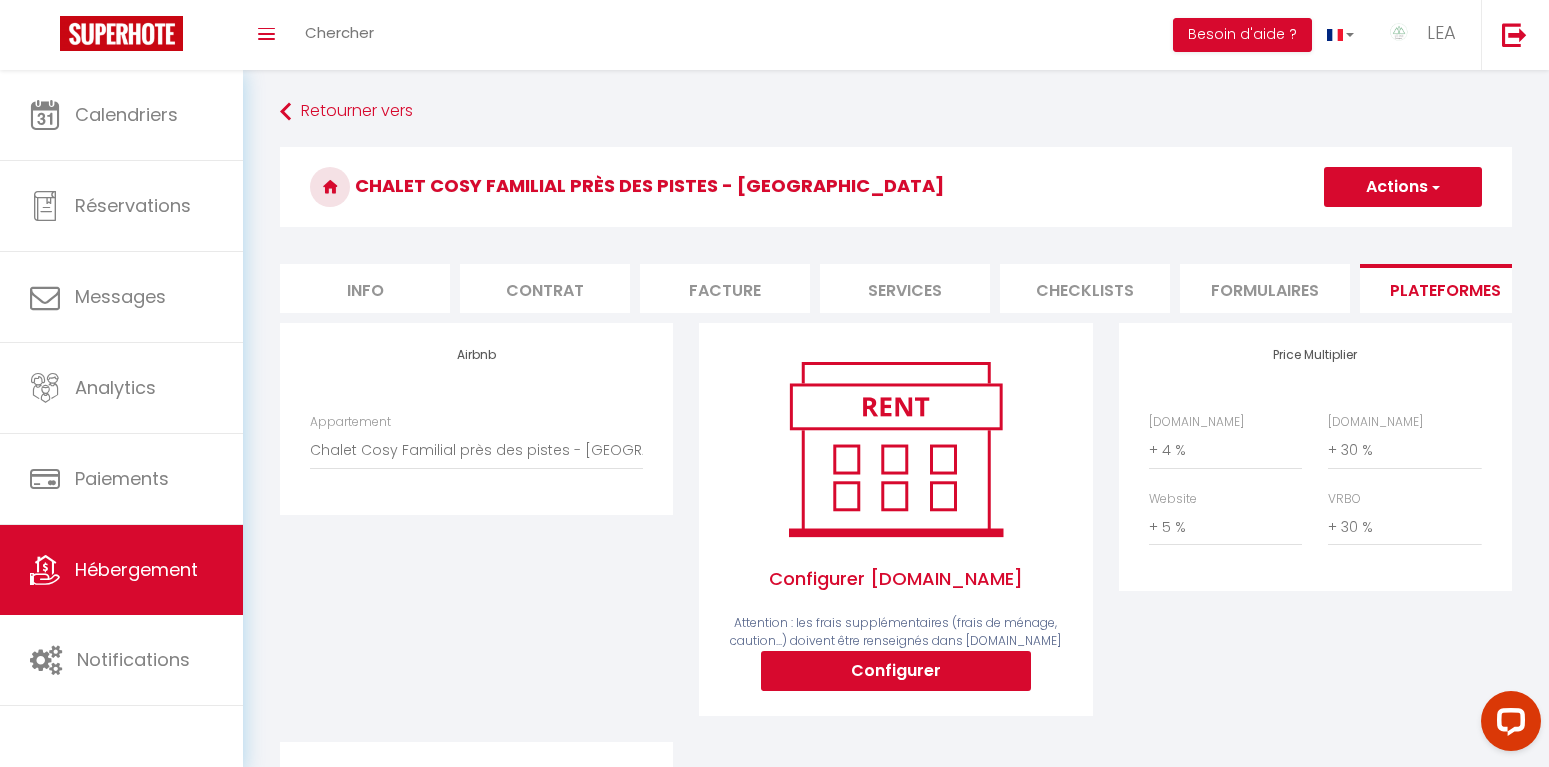 click on "Actions" at bounding box center (1403, 187) 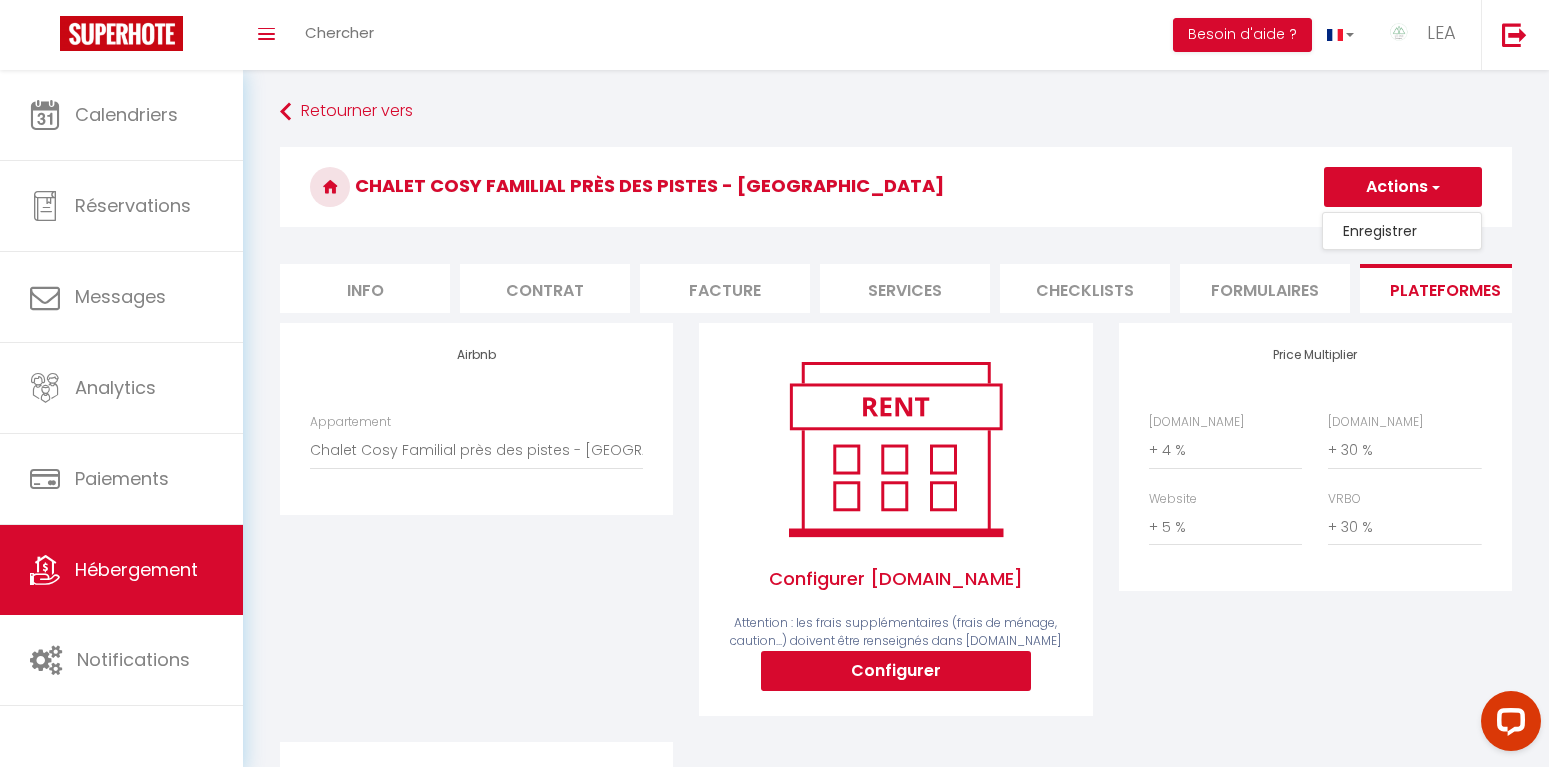 click on "Enregistrer" at bounding box center (1402, 231) 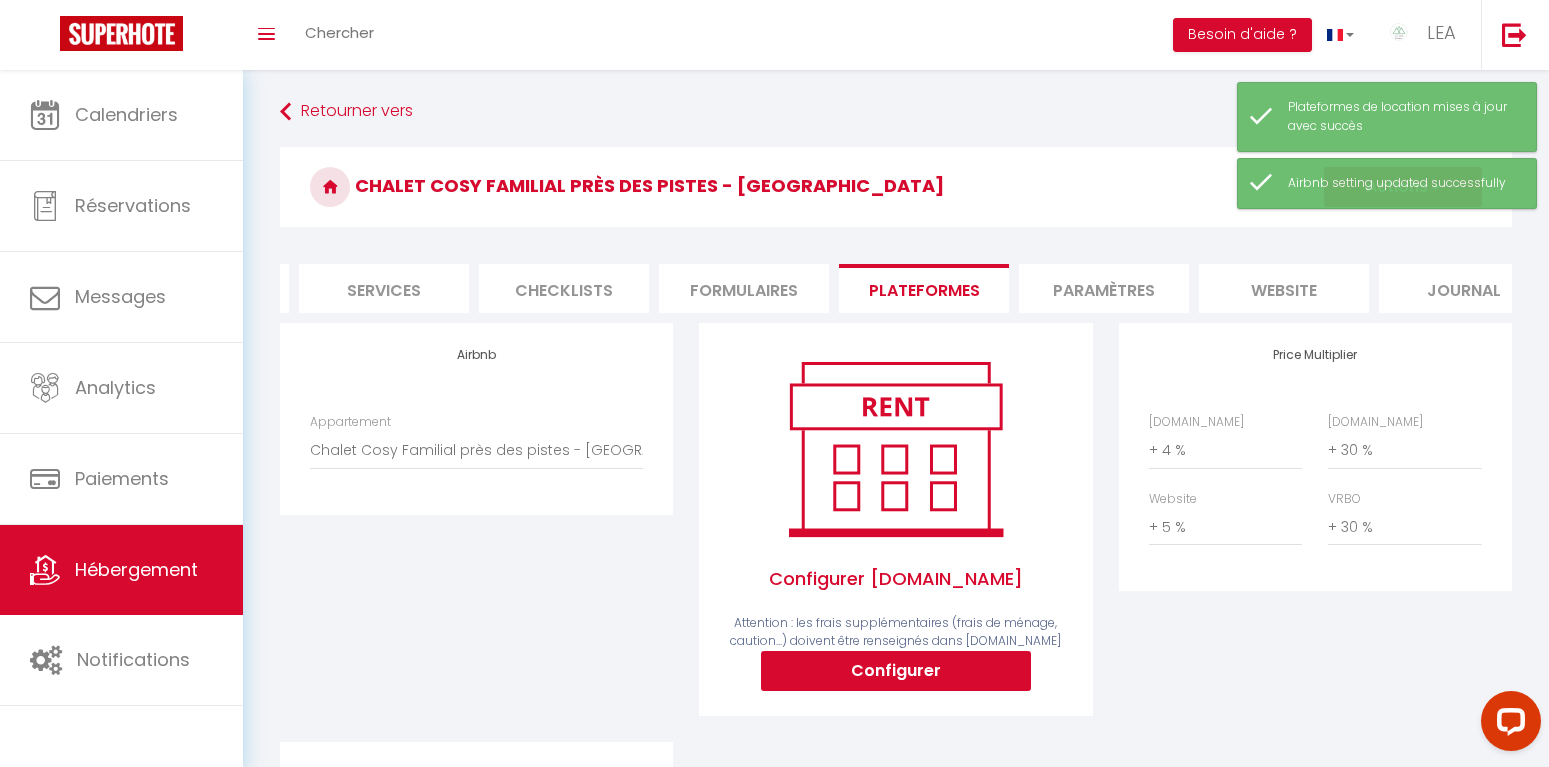 scroll, scrollTop: 0, scrollLeft: 568, axis: horizontal 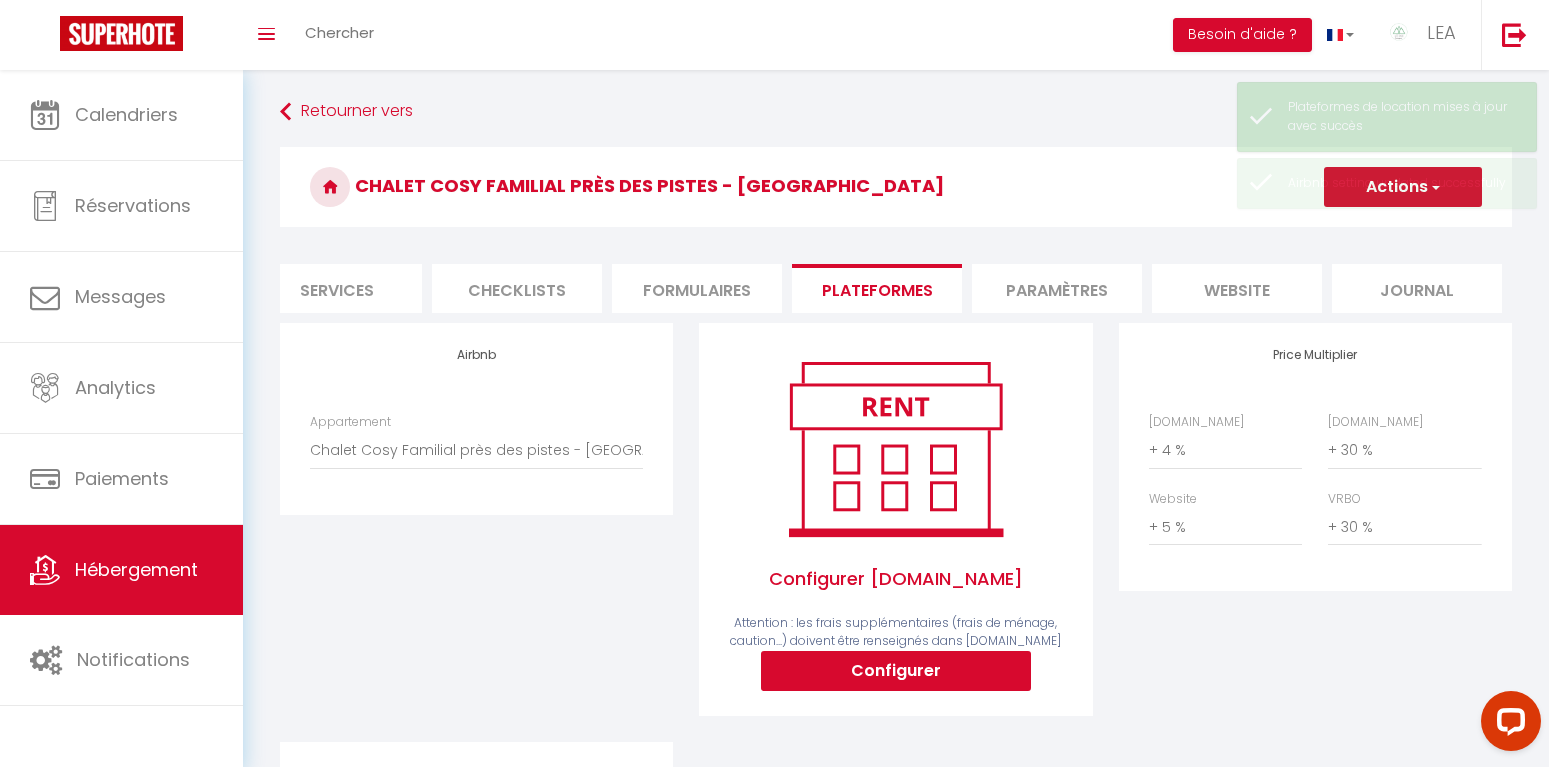 click on "Paramètres" at bounding box center [1057, 288] 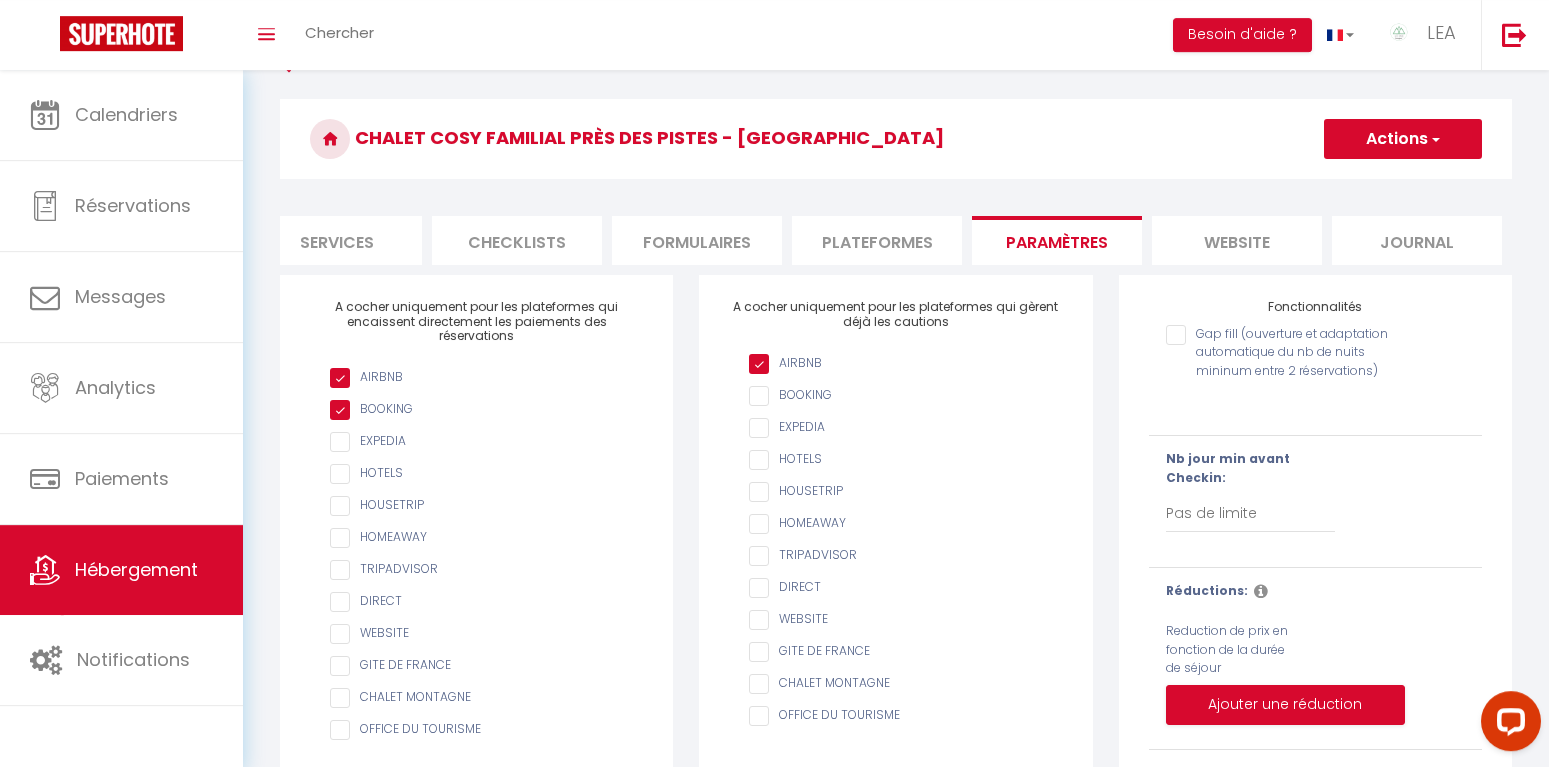 scroll, scrollTop: 46, scrollLeft: 0, axis: vertical 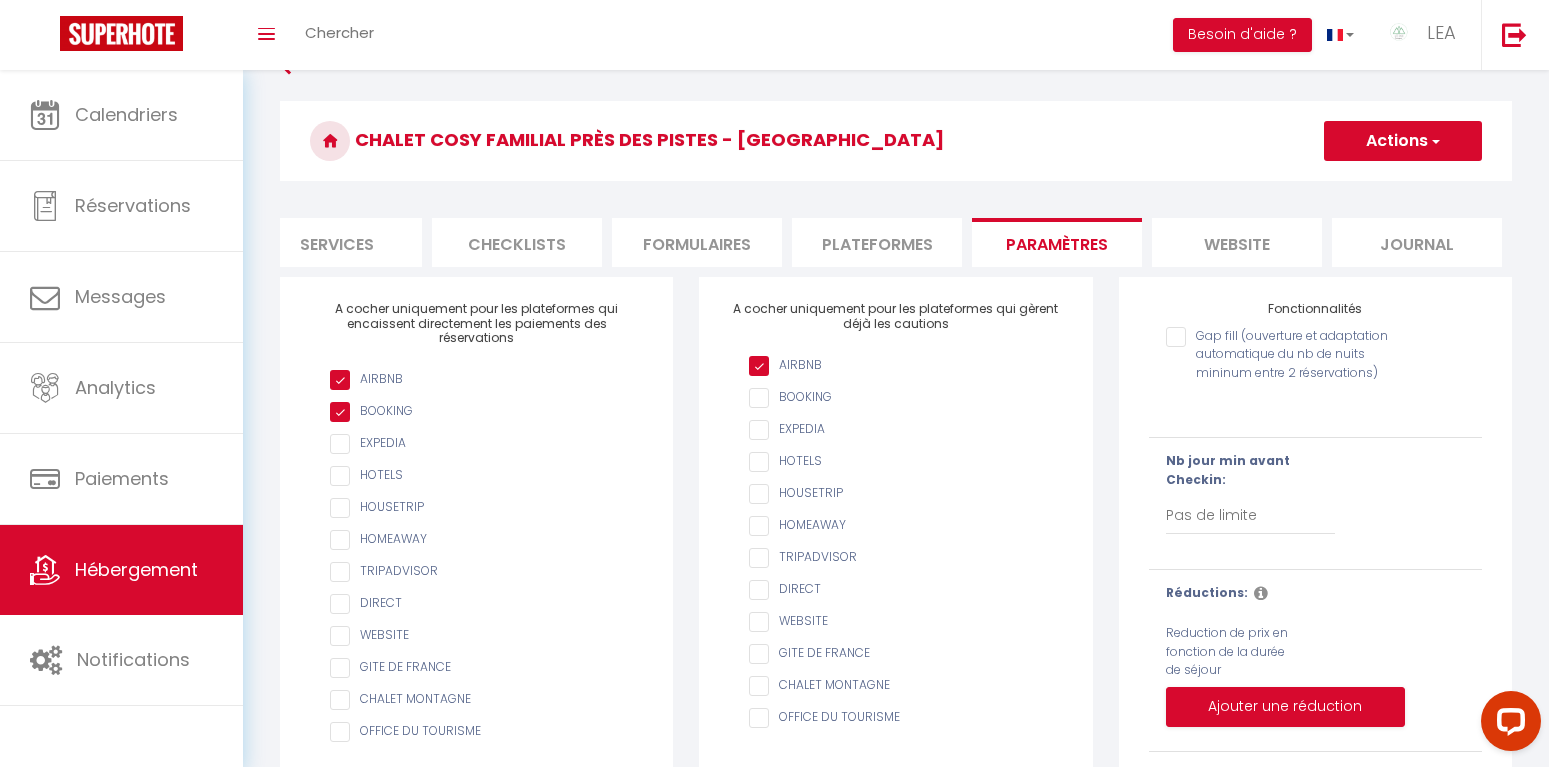 click on "website" at bounding box center (1237, 242) 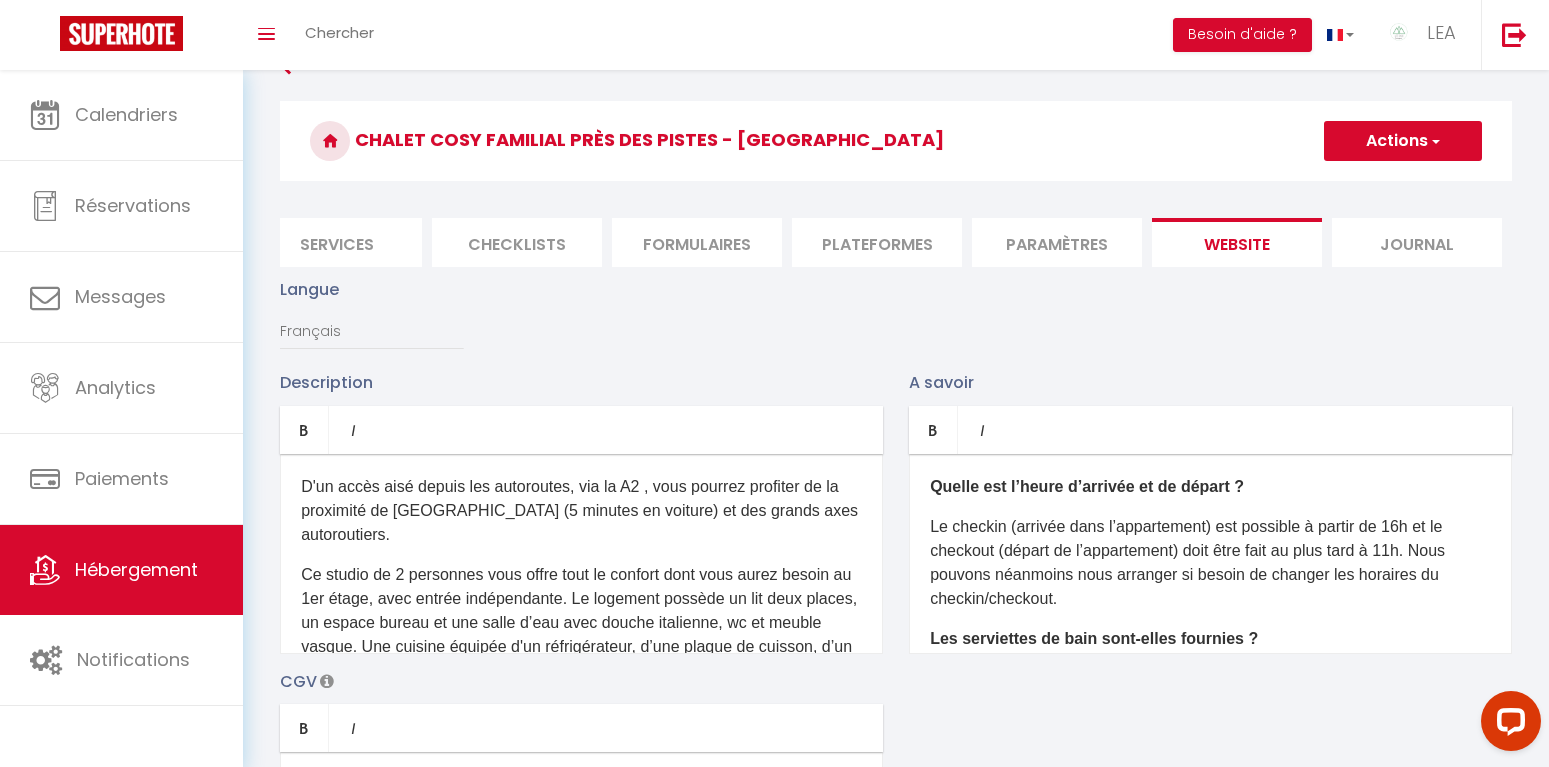 click on "Journal" at bounding box center (1417, 242) 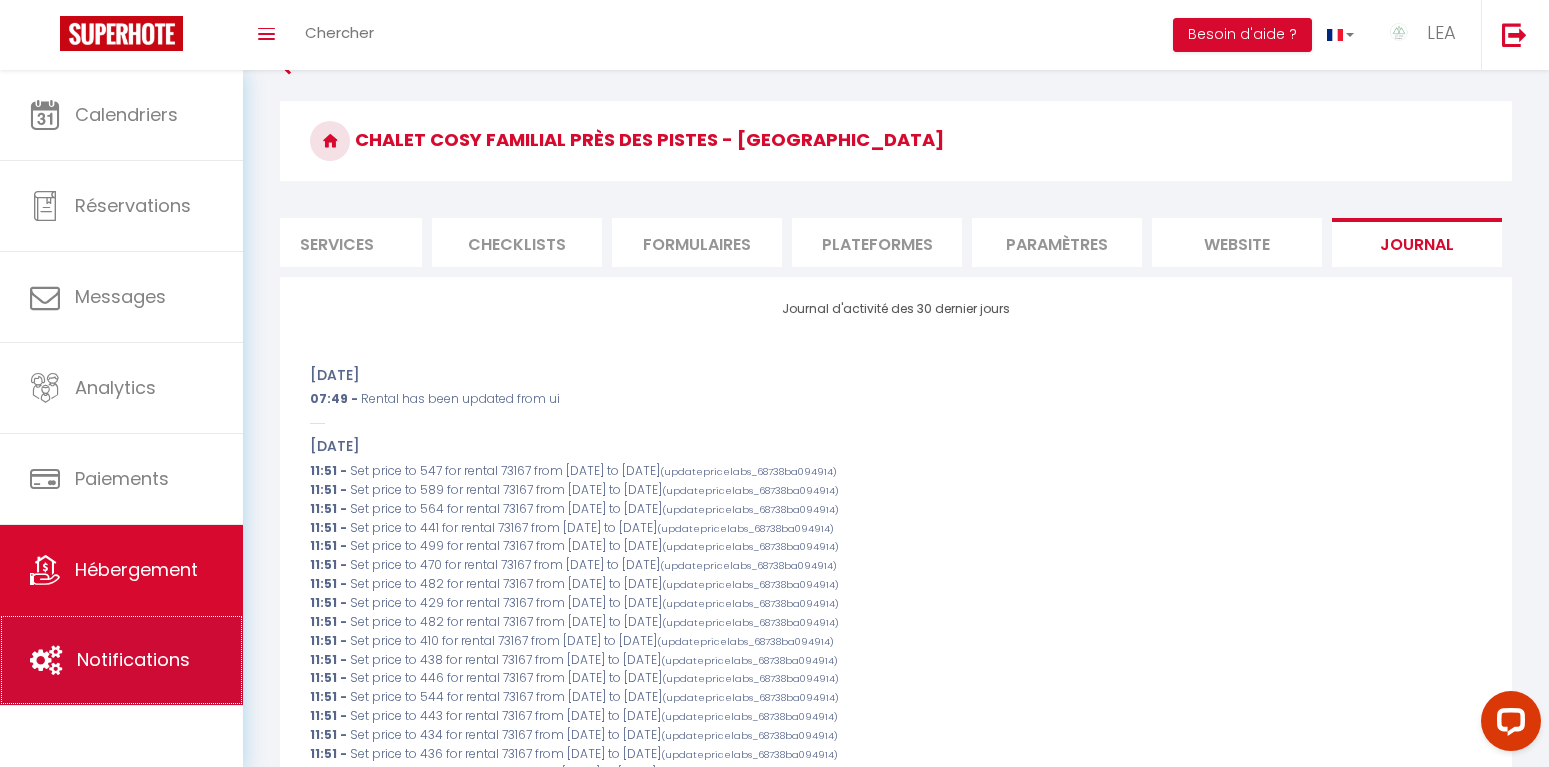 click on "Notifications" at bounding box center [133, 659] 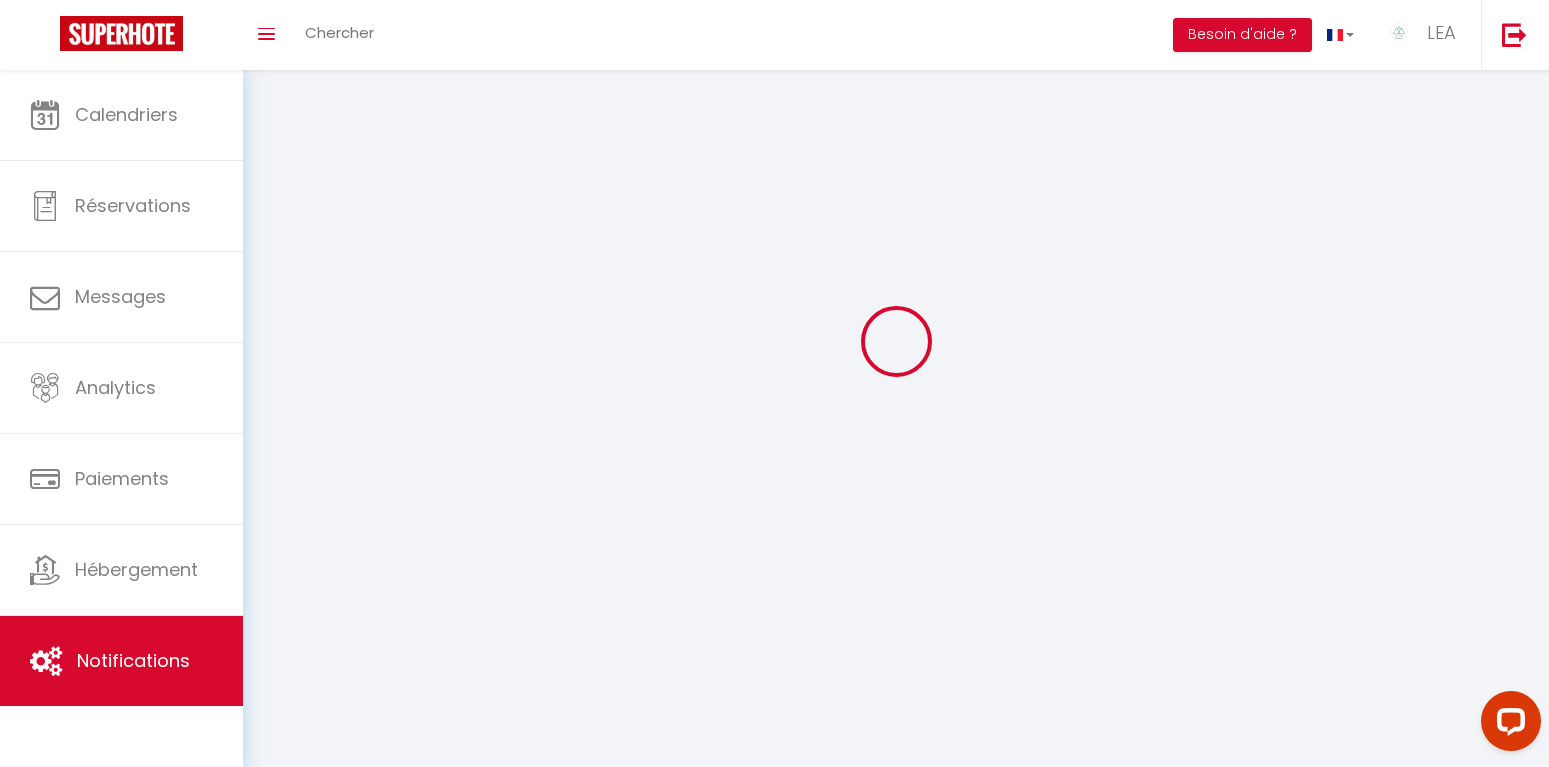 scroll, scrollTop: 0, scrollLeft: 0, axis: both 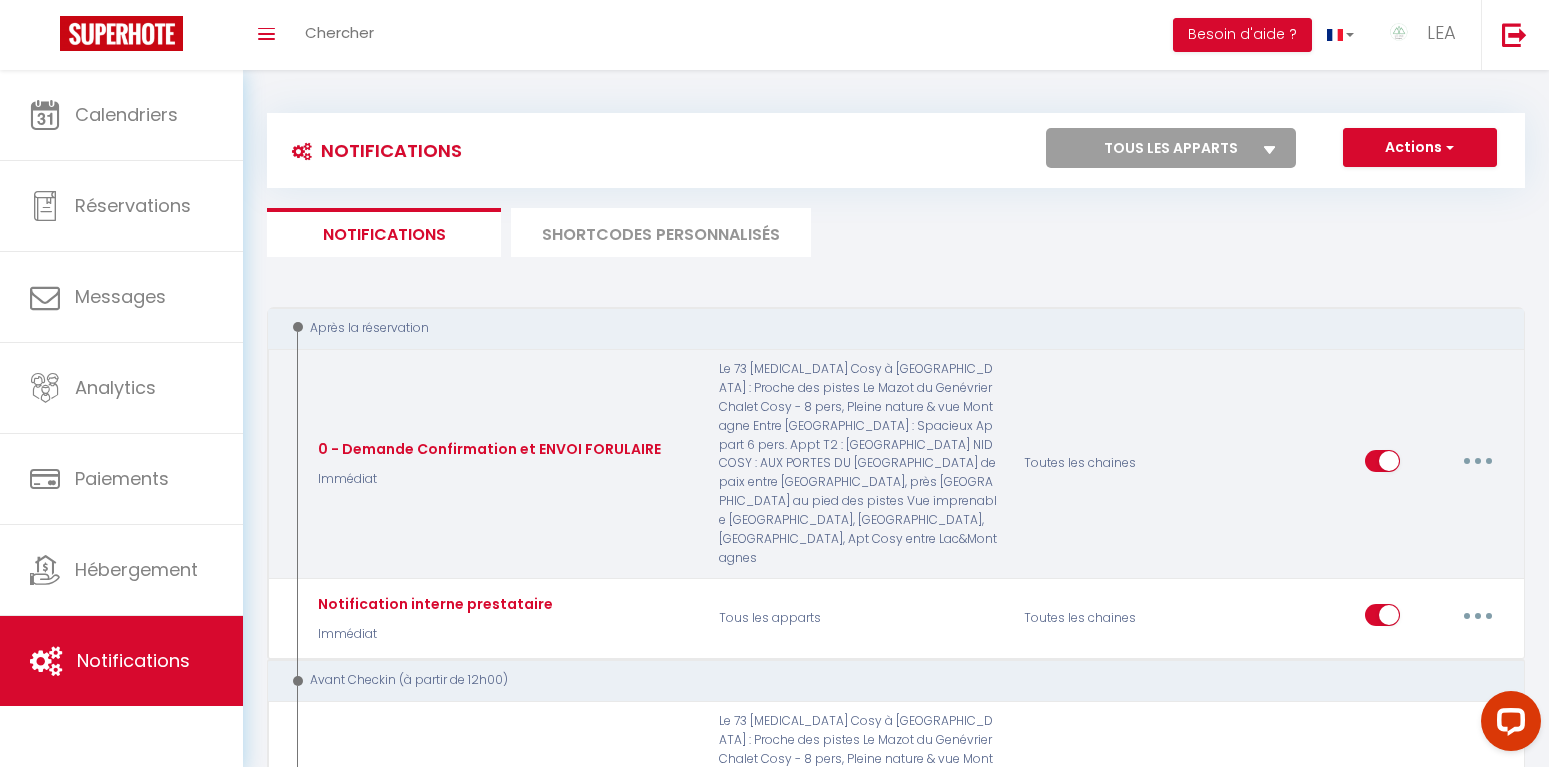 click at bounding box center (1478, 461) 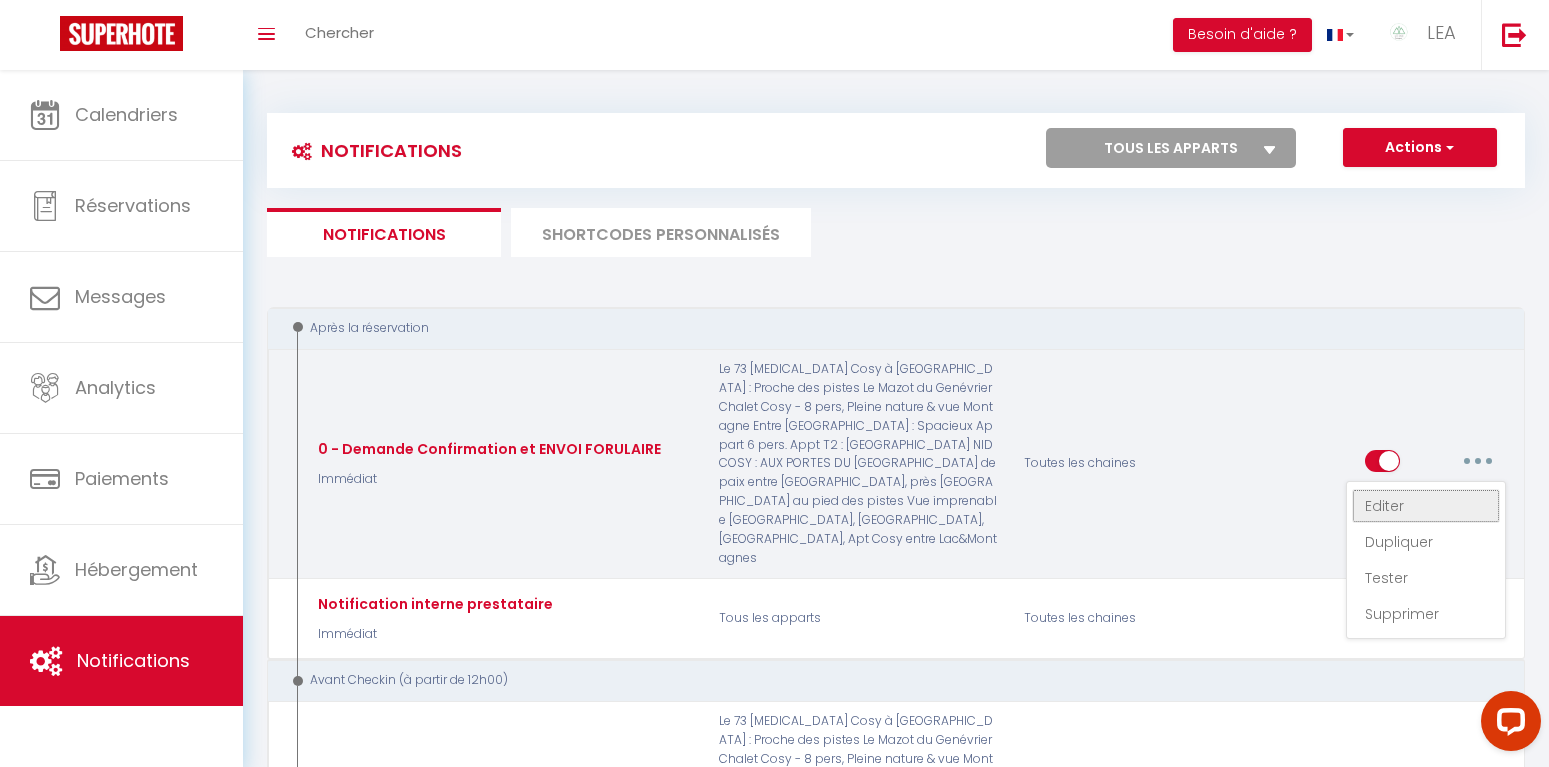 click on "Editer" at bounding box center [1426, 506] 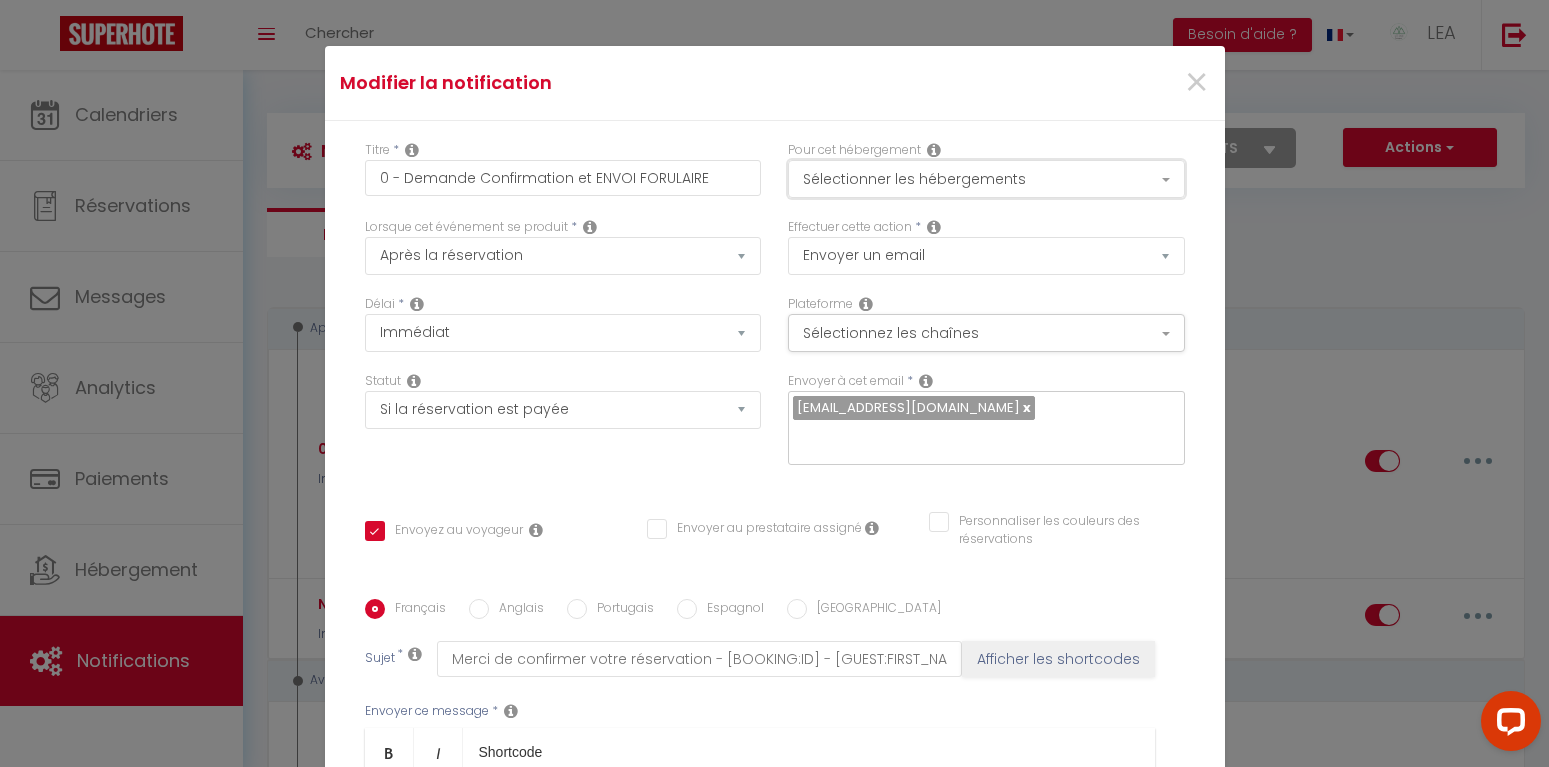 click on "Sélectionner les hébergements" at bounding box center [986, 179] 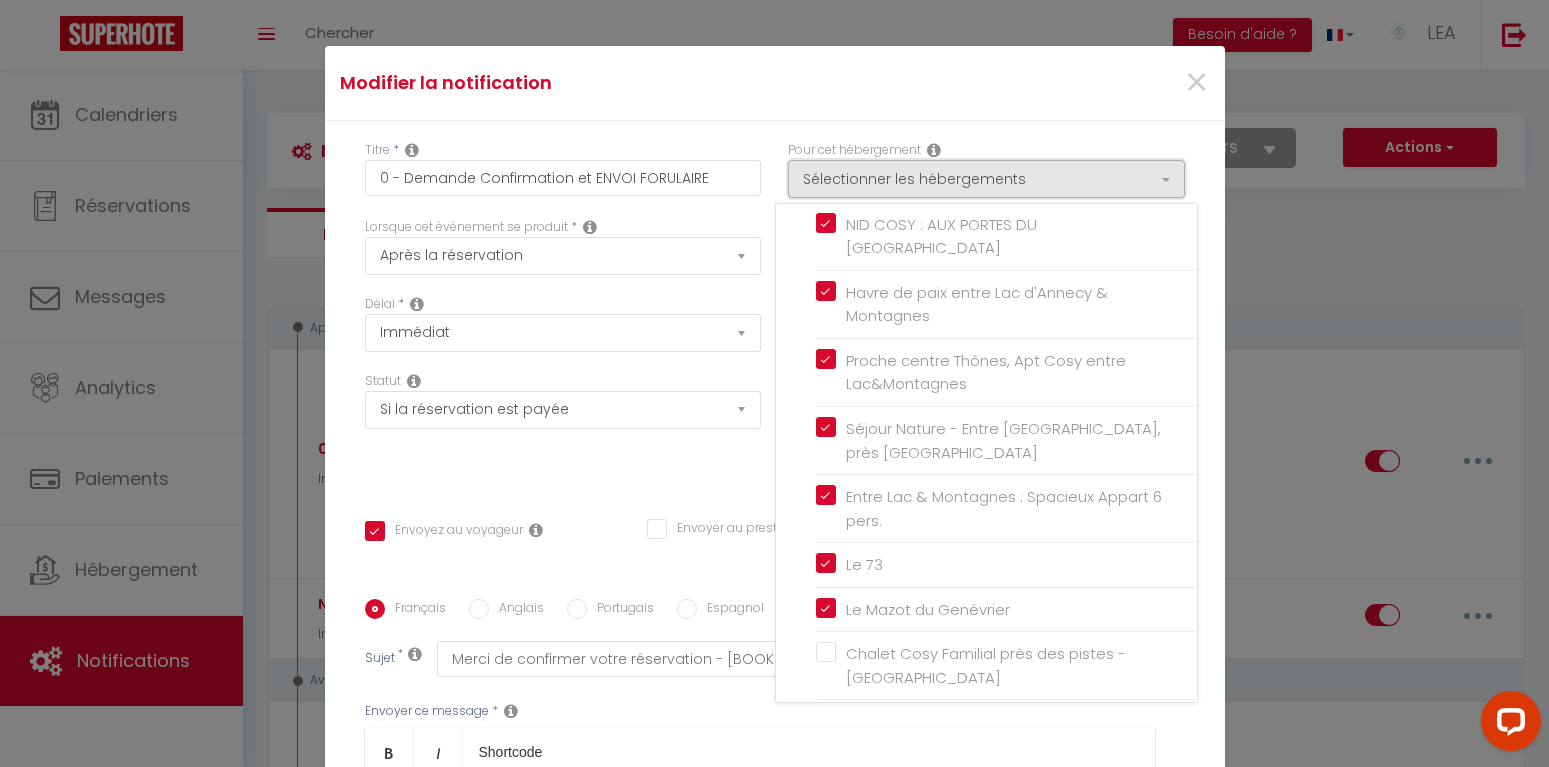 scroll, scrollTop: 356, scrollLeft: 0, axis: vertical 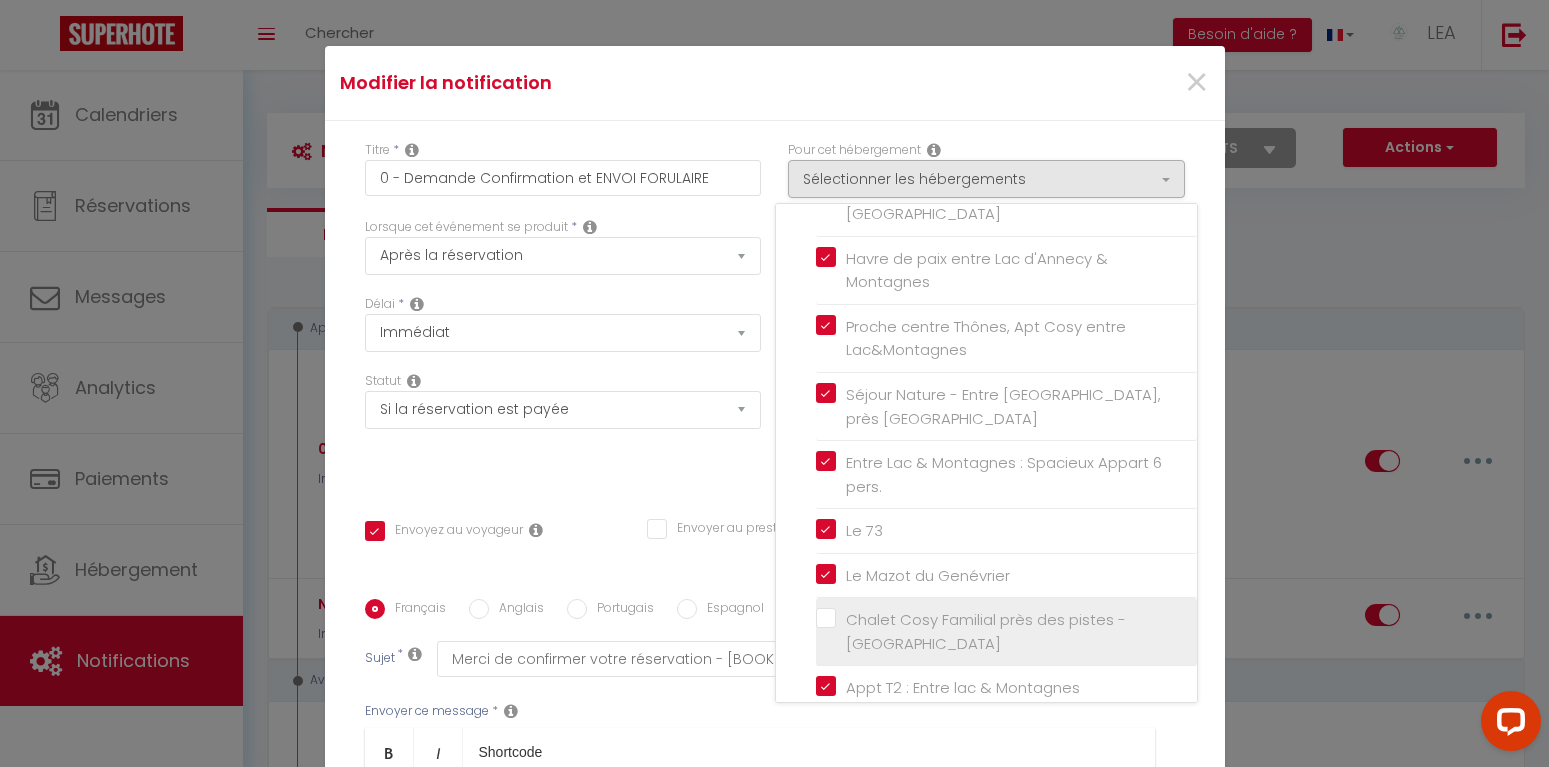 click on "Chalet Cosy Familial près des pistes - [GEOGRAPHIC_DATA]" at bounding box center (1010, 631) 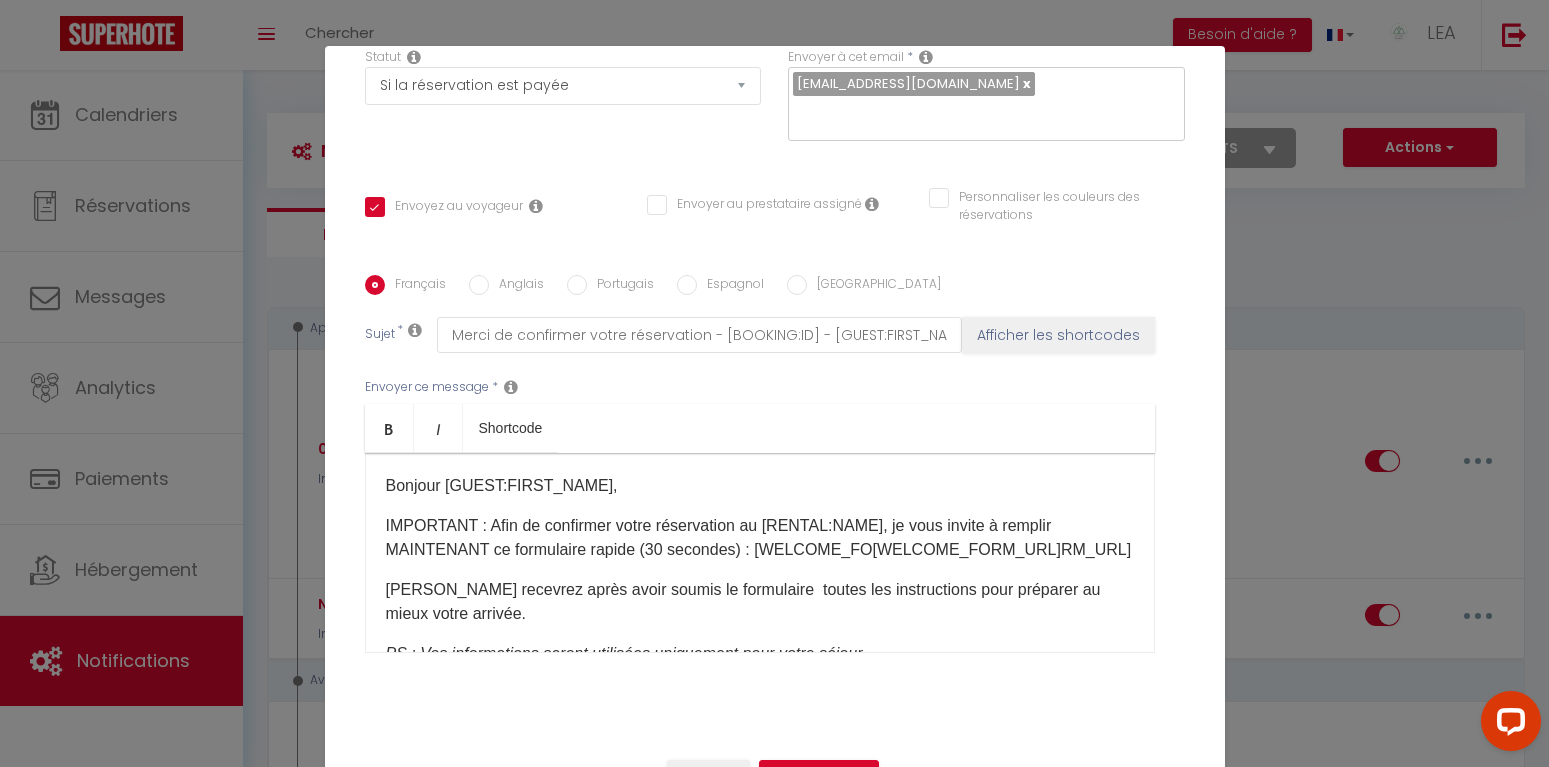 scroll, scrollTop: 333, scrollLeft: 0, axis: vertical 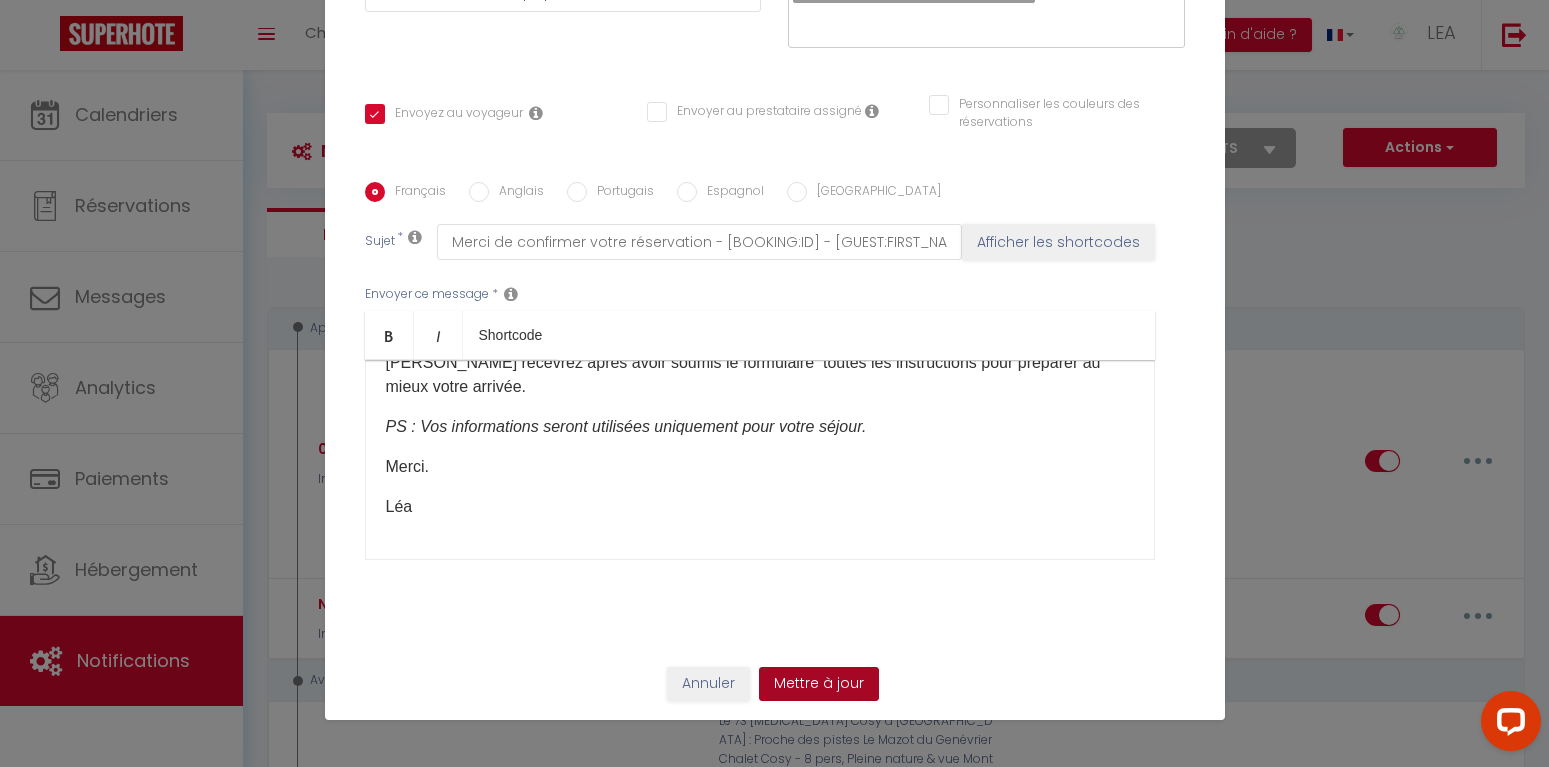 click on "Mettre à jour" at bounding box center [819, 684] 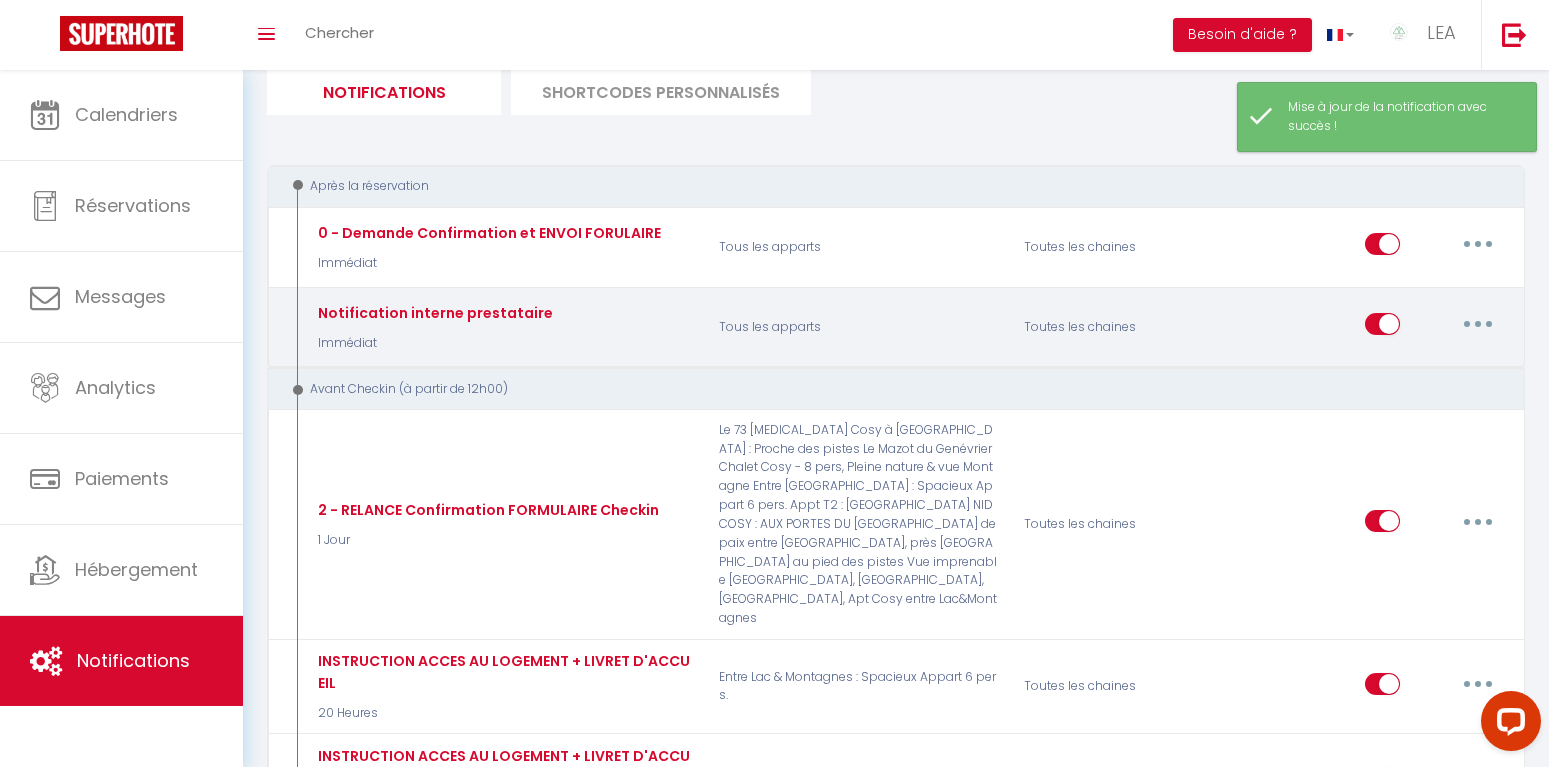 scroll, scrollTop: 204, scrollLeft: 0, axis: vertical 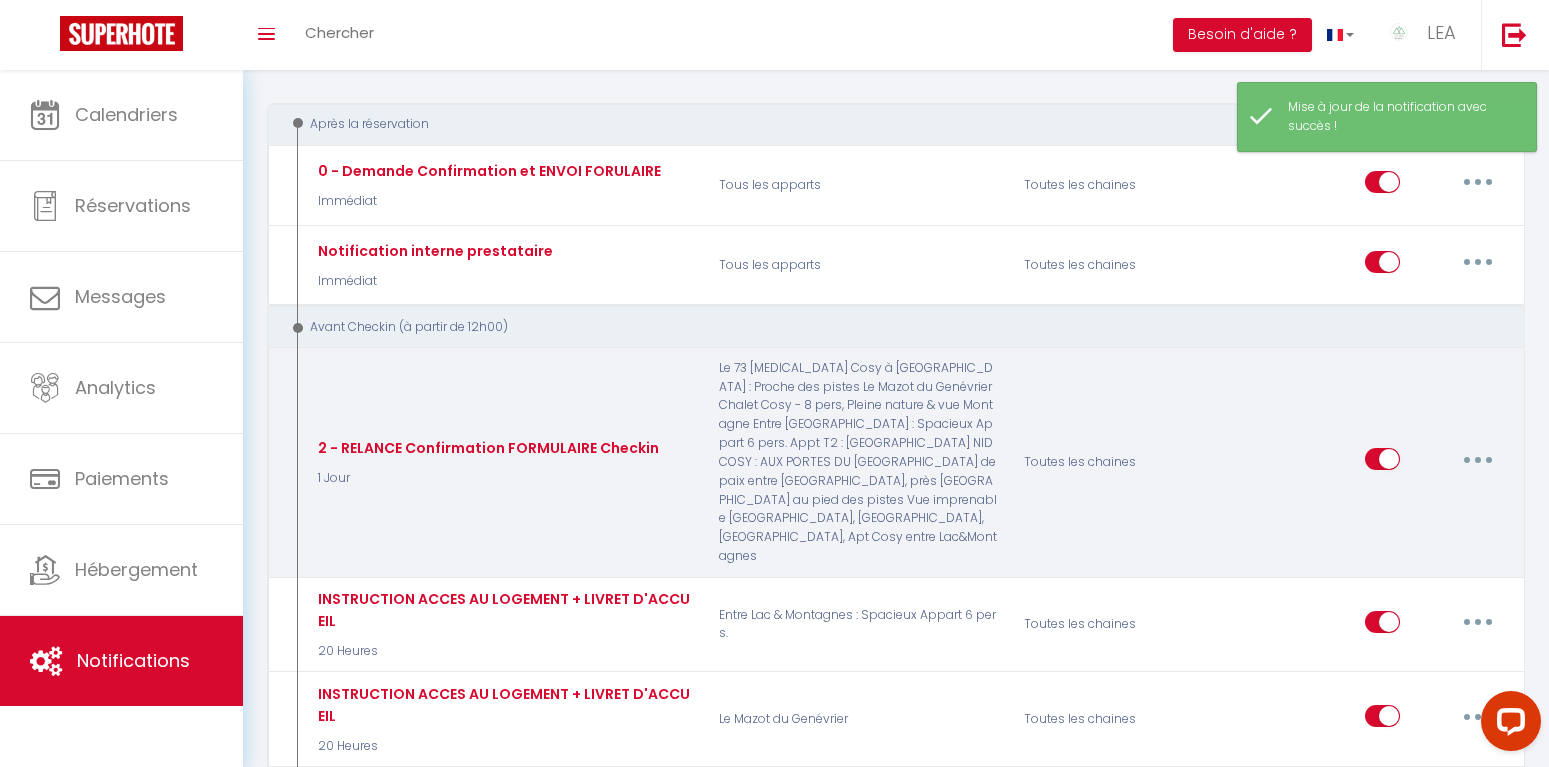 click at bounding box center [1478, 459] 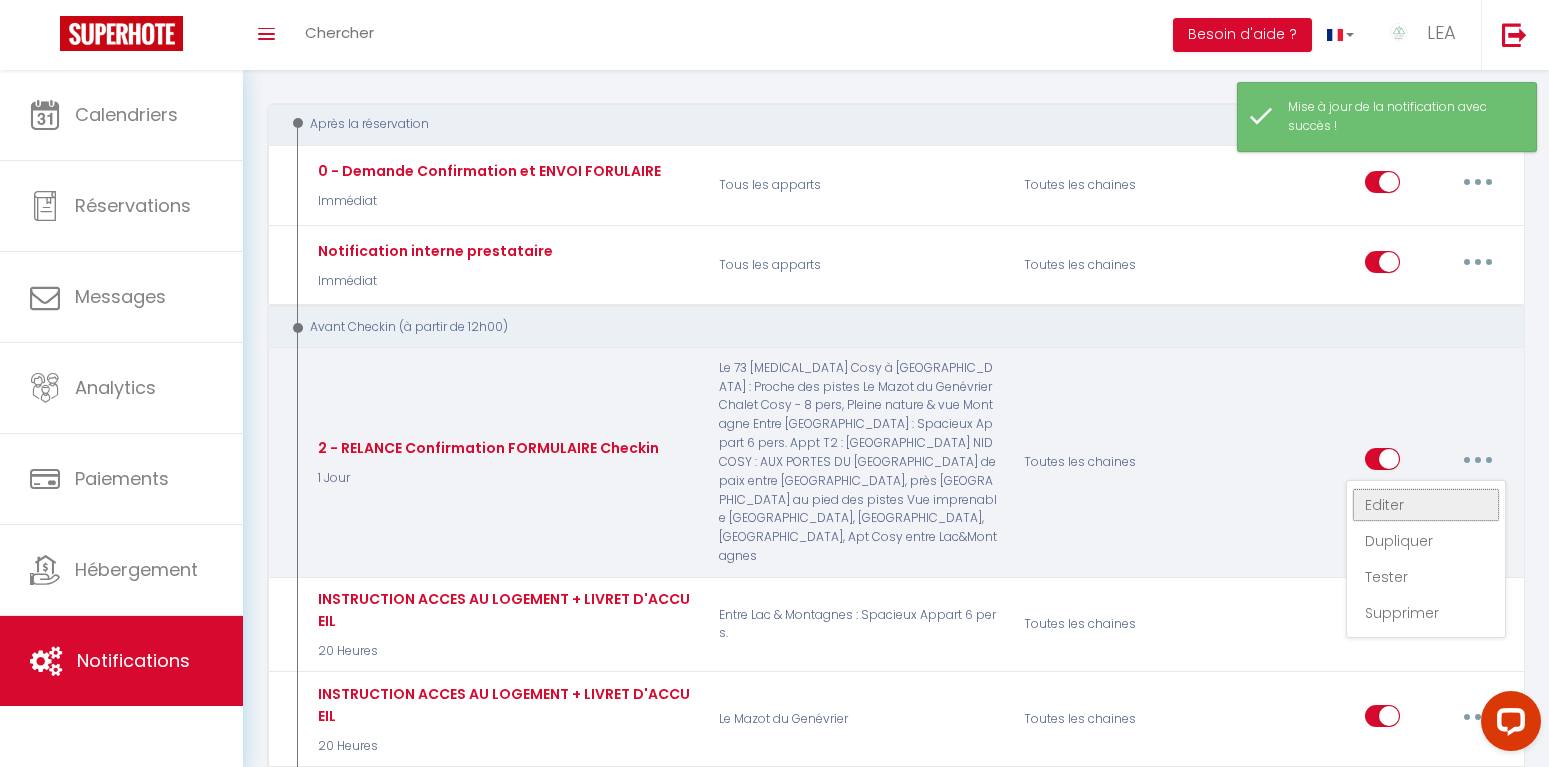 click on "Editer" at bounding box center [1426, 505] 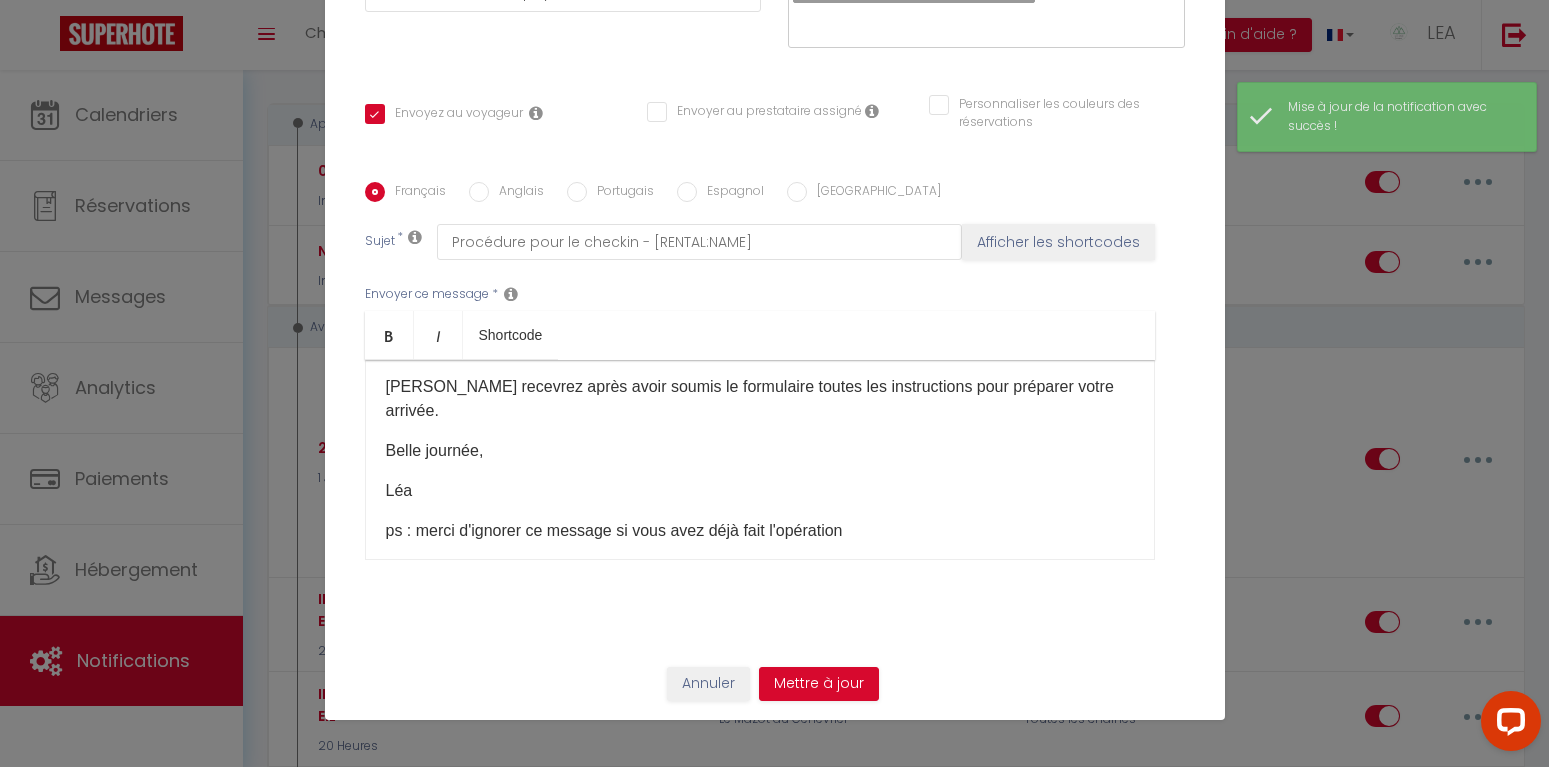 scroll, scrollTop: 134, scrollLeft: 0, axis: vertical 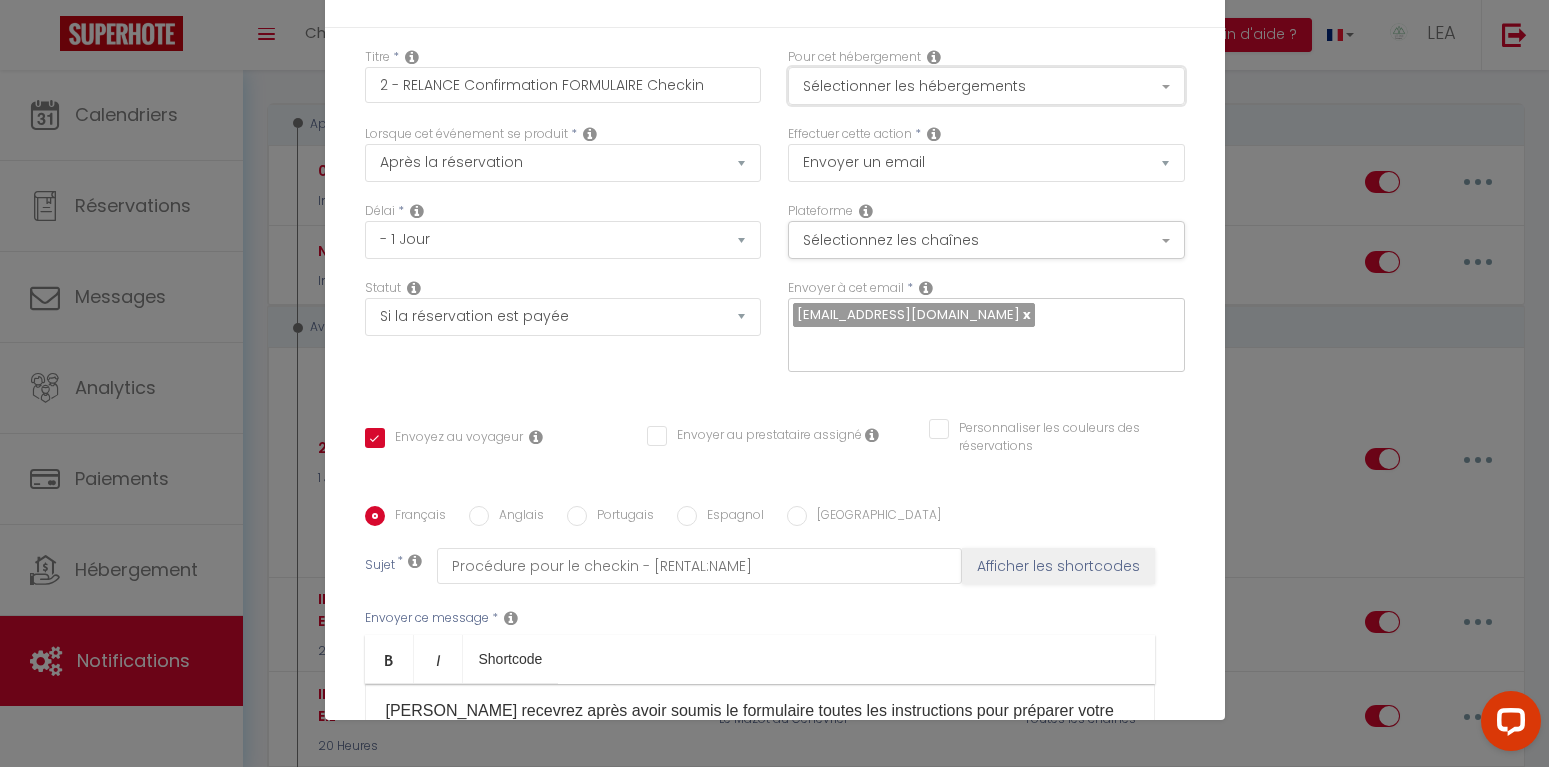 click on "Sélectionner les hébergements" at bounding box center [986, 86] 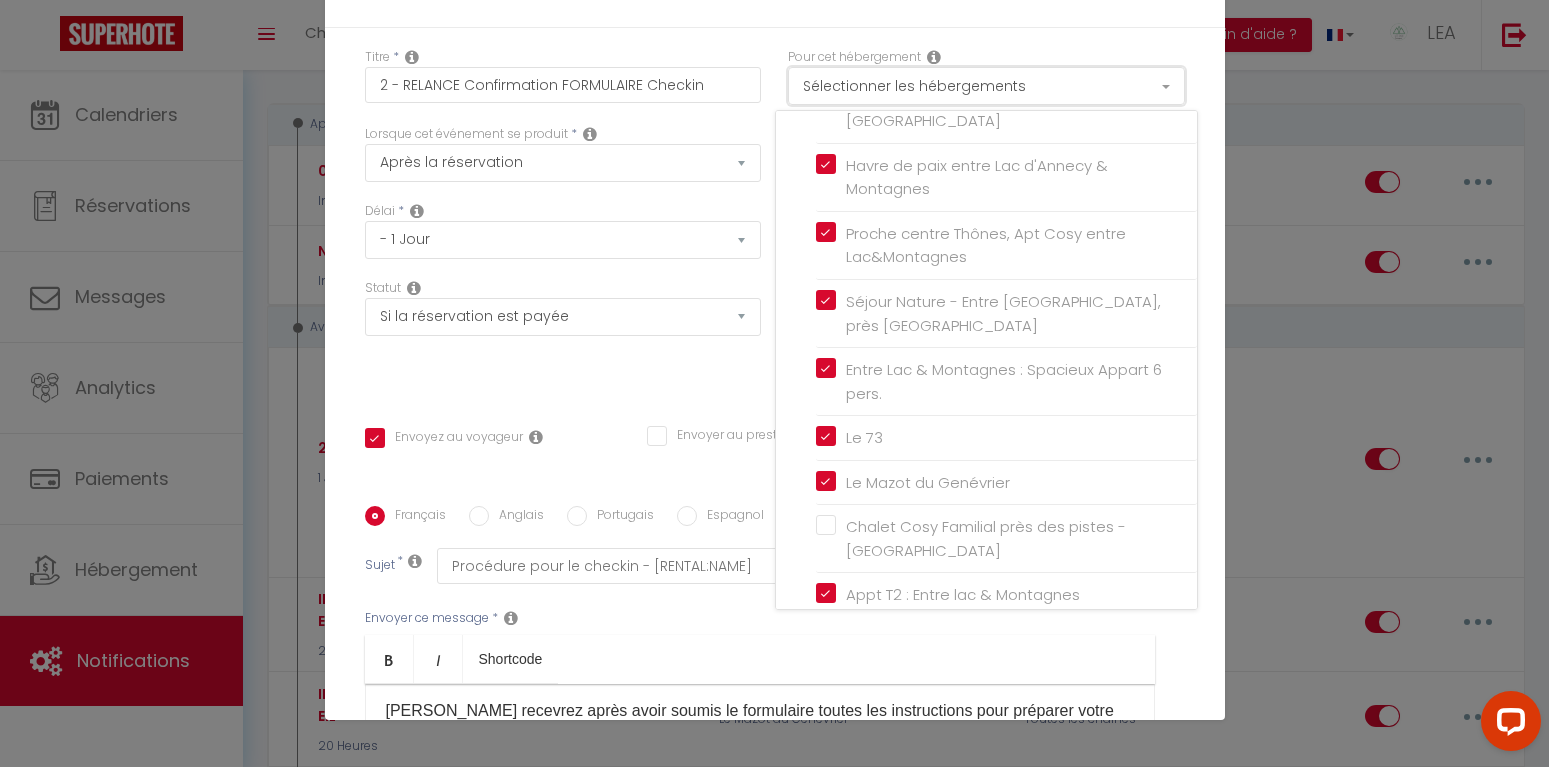 scroll, scrollTop: 356, scrollLeft: 0, axis: vertical 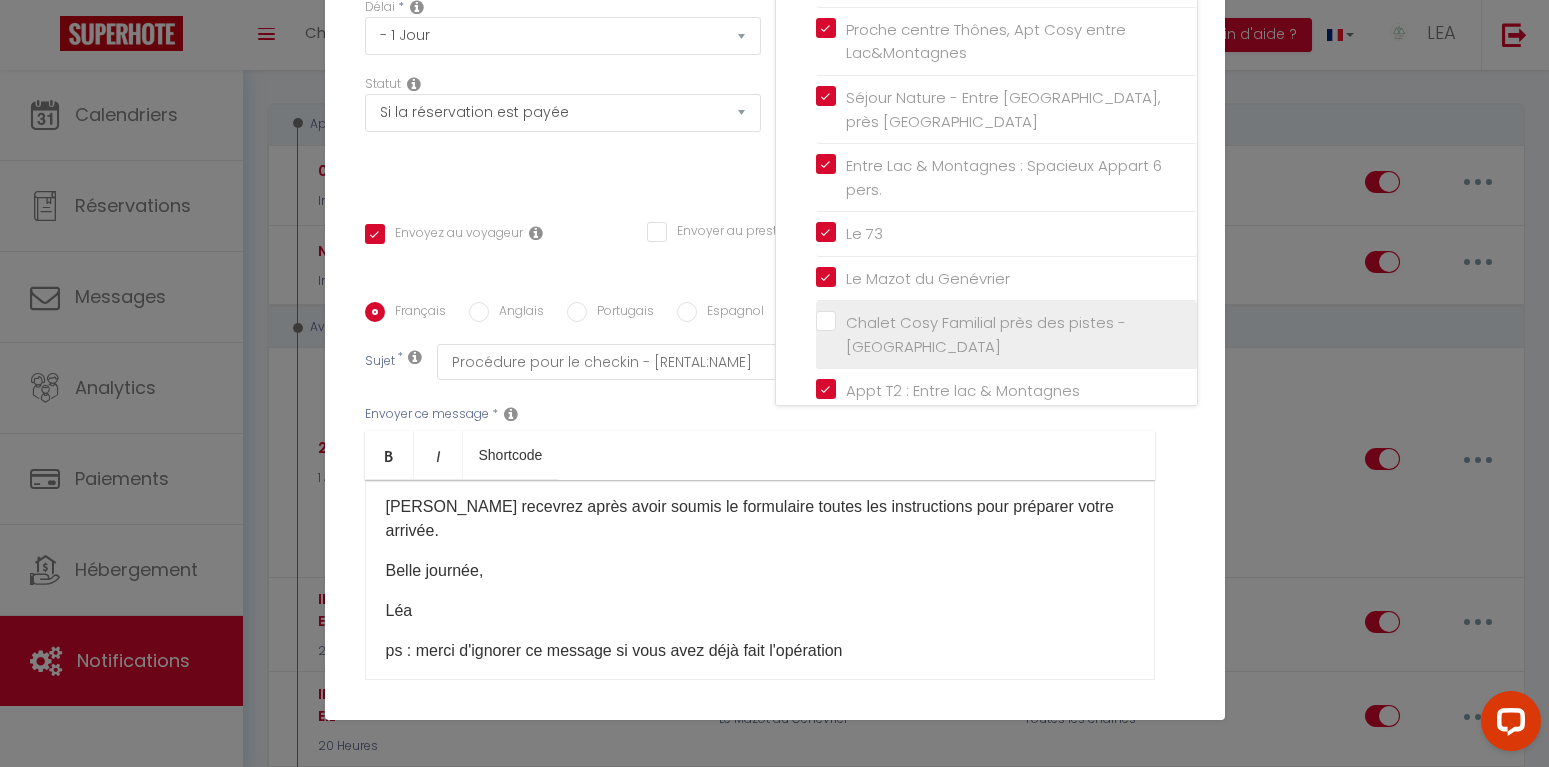 click on "Chalet Cosy Familial près des pistes - [GEOGRAPHIC_DATA]" at bounding box center (1006, 335) 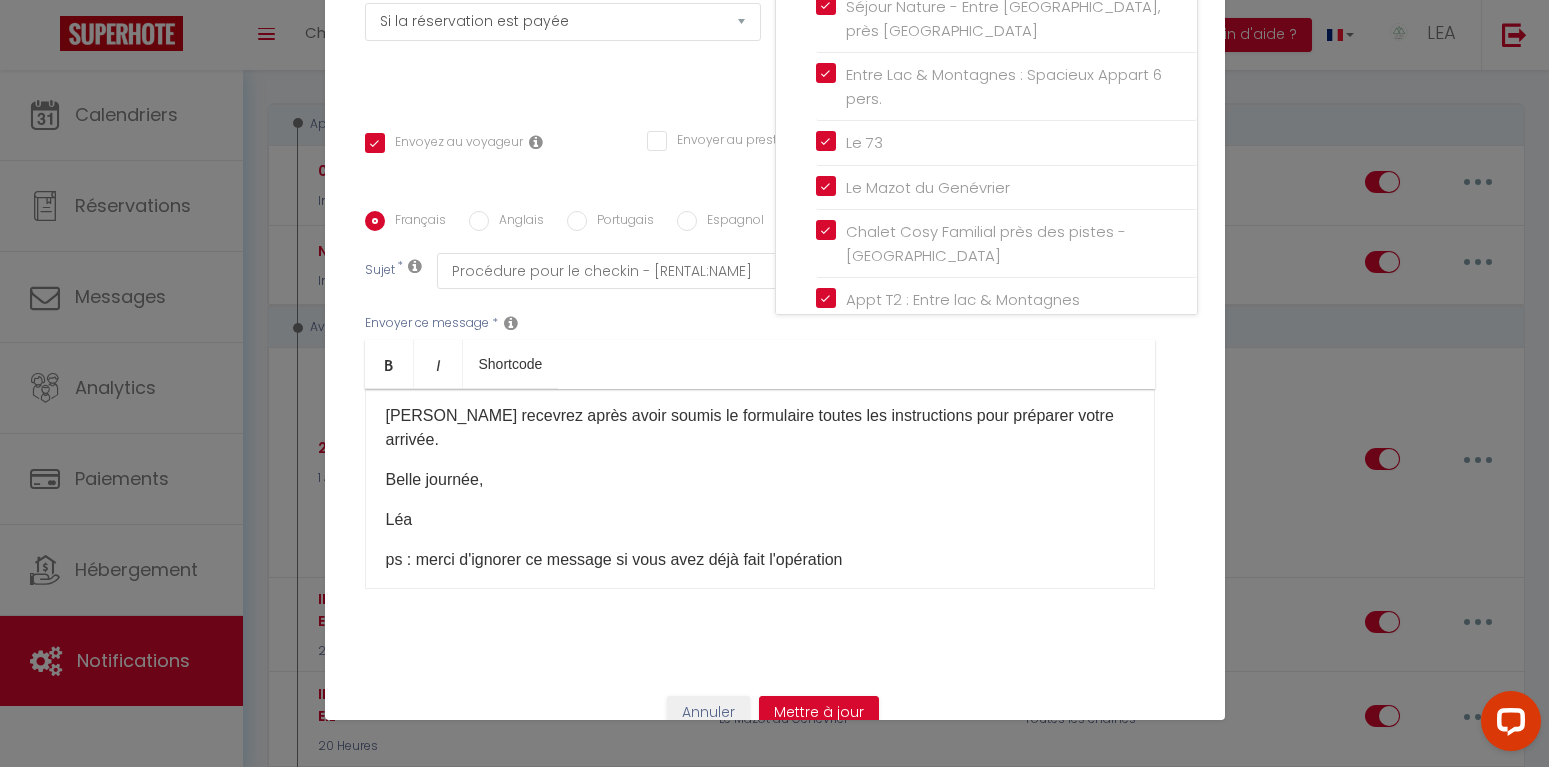 scroll, scrollTop: 333, scrollLeft: 0, axis: vertical 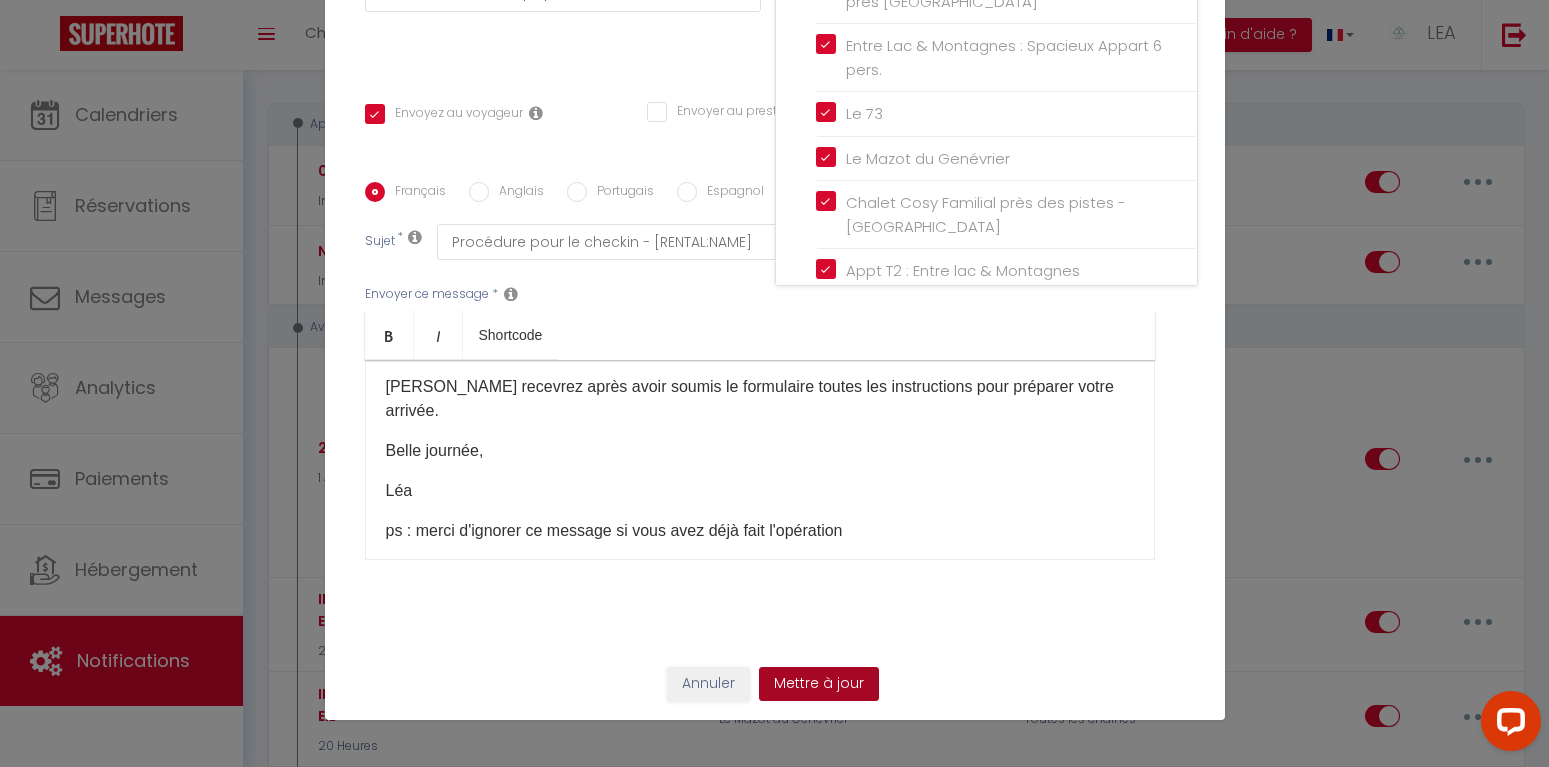 click on "Mettre à jour" at bounding box center [819, 684] 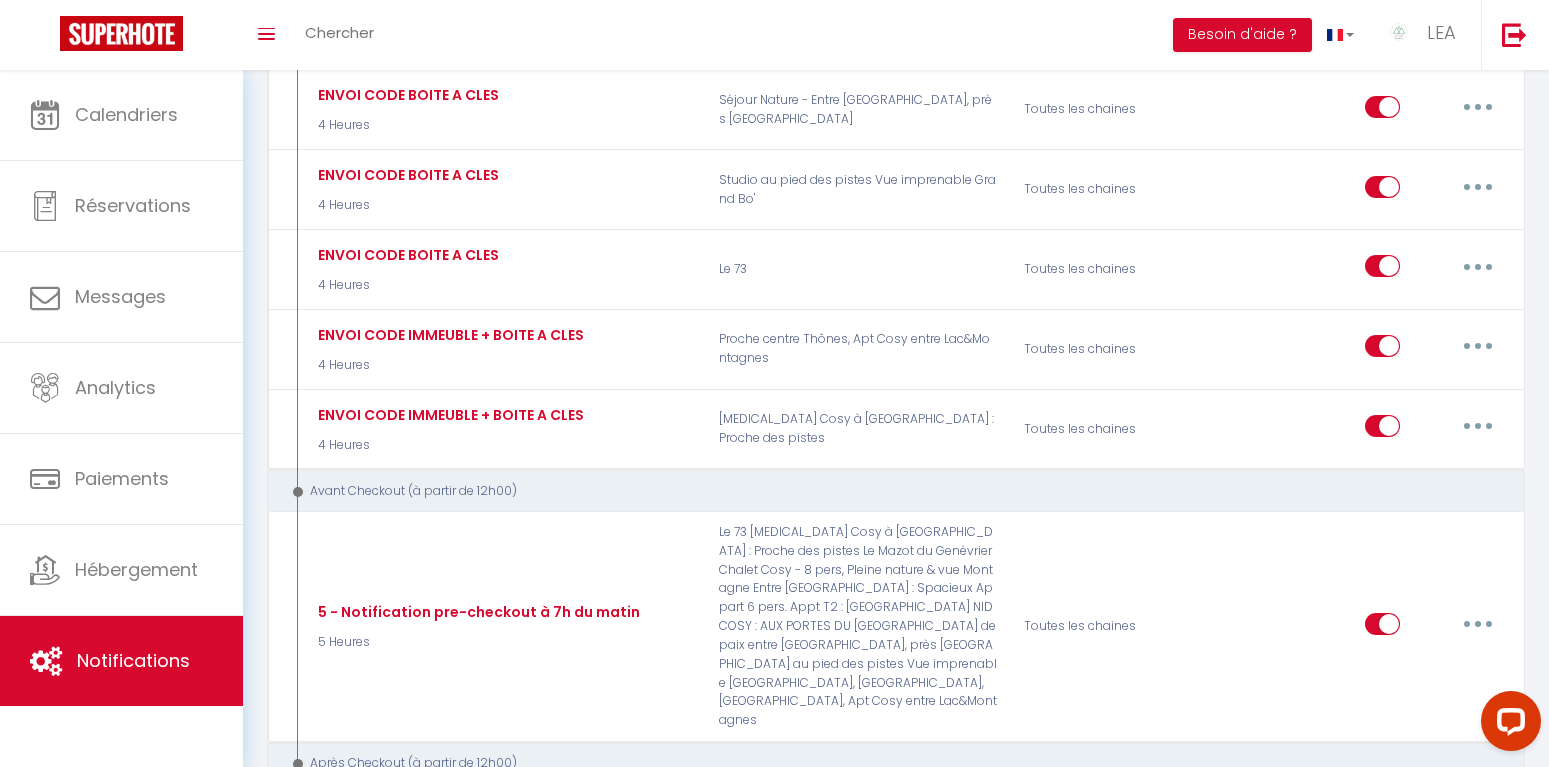 scroll, scrollTop: 2244, scrollLeft: 0, axis: vertical 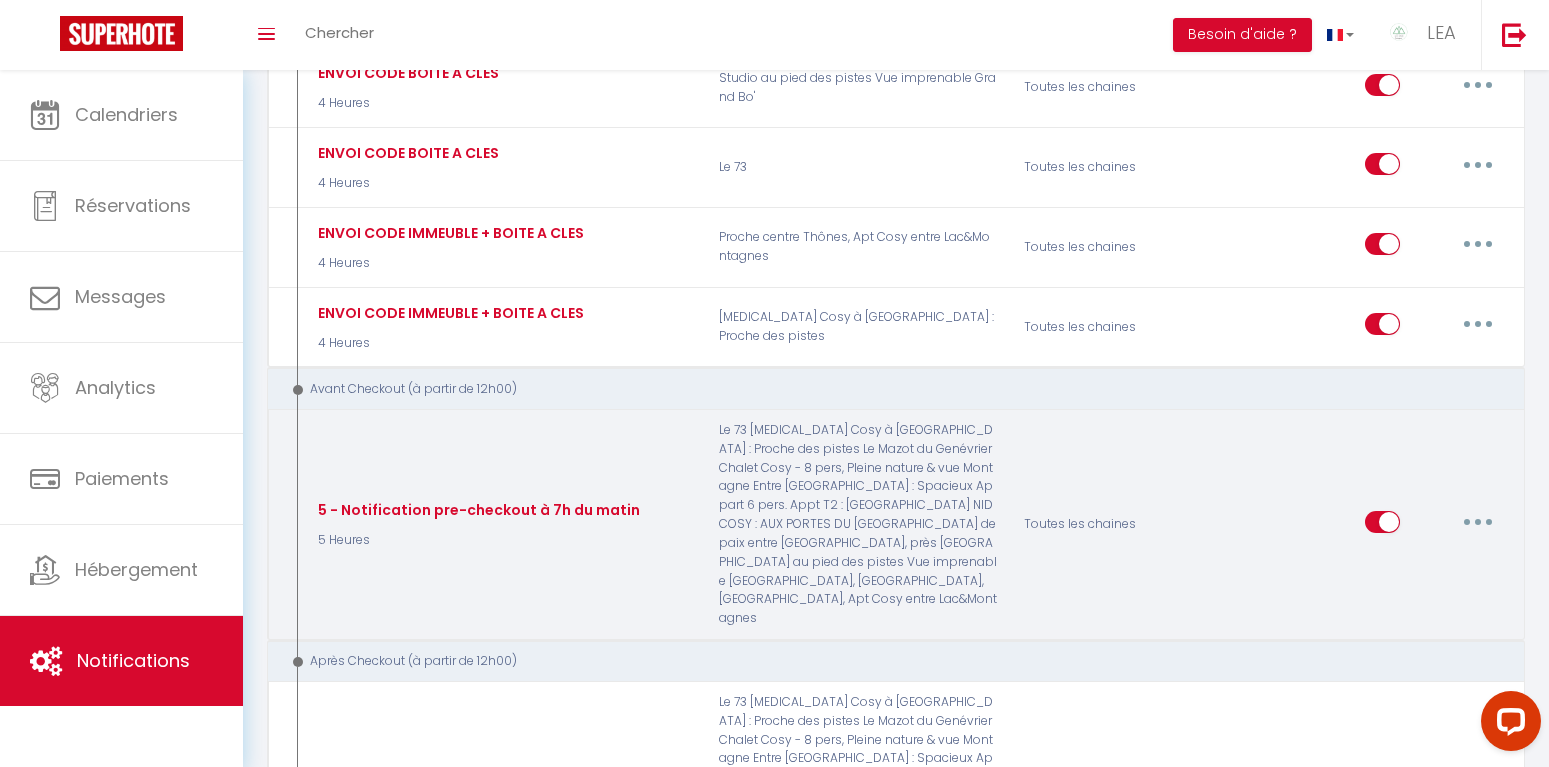 click at bounding box center [1478, 522] 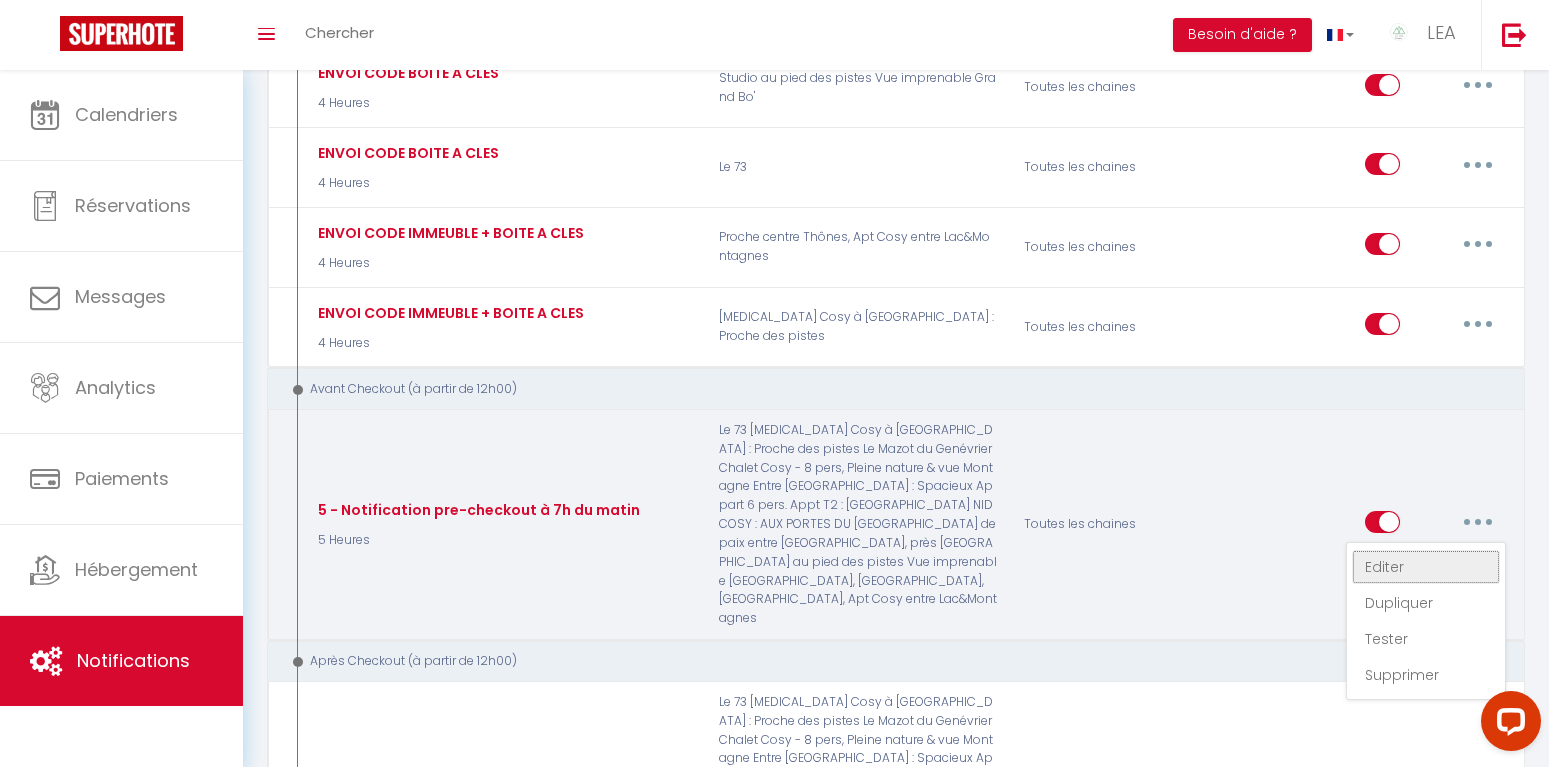 click on "Editer" at bounding box center [1426, 567] 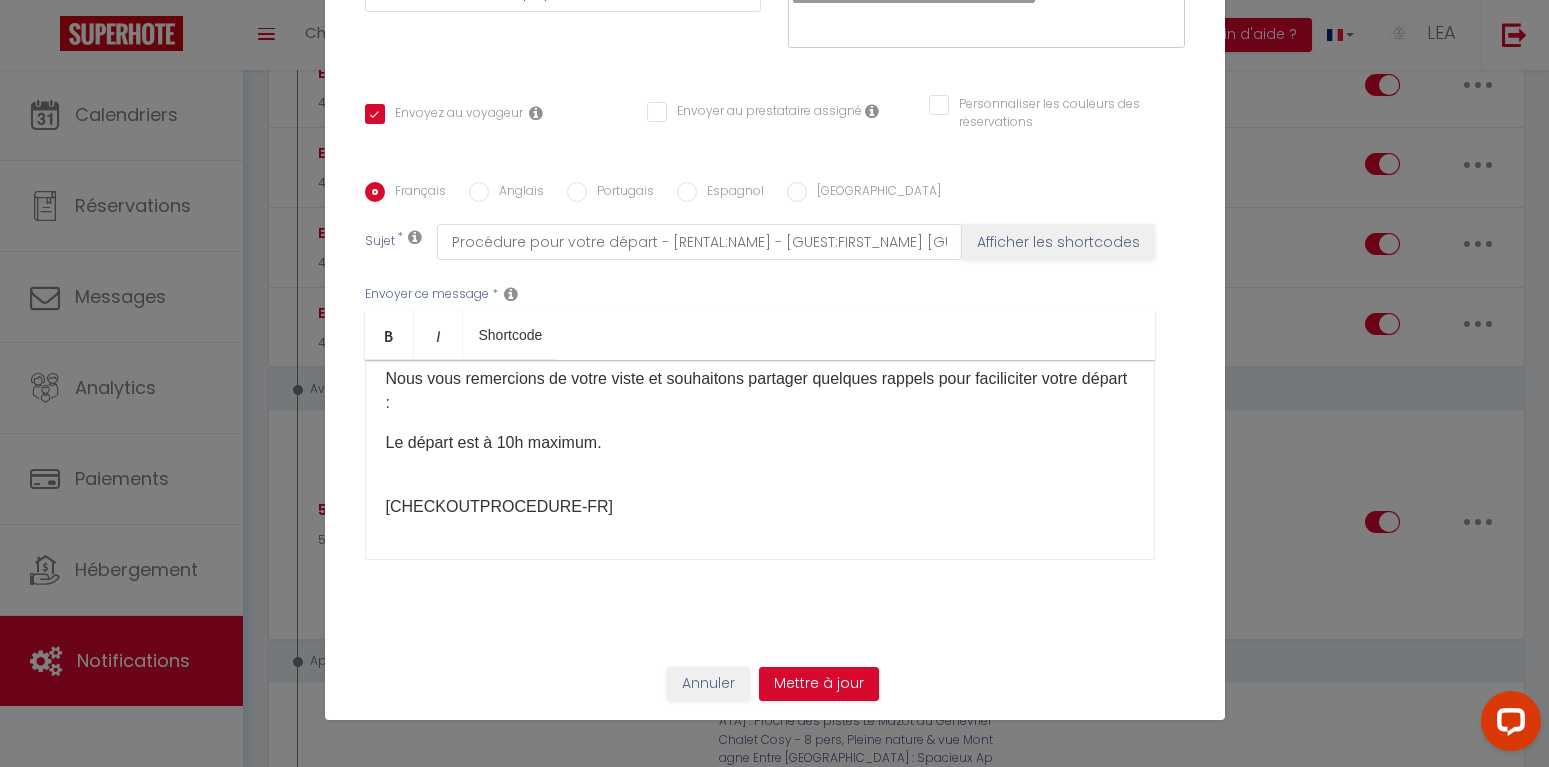 scroll, scrollTop: 134, scrollLeft: 0, axis: vertical 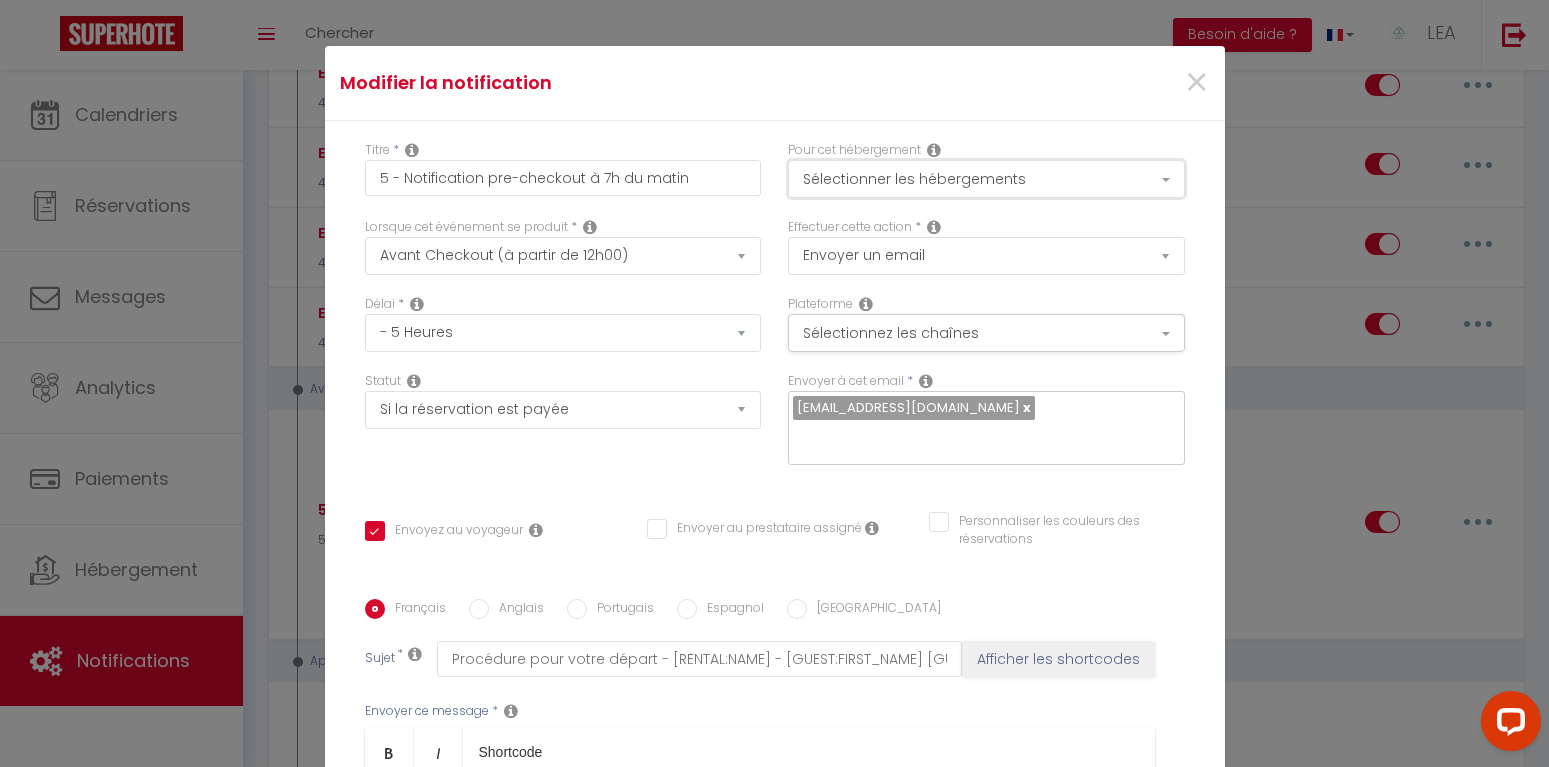 click on "Sélectionner les hébergements" at bounding box center [986, 179] 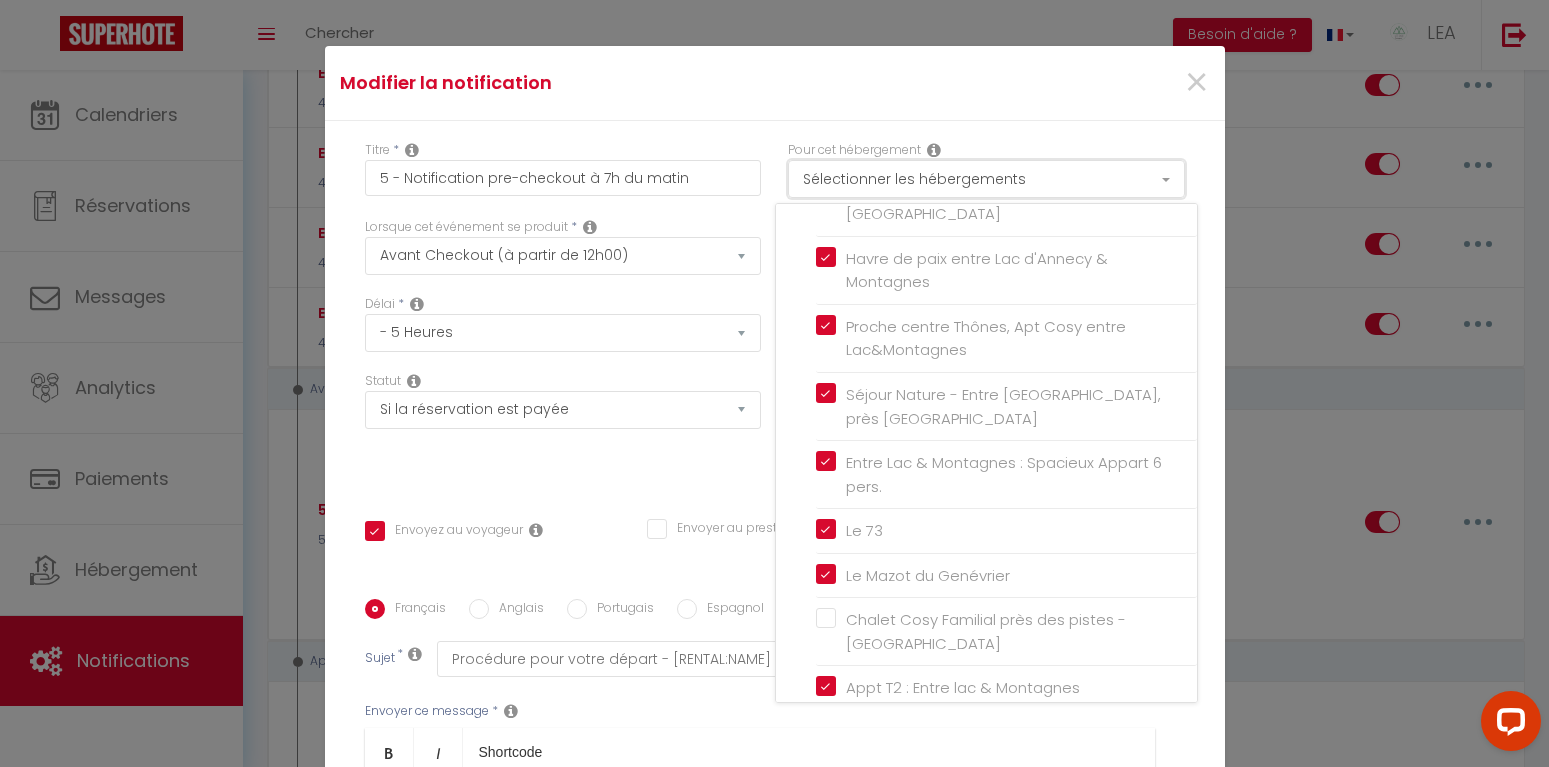 scroll, scrollTop: 356, scrollLeft: 0, axis: vertical 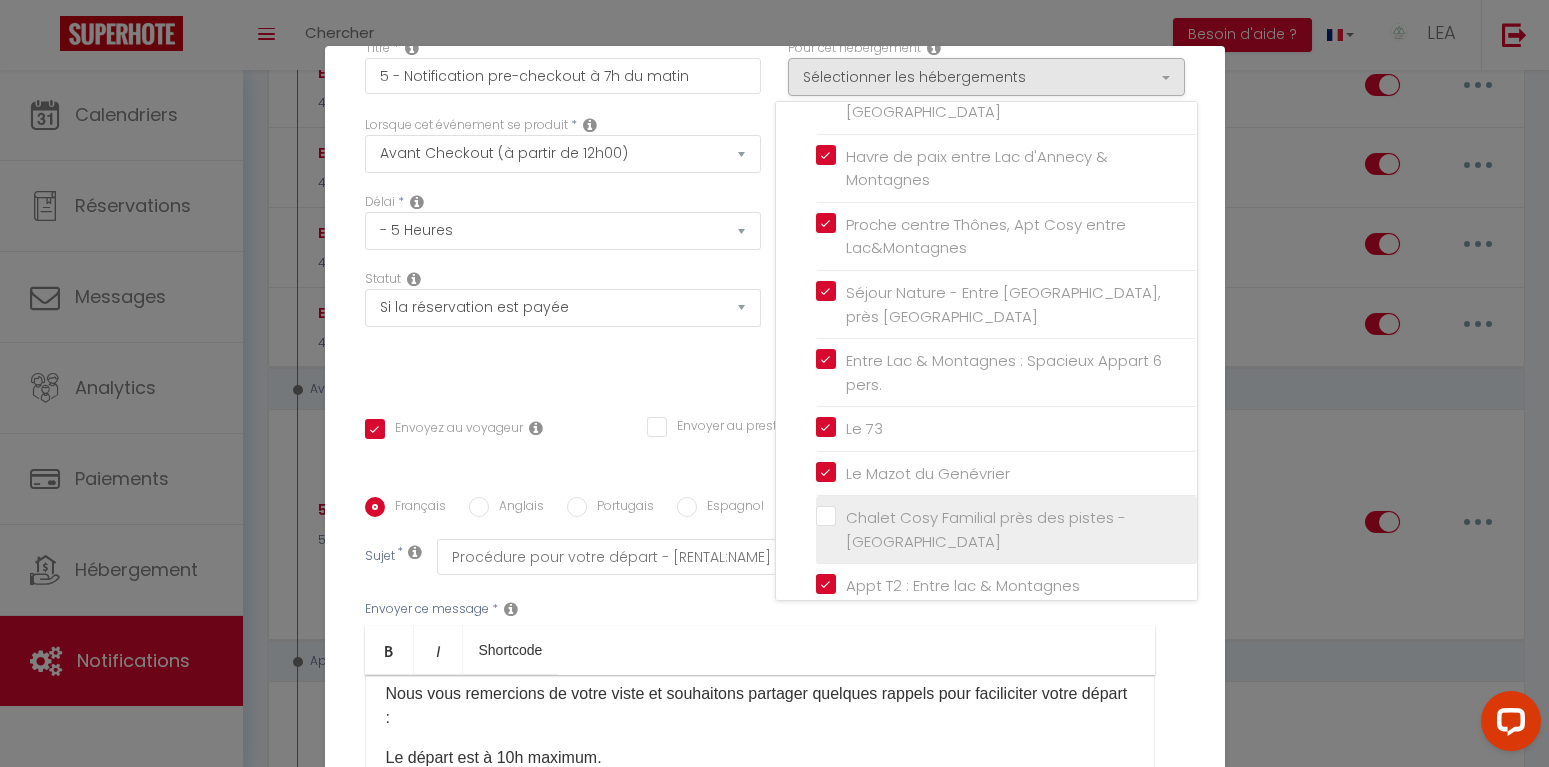 click on "Chalet Cosy Familial près des pistes - [GEOGRAPHIC_DATA]" at bounding box center (1010, 529) 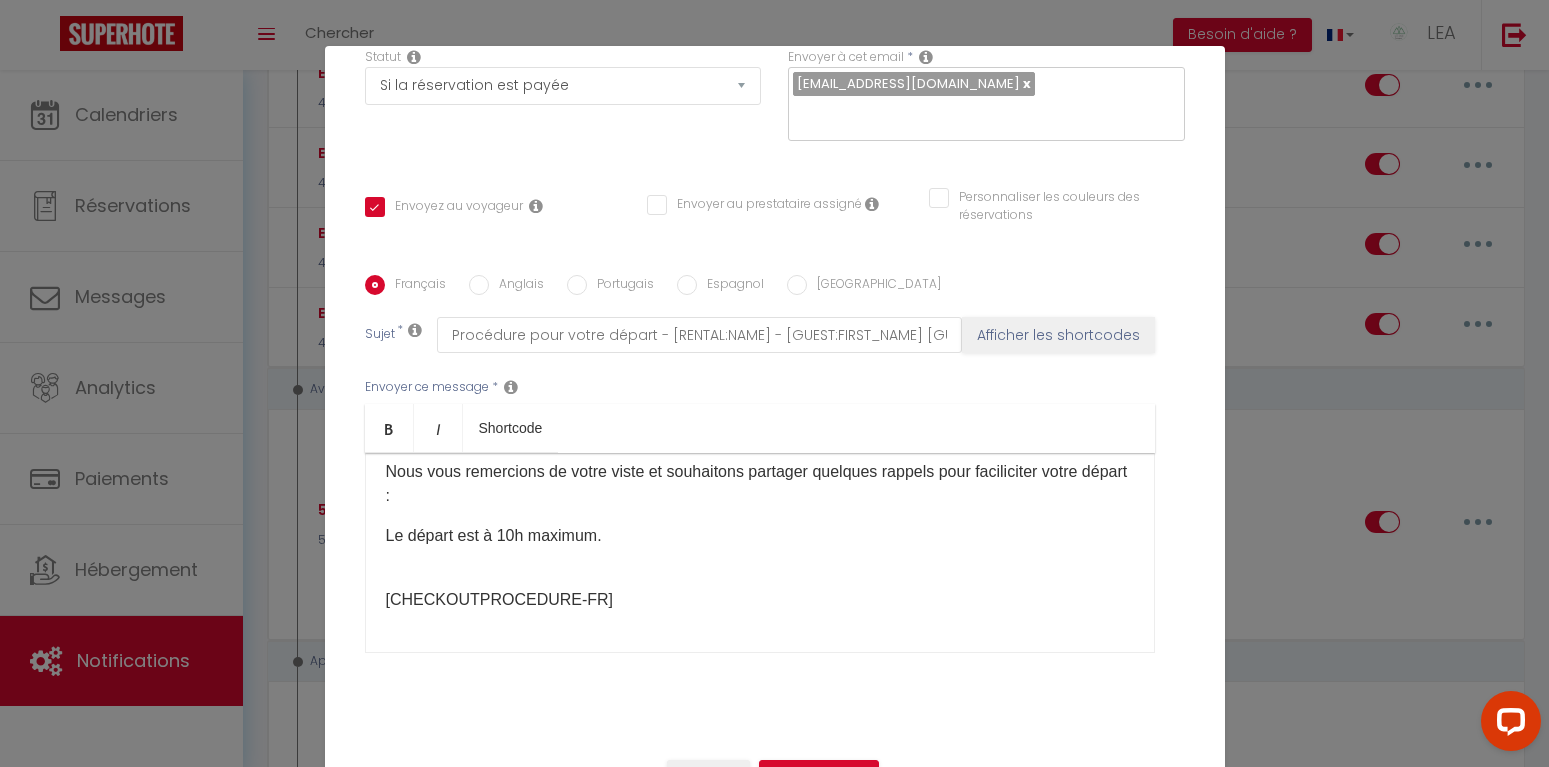 scroll, scrollTop: 333, scrollLeft: 0, axis: vertical 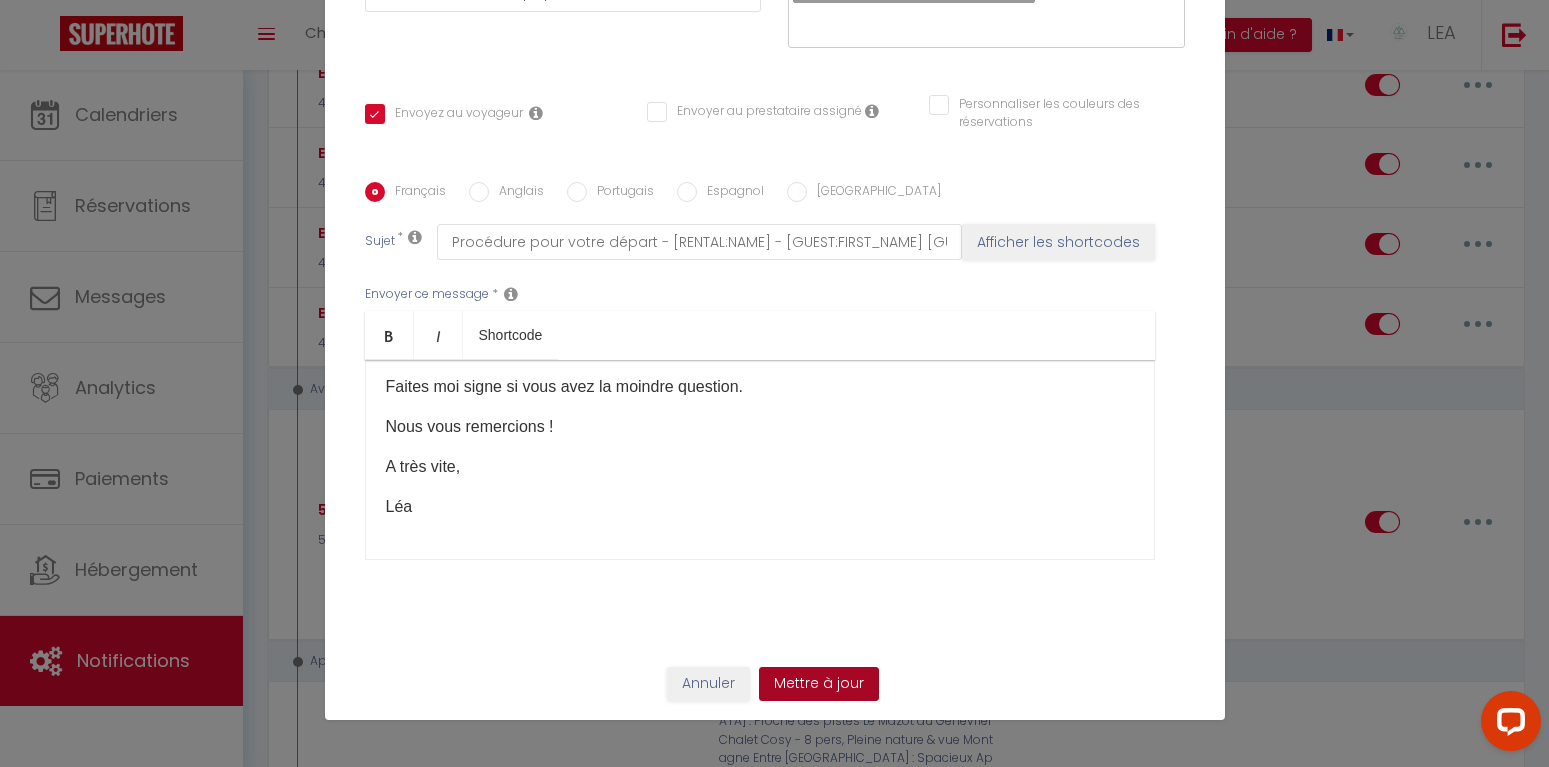 click on "Mettre à jour" at bounding box center (819, 684) 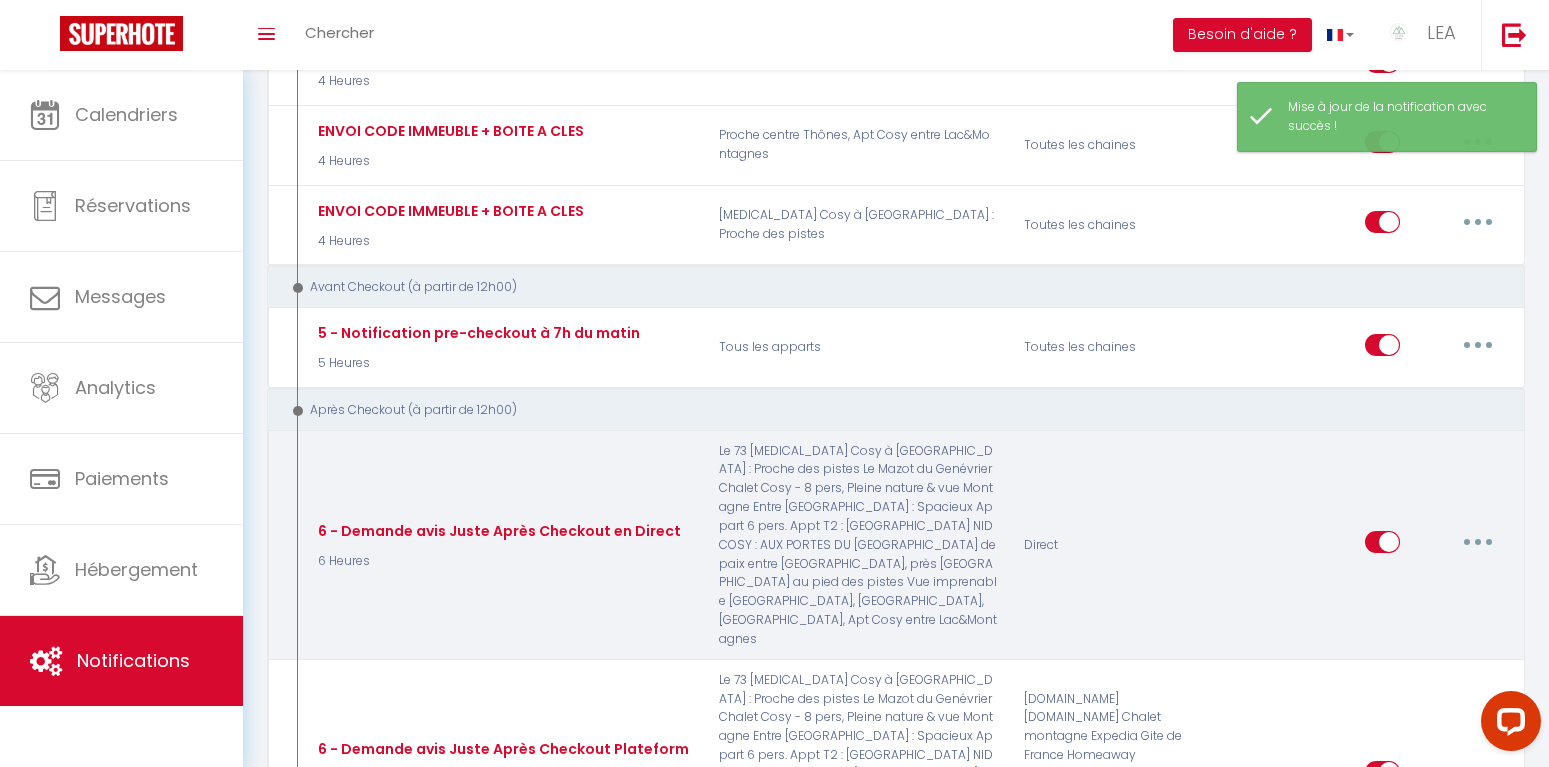 click at bounding box center (1478, 542) 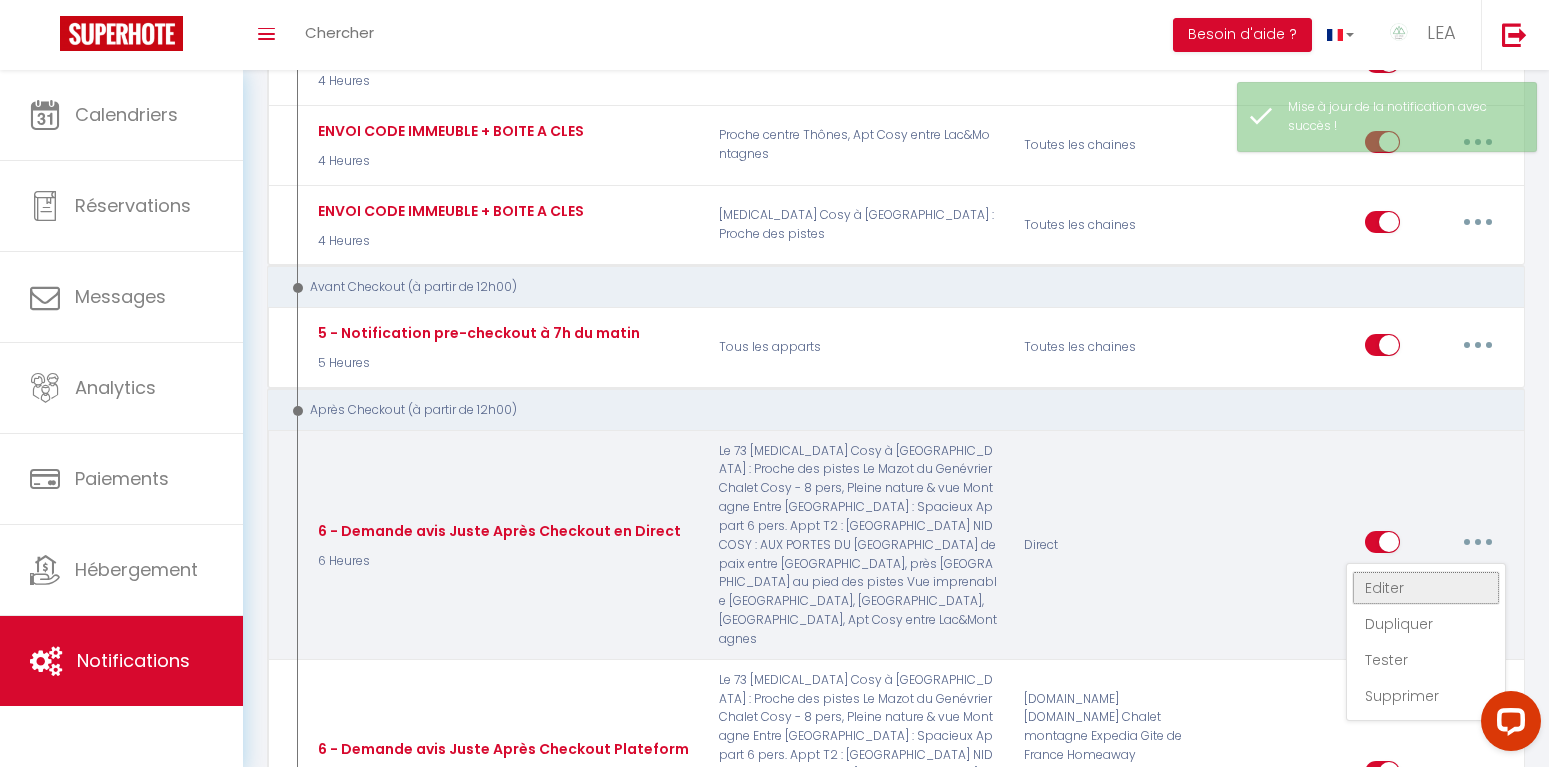 click on "Editer" at bounding box center (1426, 588) 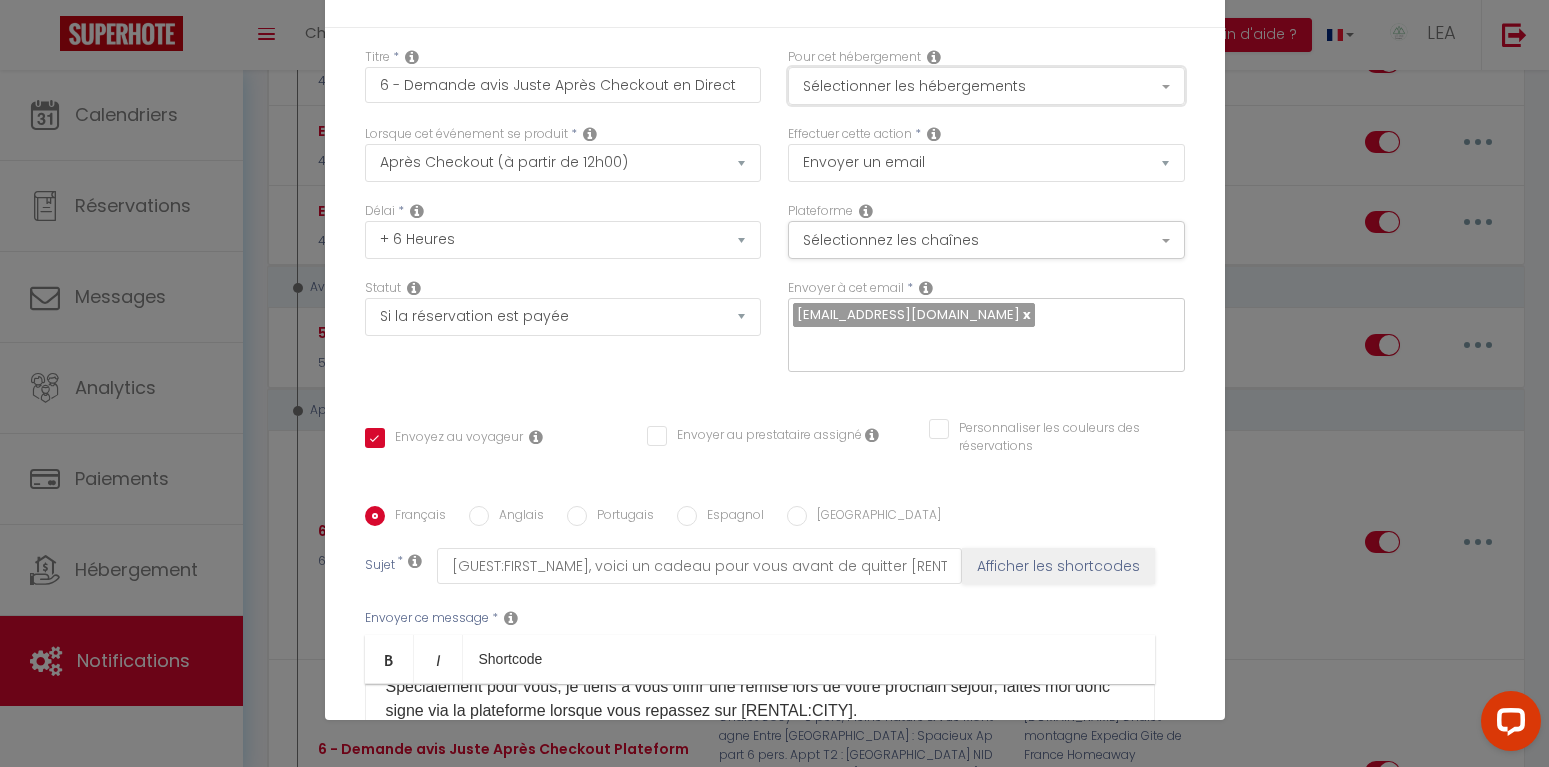click on "Sélectionner les hébergements" at bounding box center (986, 86) 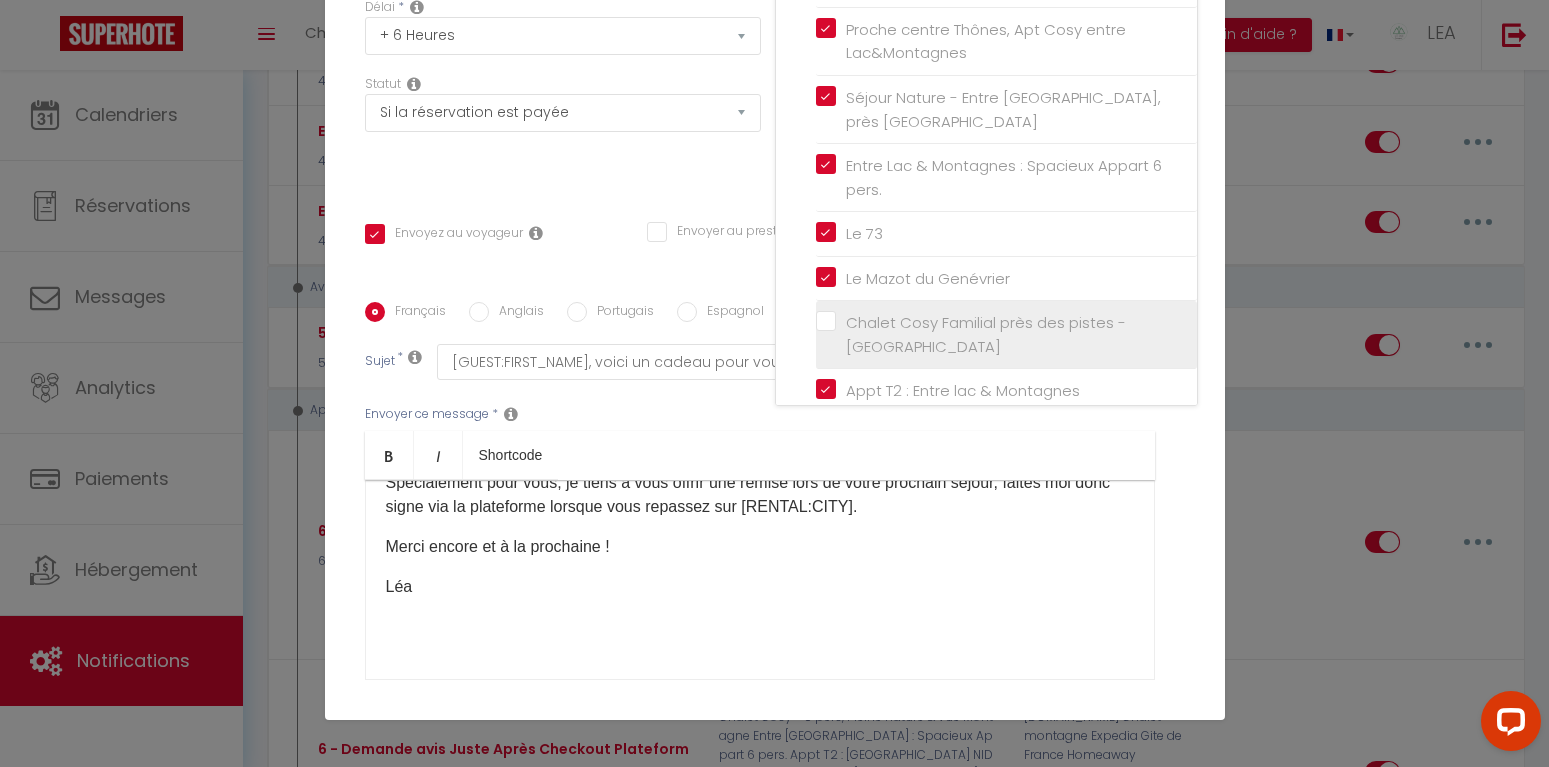 click on "Chalet Cosy Familial près des pistes - [GEOGRAPHIC_DATA]" at bounding box center [1010, 334] 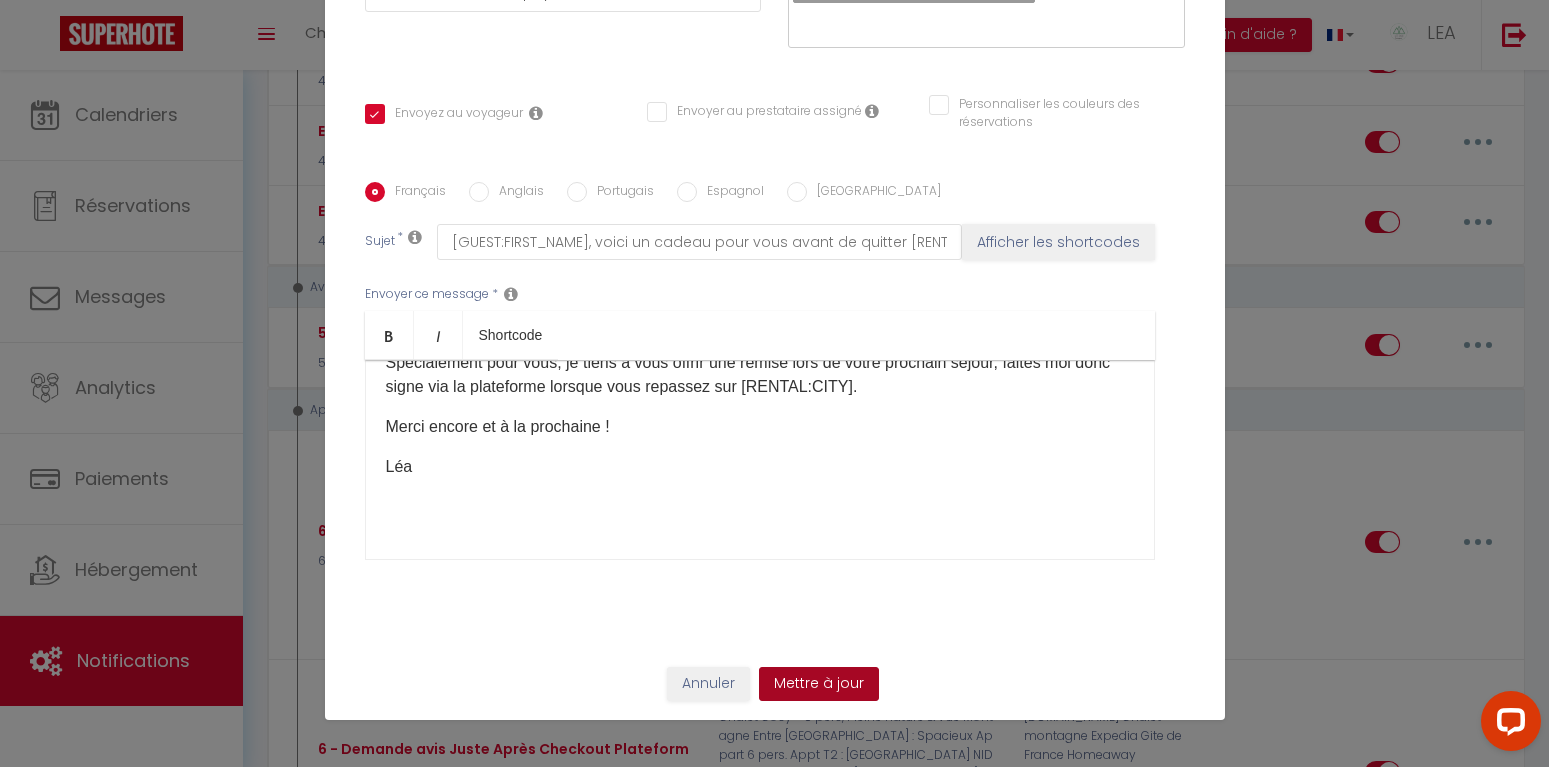 click on "Mettre à jour" at bounding box center (819, 684) 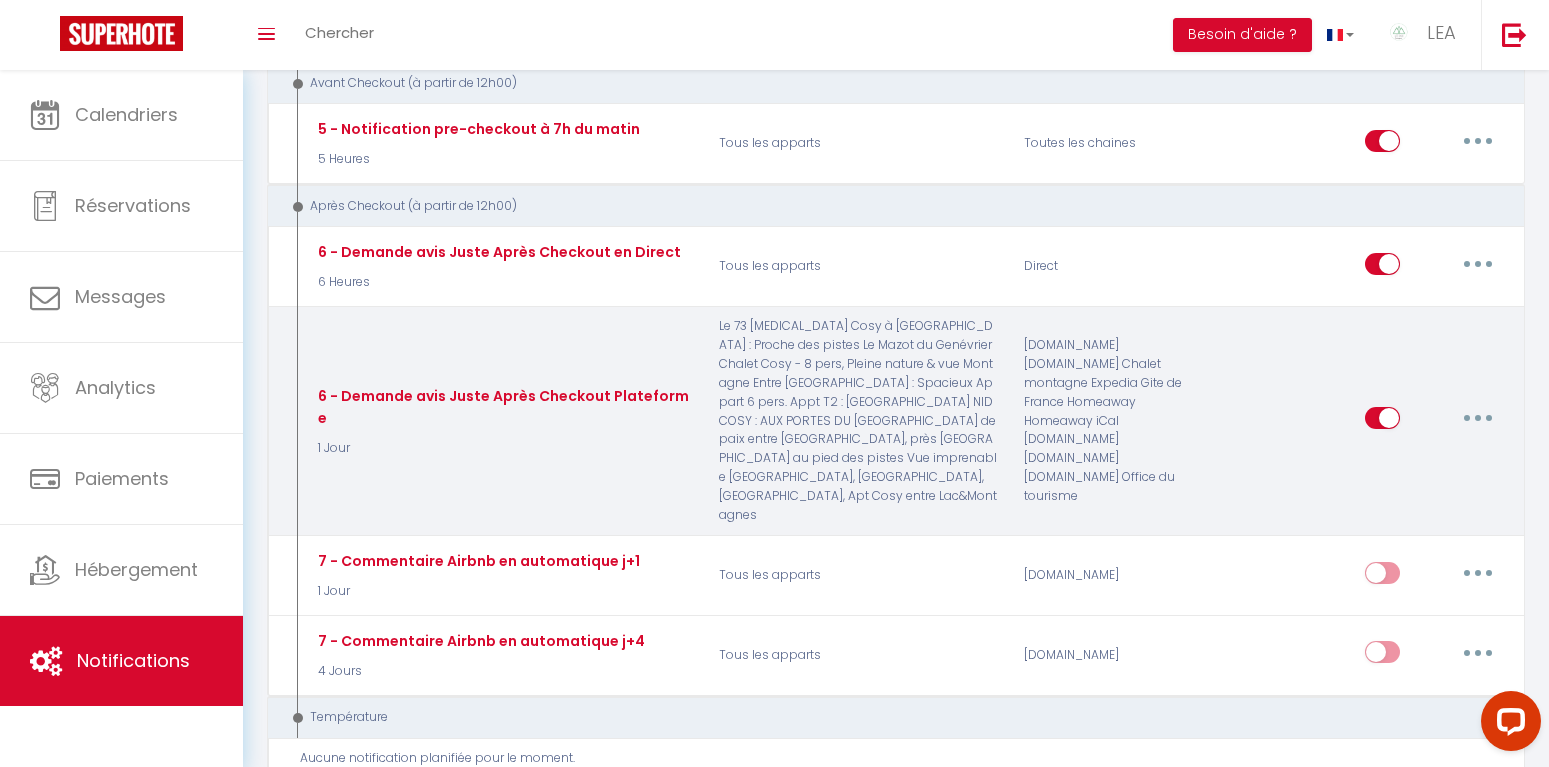 click at bounding box center (1478, 418) 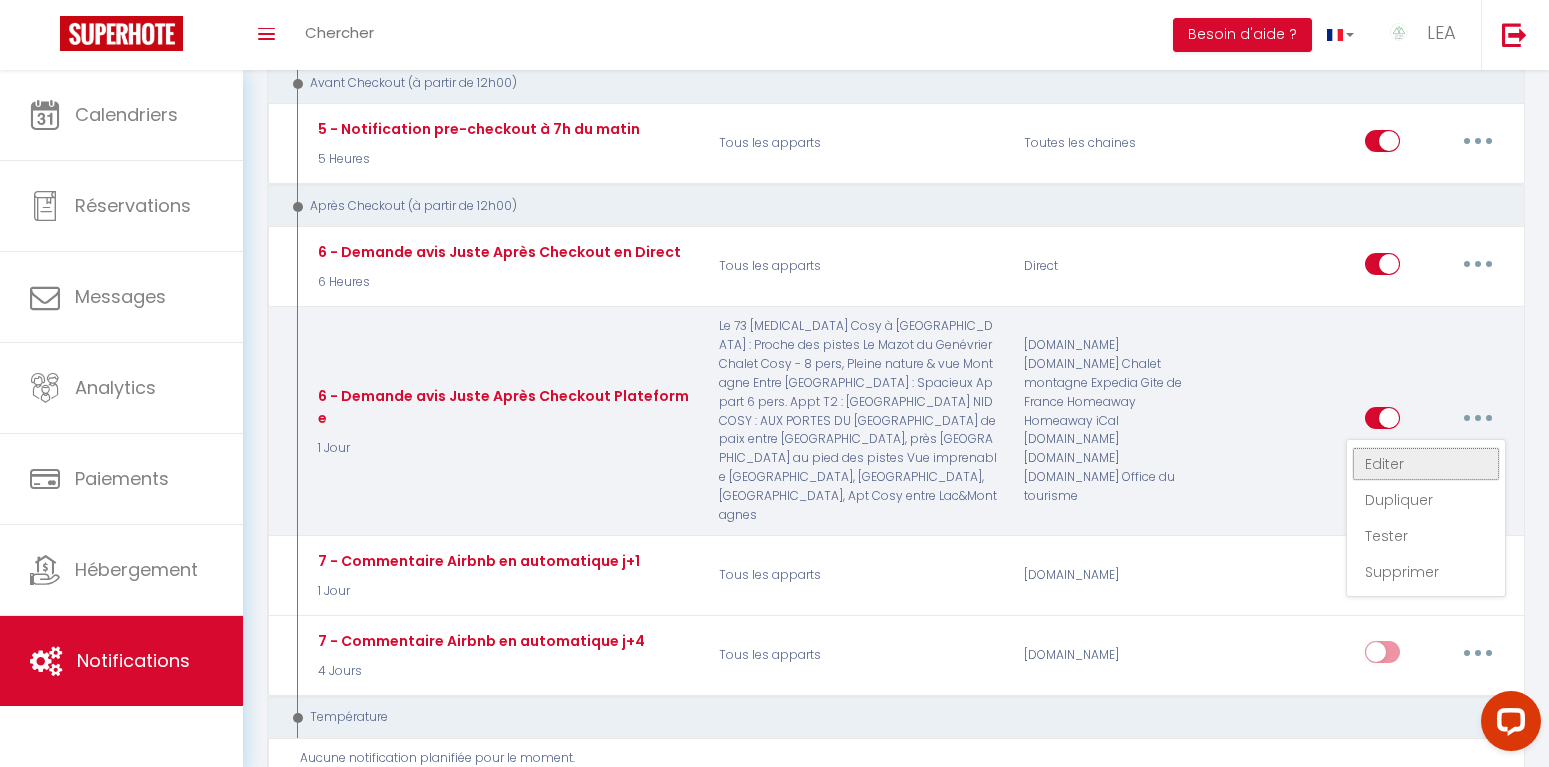 click on "Editer" at bounding box center [1426, 464] 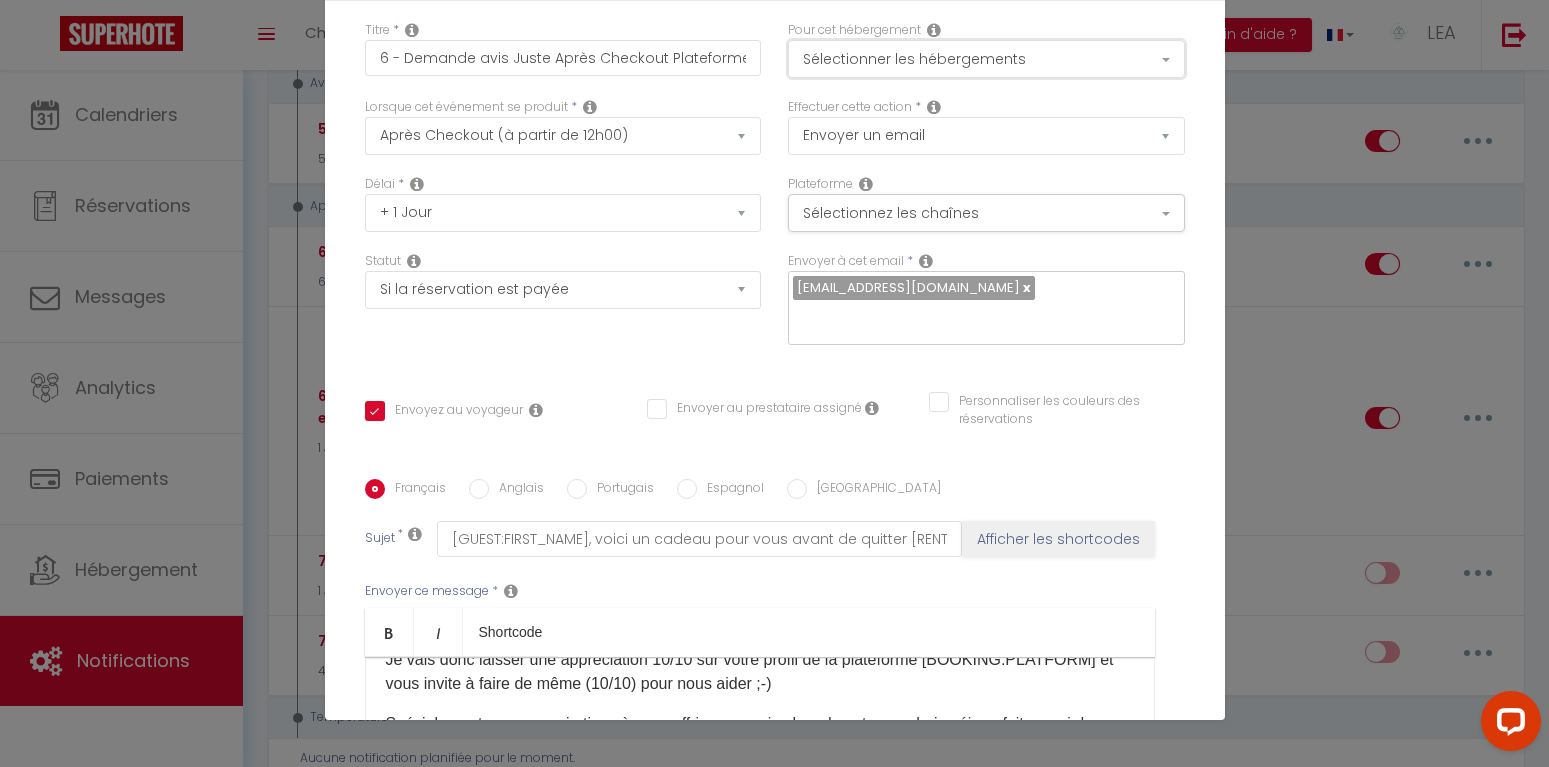click on "Sélectionner les hébergements" at bounding box center (986, 59) 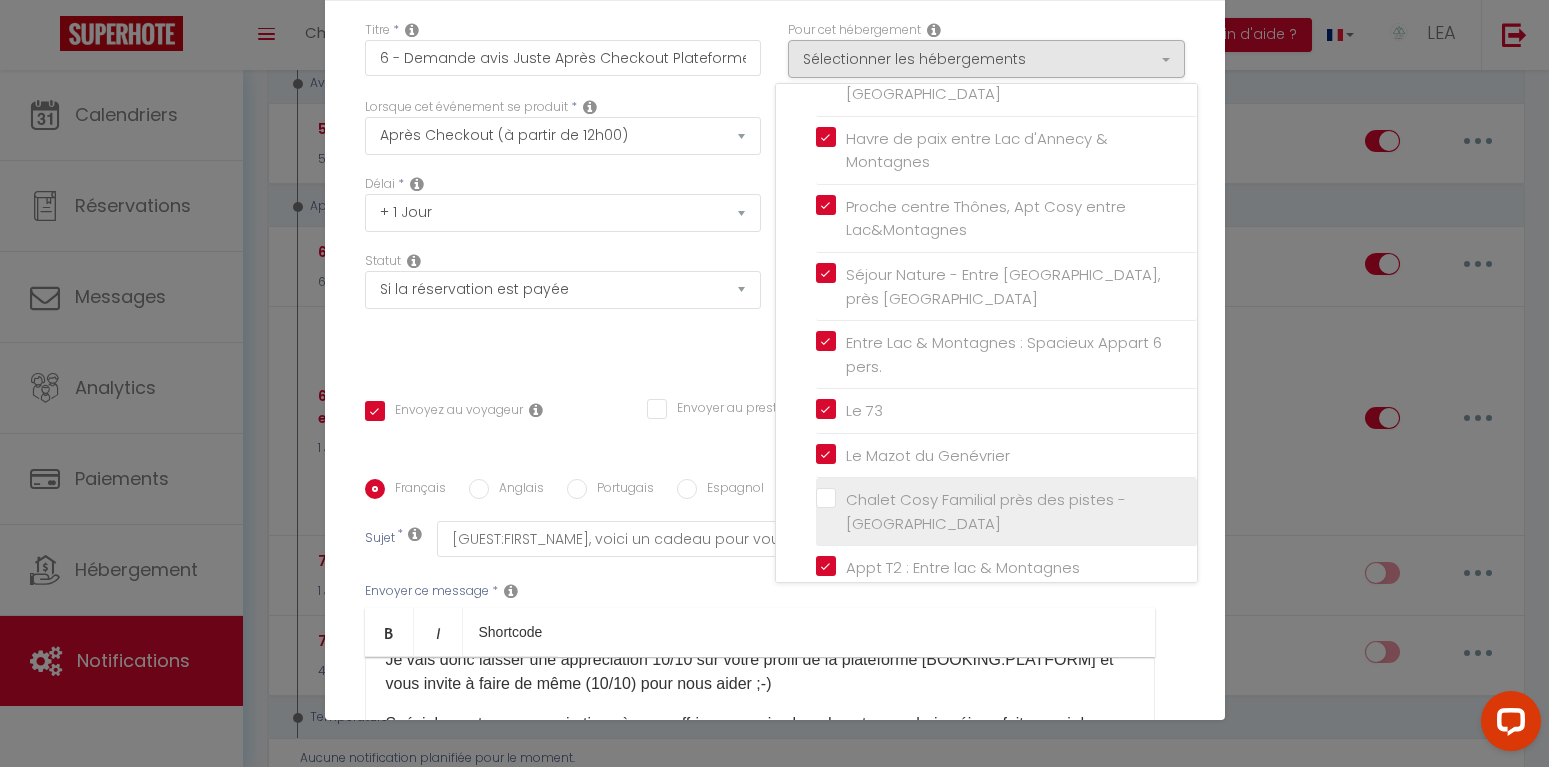 click on "Chalet Cosy Familial près des pistes - [GEOGRAPHIC_DATA]" at bounding box center [1010, 511] 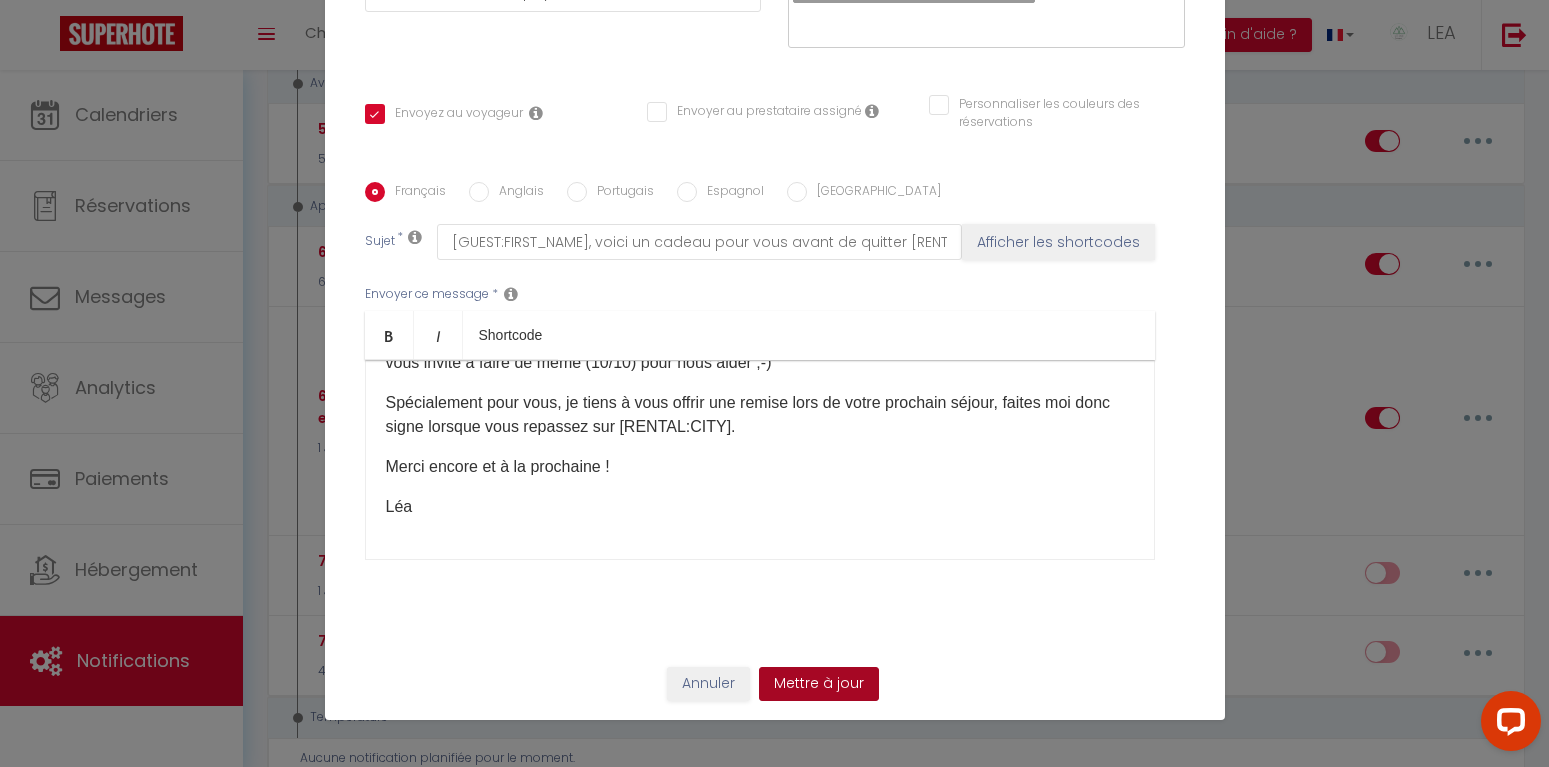 click on "Mettre à jour" at bounding box center (819, 684) 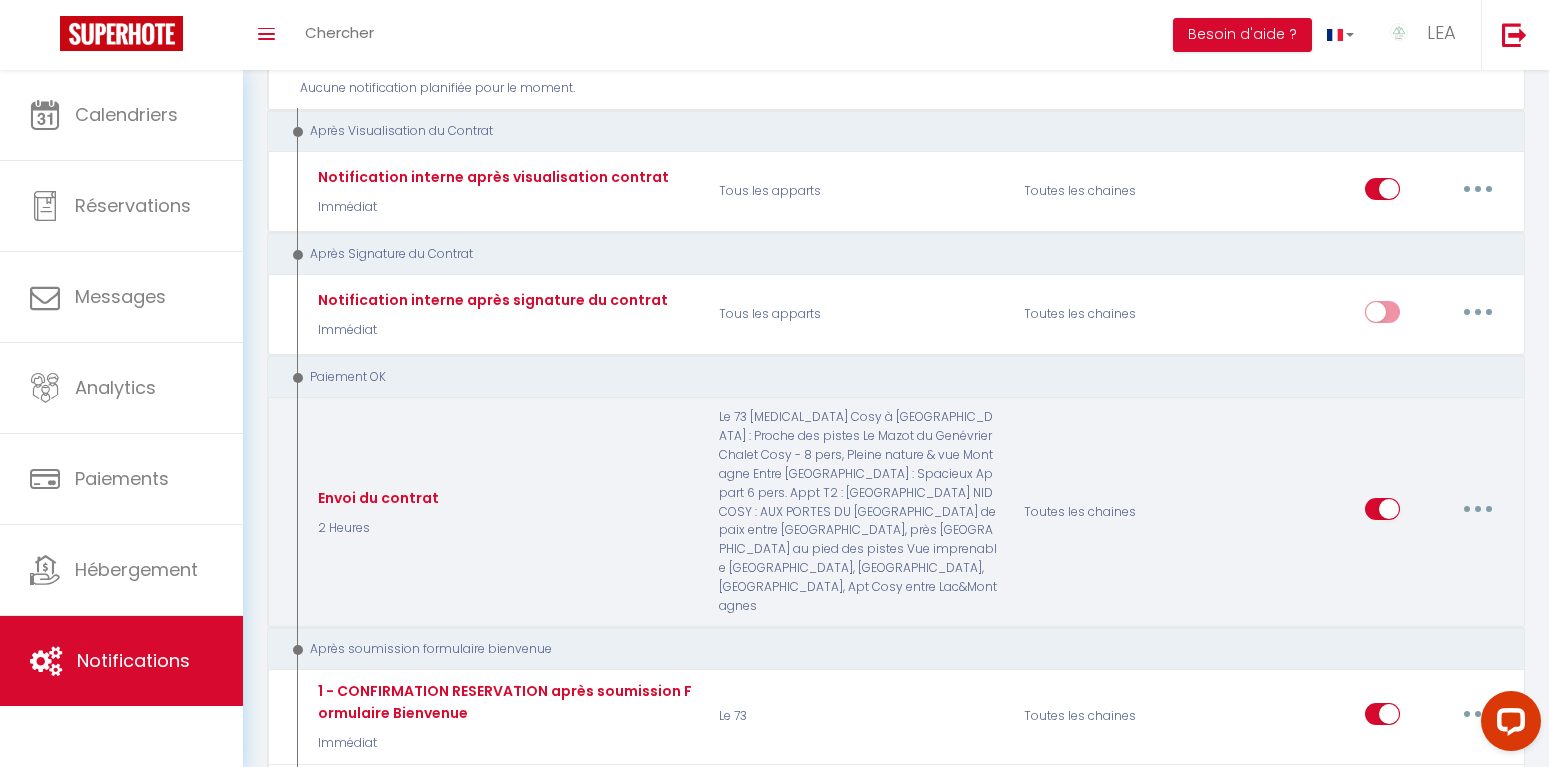 click at bounding box center [1478, 509] 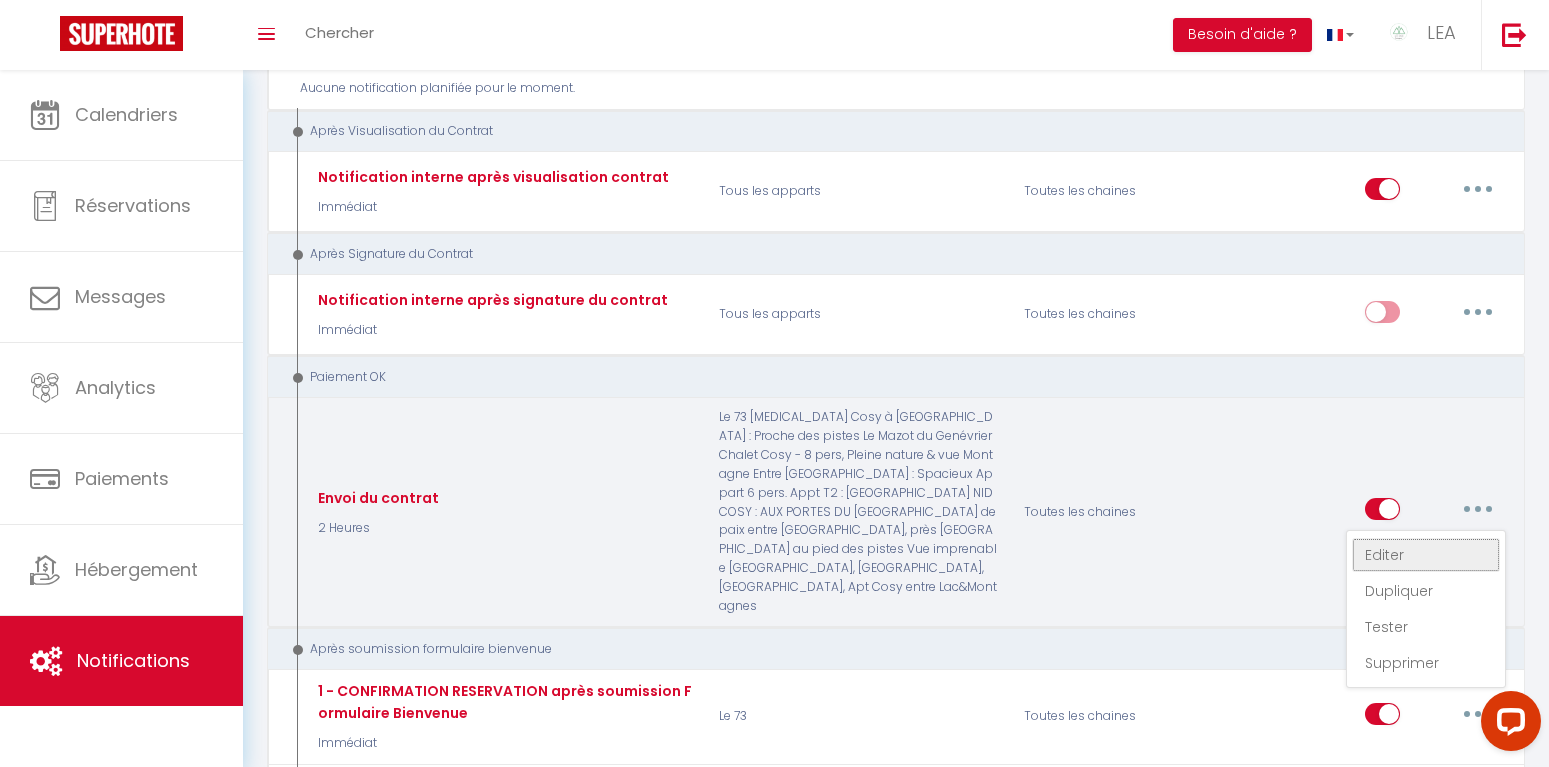 click on "Editer" at bounding box center (1426, 555) 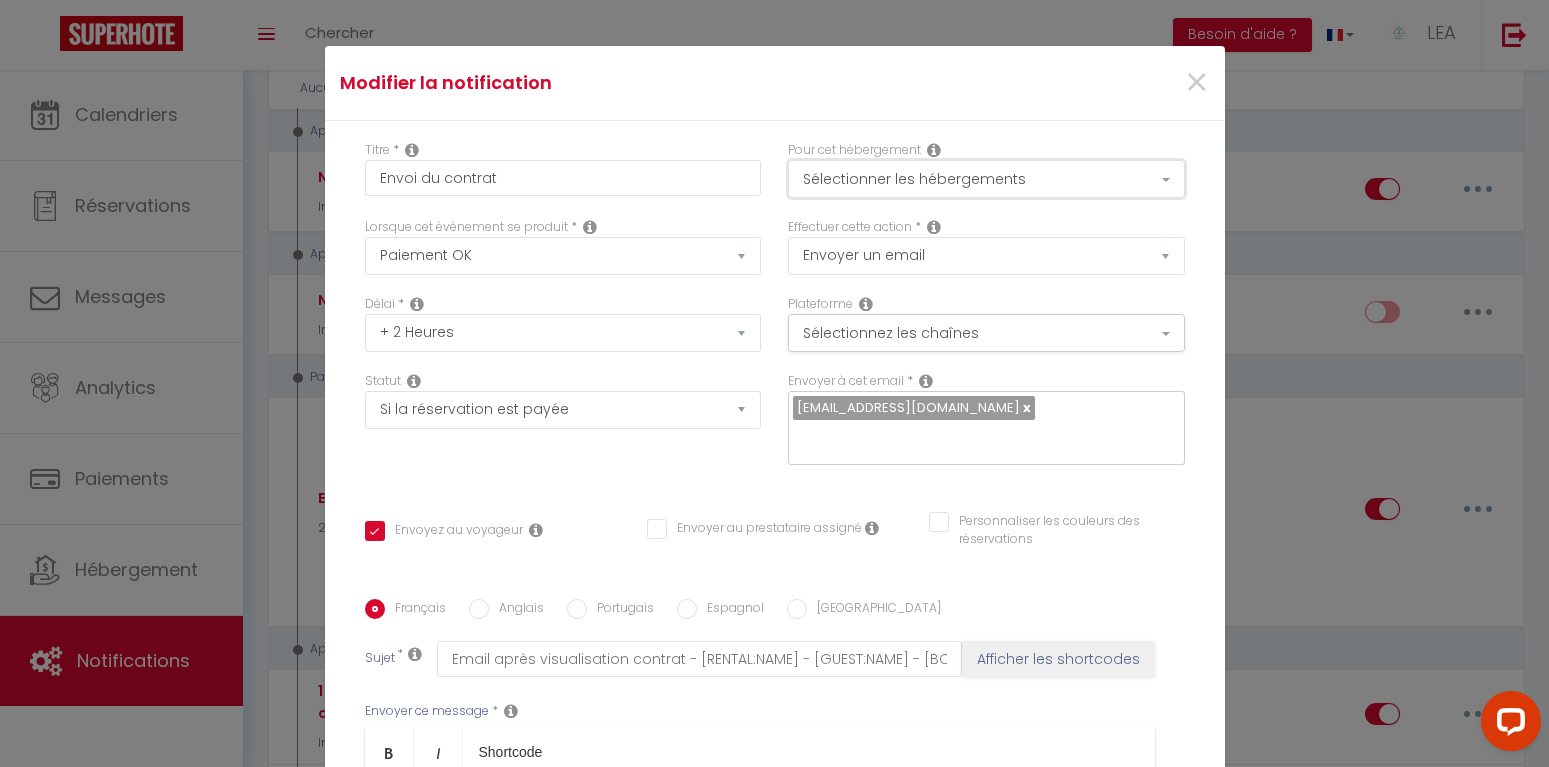 click on "Sélectionner les hébergements" at bounding box center (986, 179) 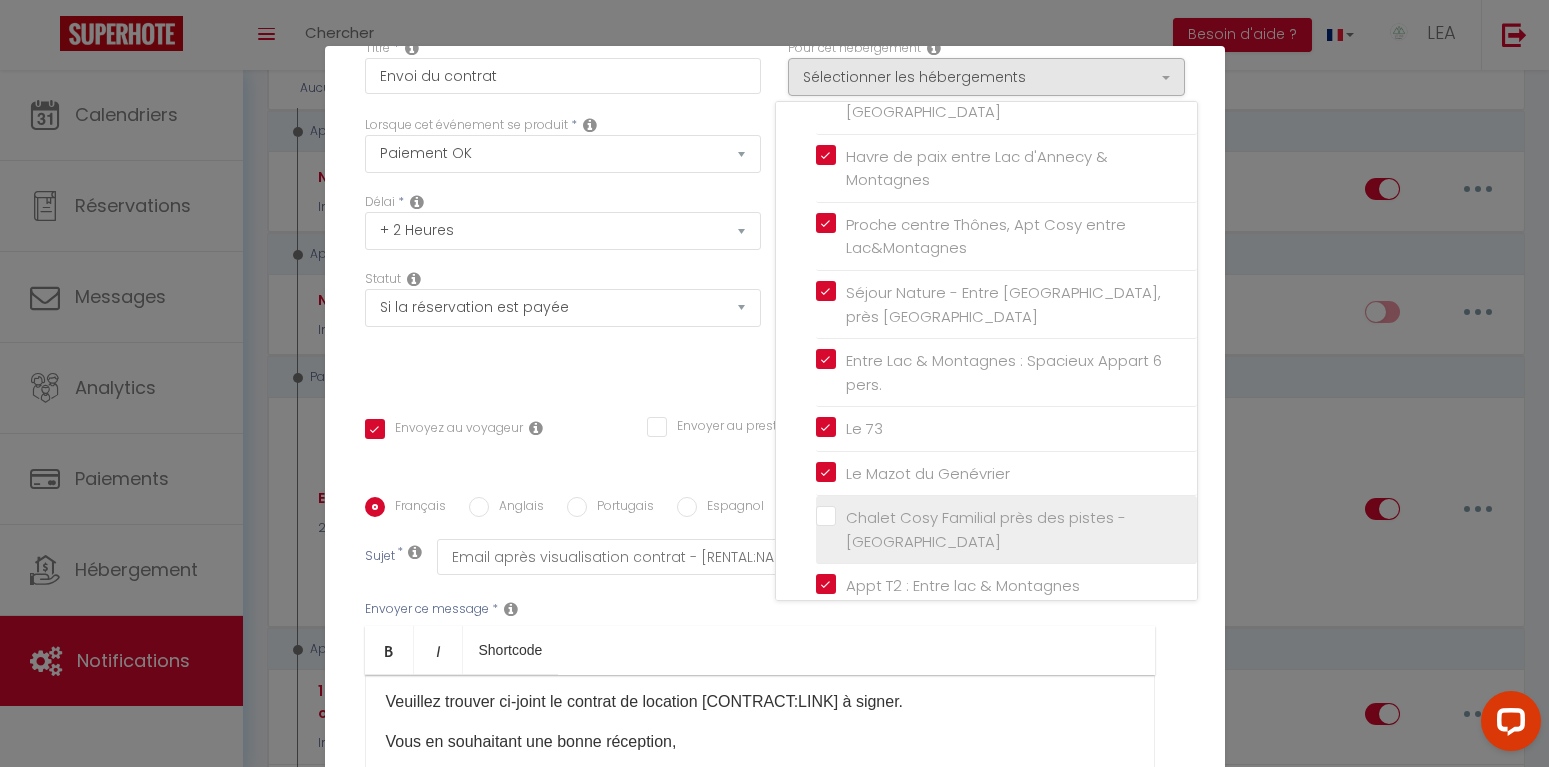 click on "Chalet Cosy Familial près des pistes - [GEOGRAPHIC_DATA]" at bounding box center (1010, 529) 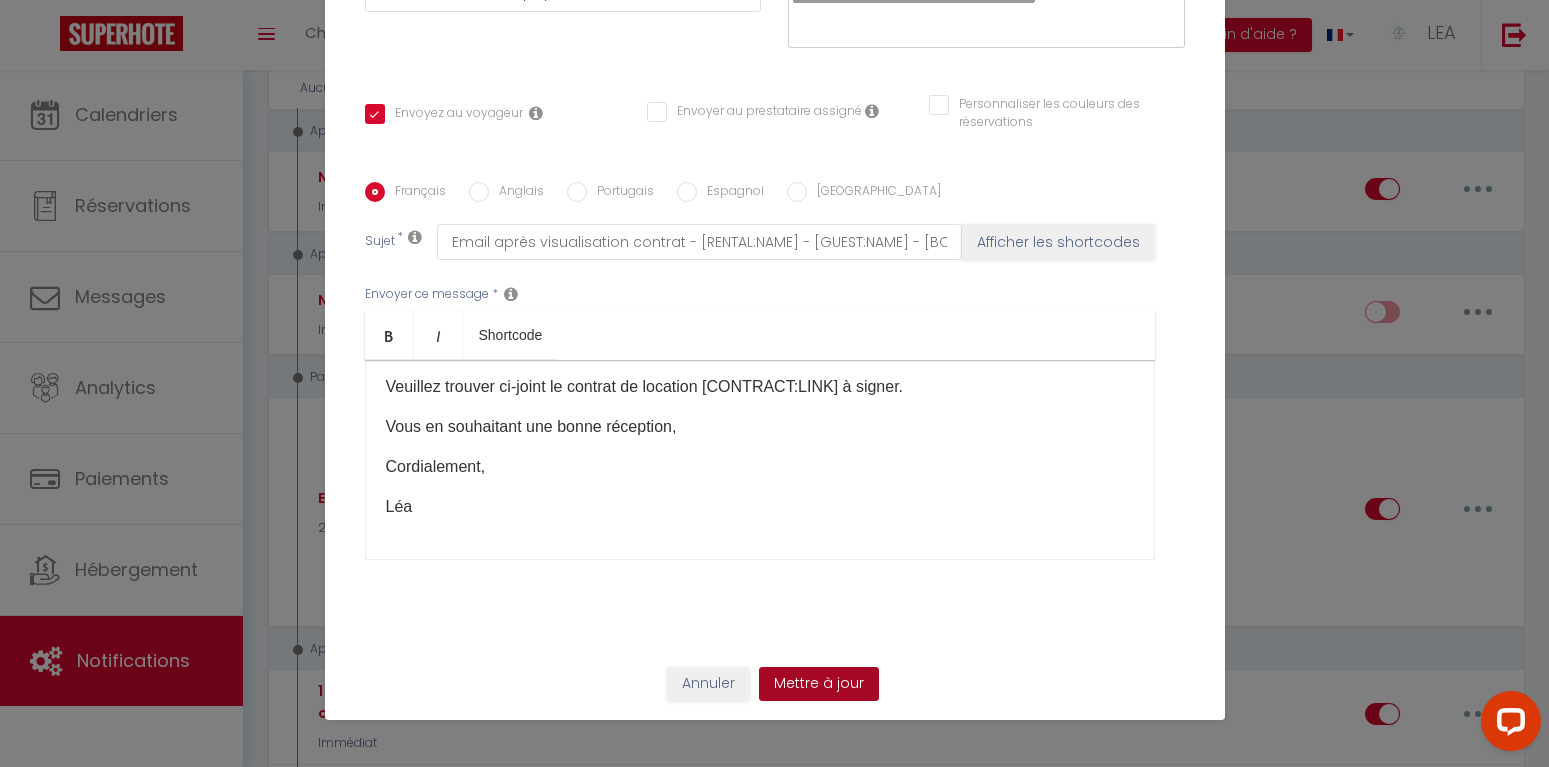 click on "Mettre à jour" at bounding box center (819, 684) 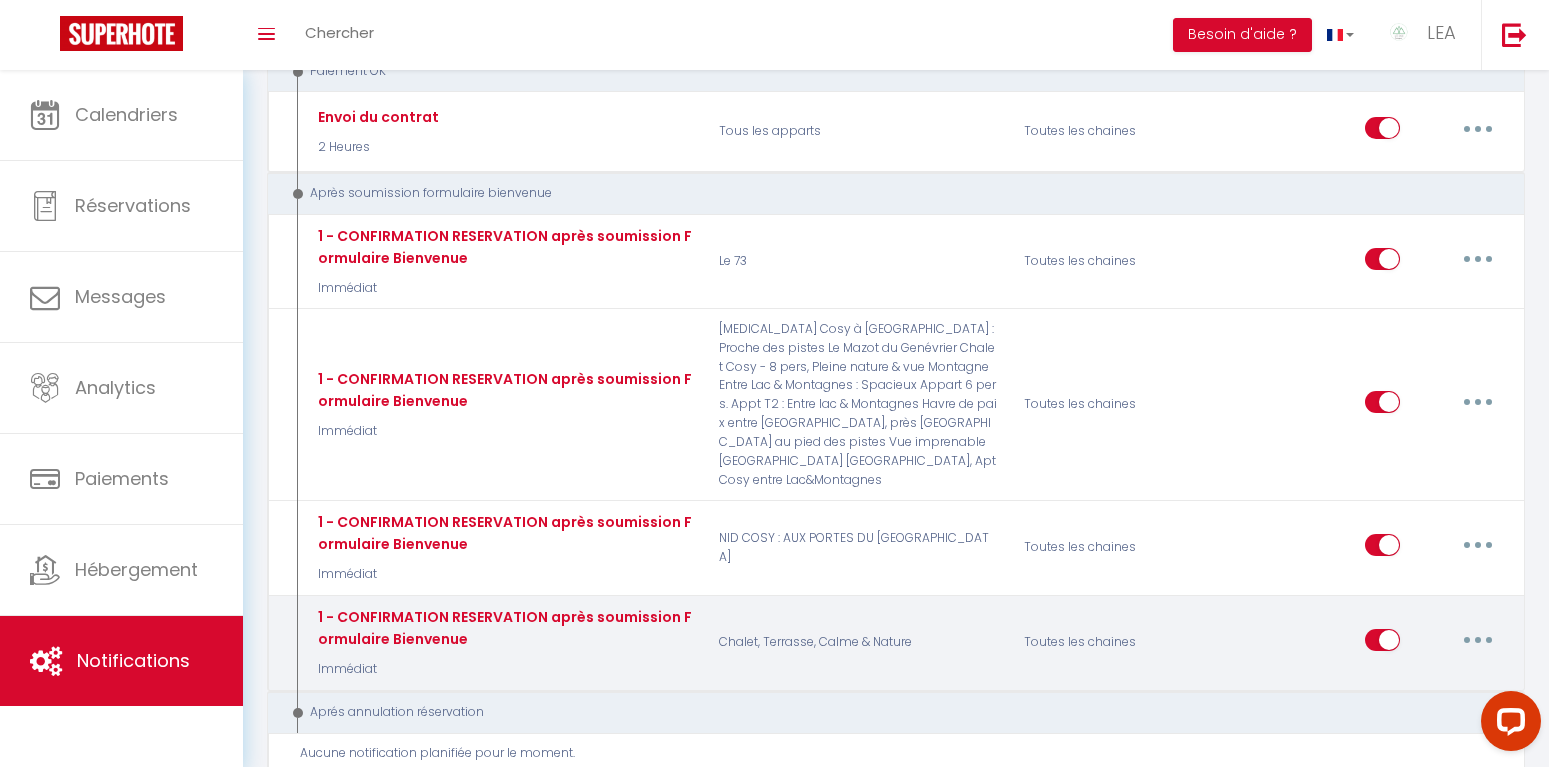 click at bounding box center (1478, 640) 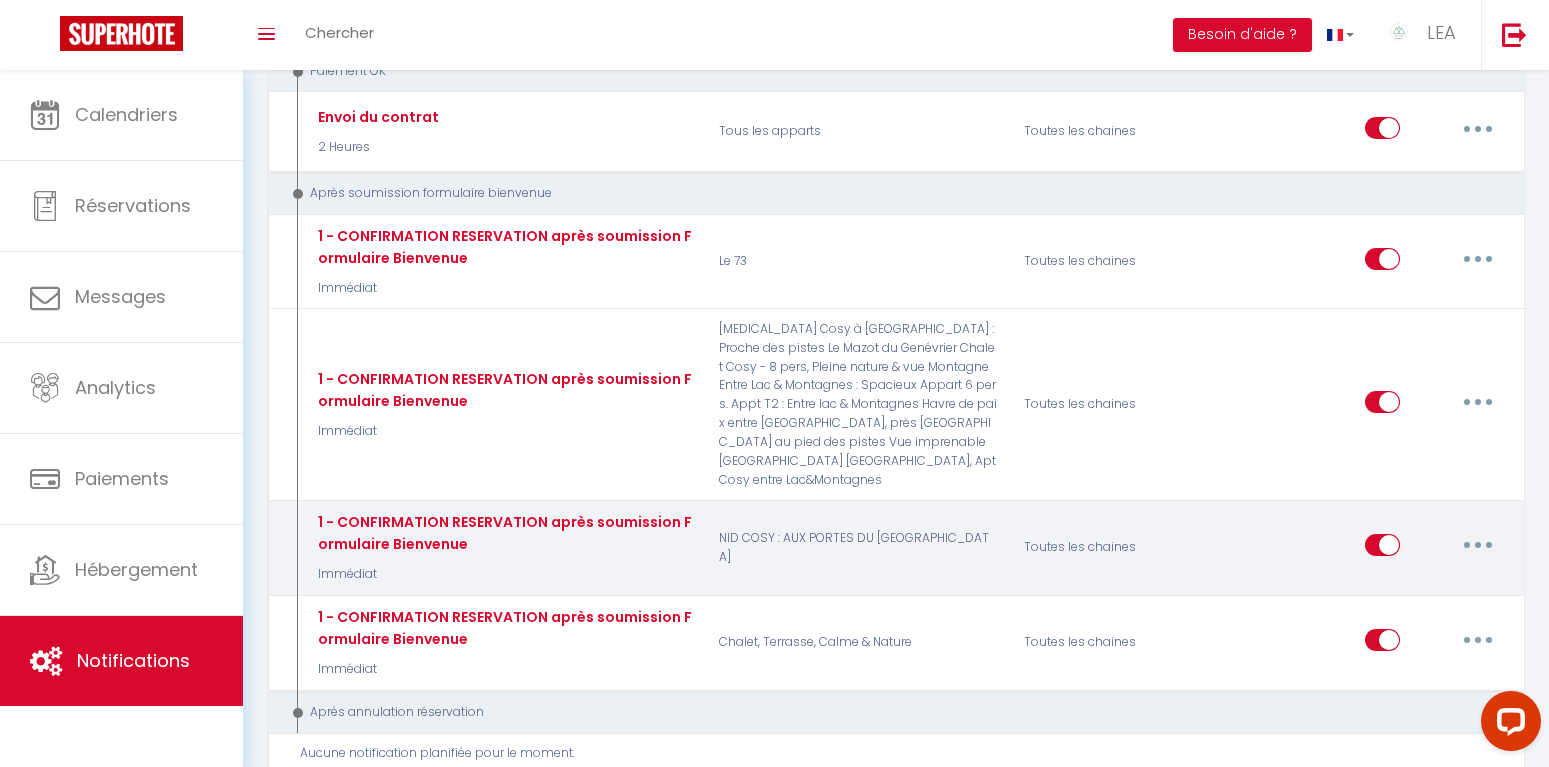 click at bounding box center [1478, 545] 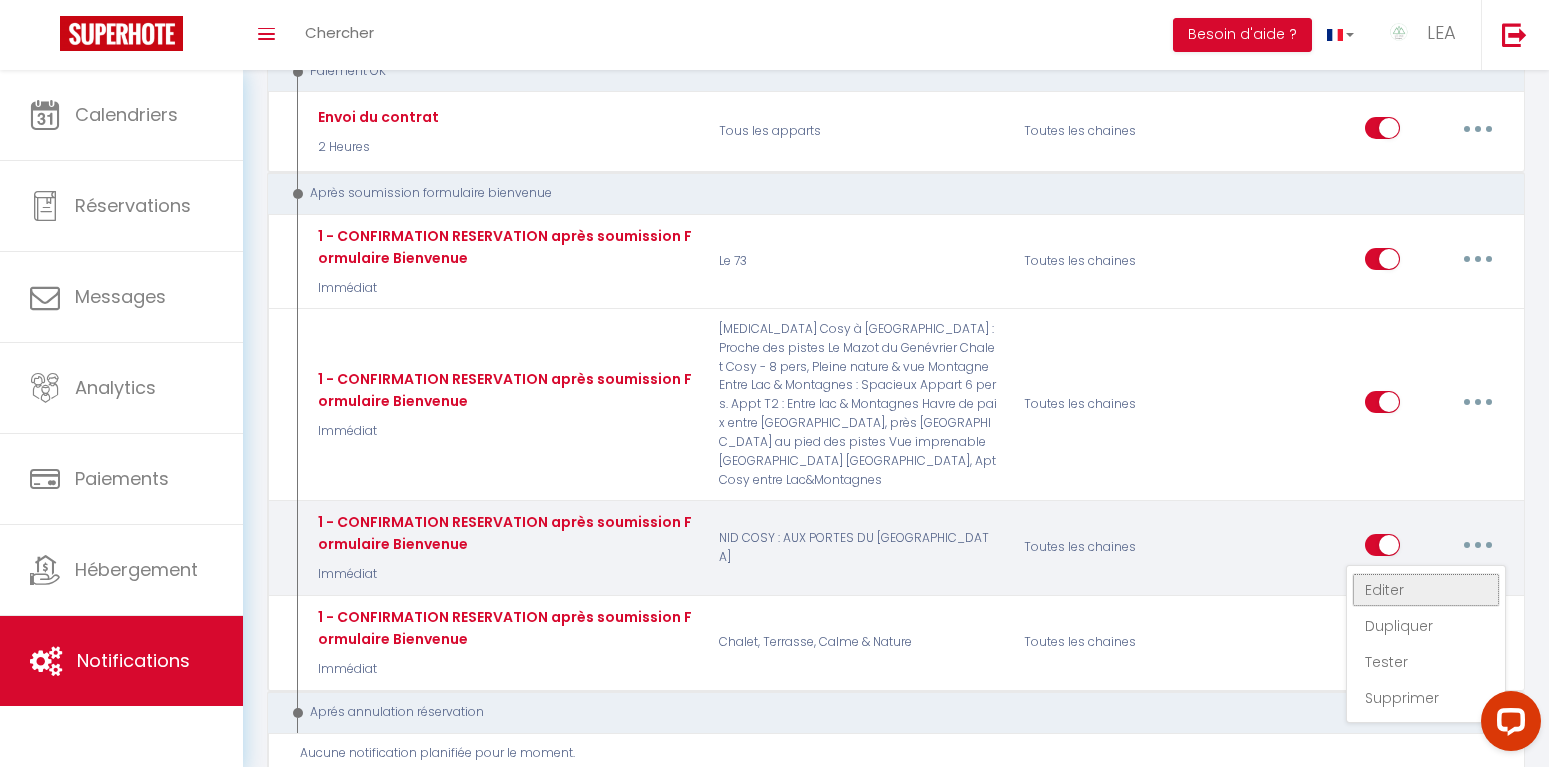 click on "Editer" at bounding box center (1426, 590) 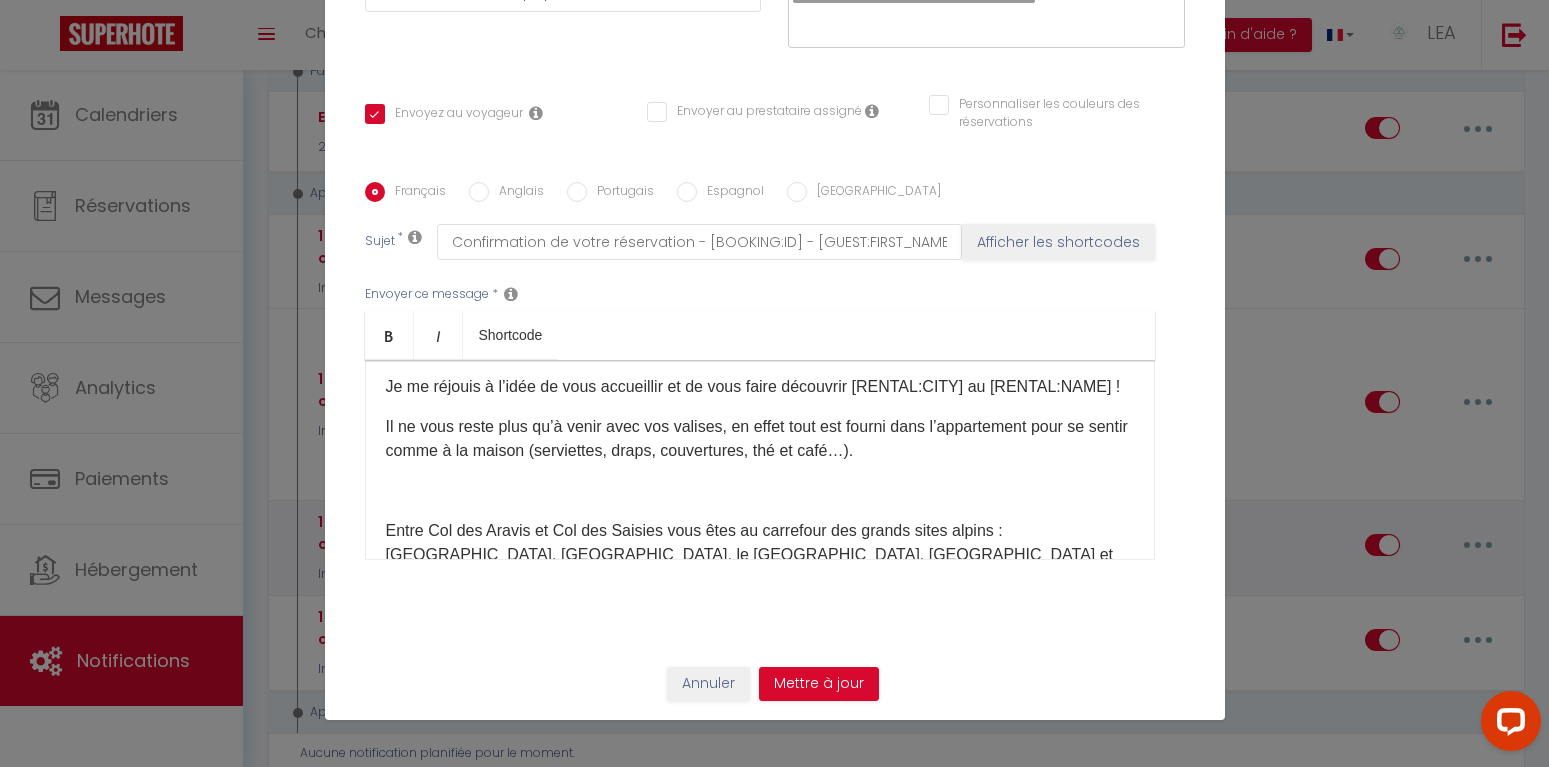 scroll, scrollTop: 46, scrollLeft: 0, axis: vertical 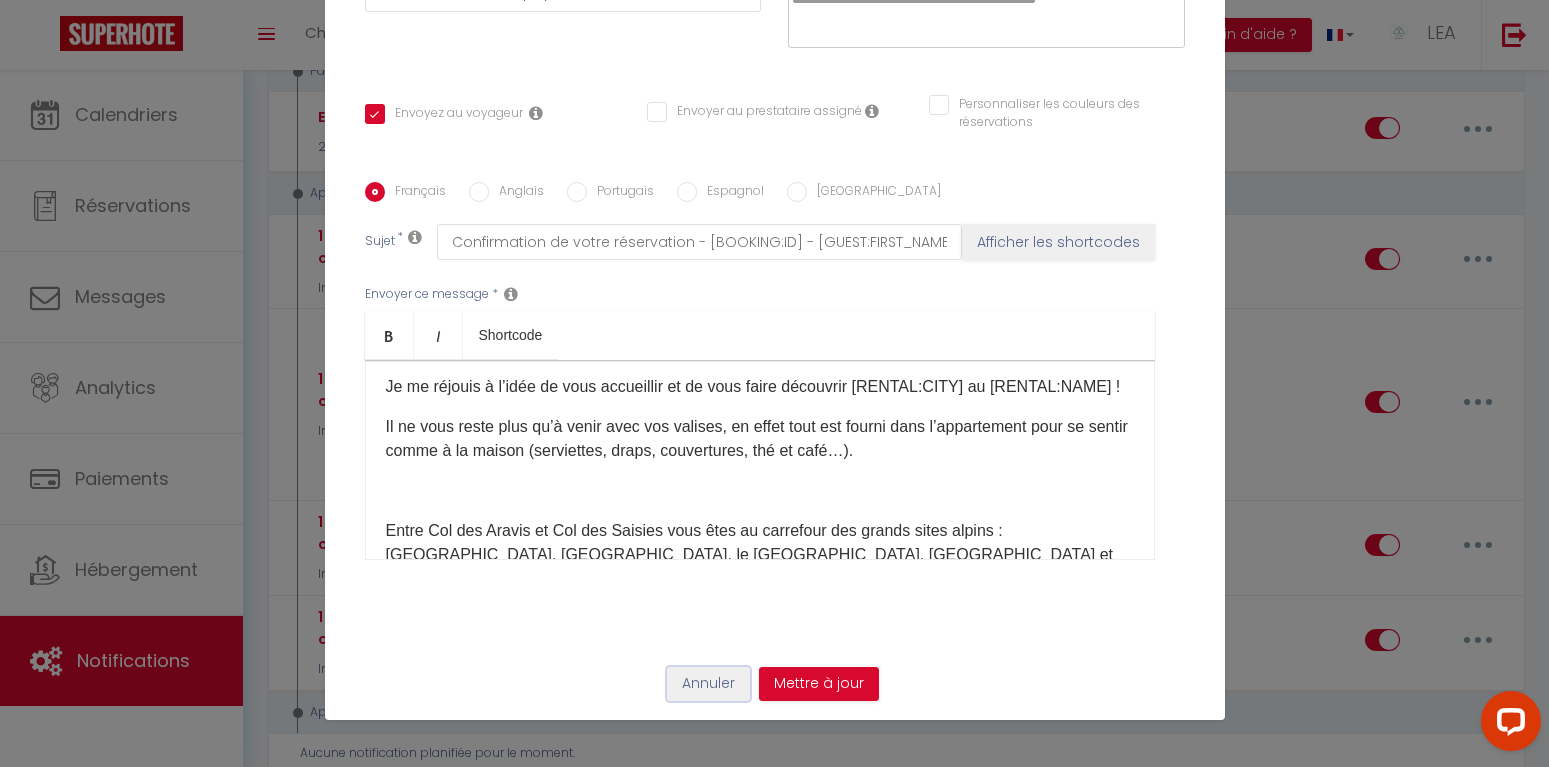 click on "Annuler" at bounding box center [708, 684] 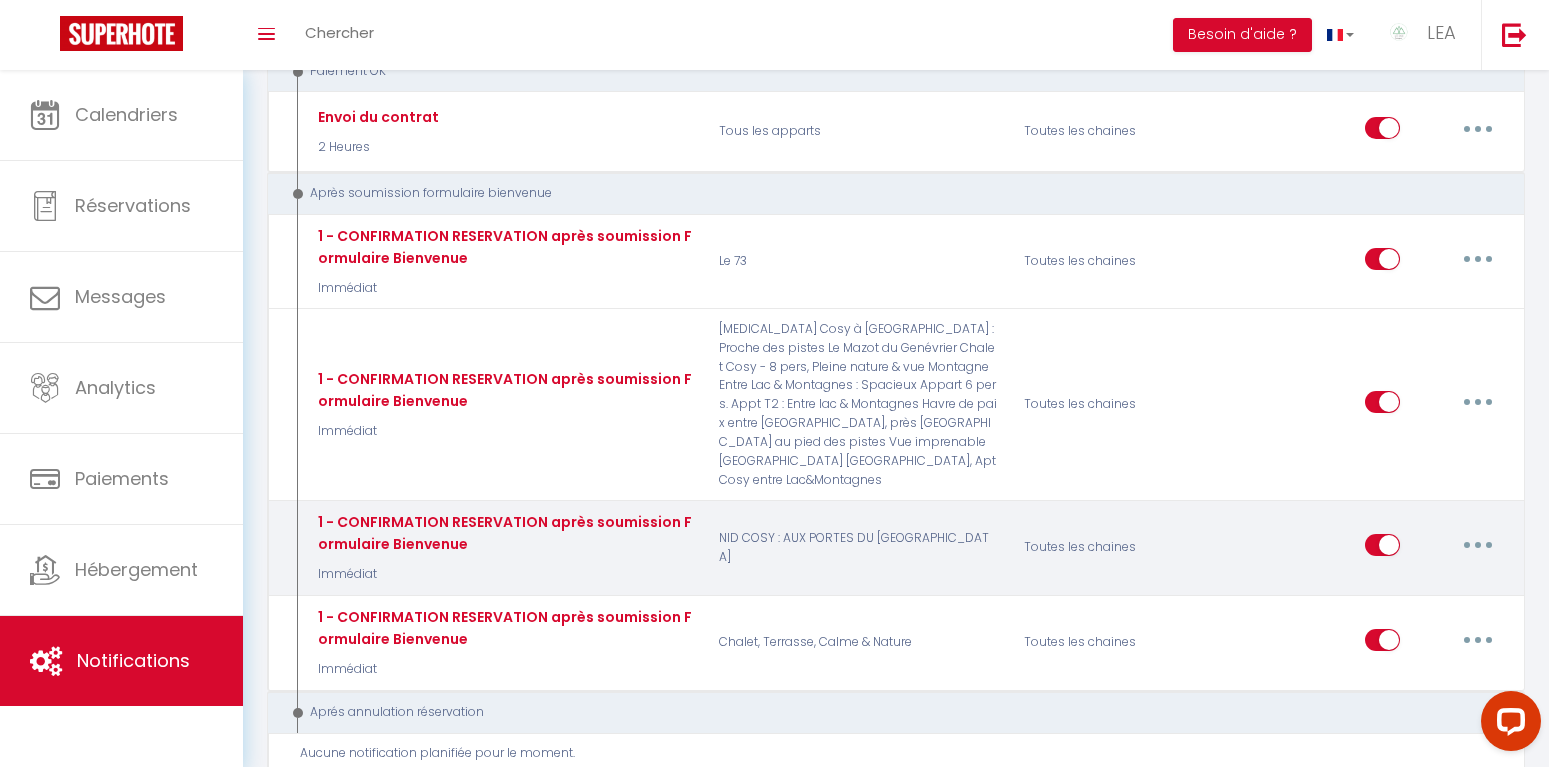 click at bounding box center [1478, 545] 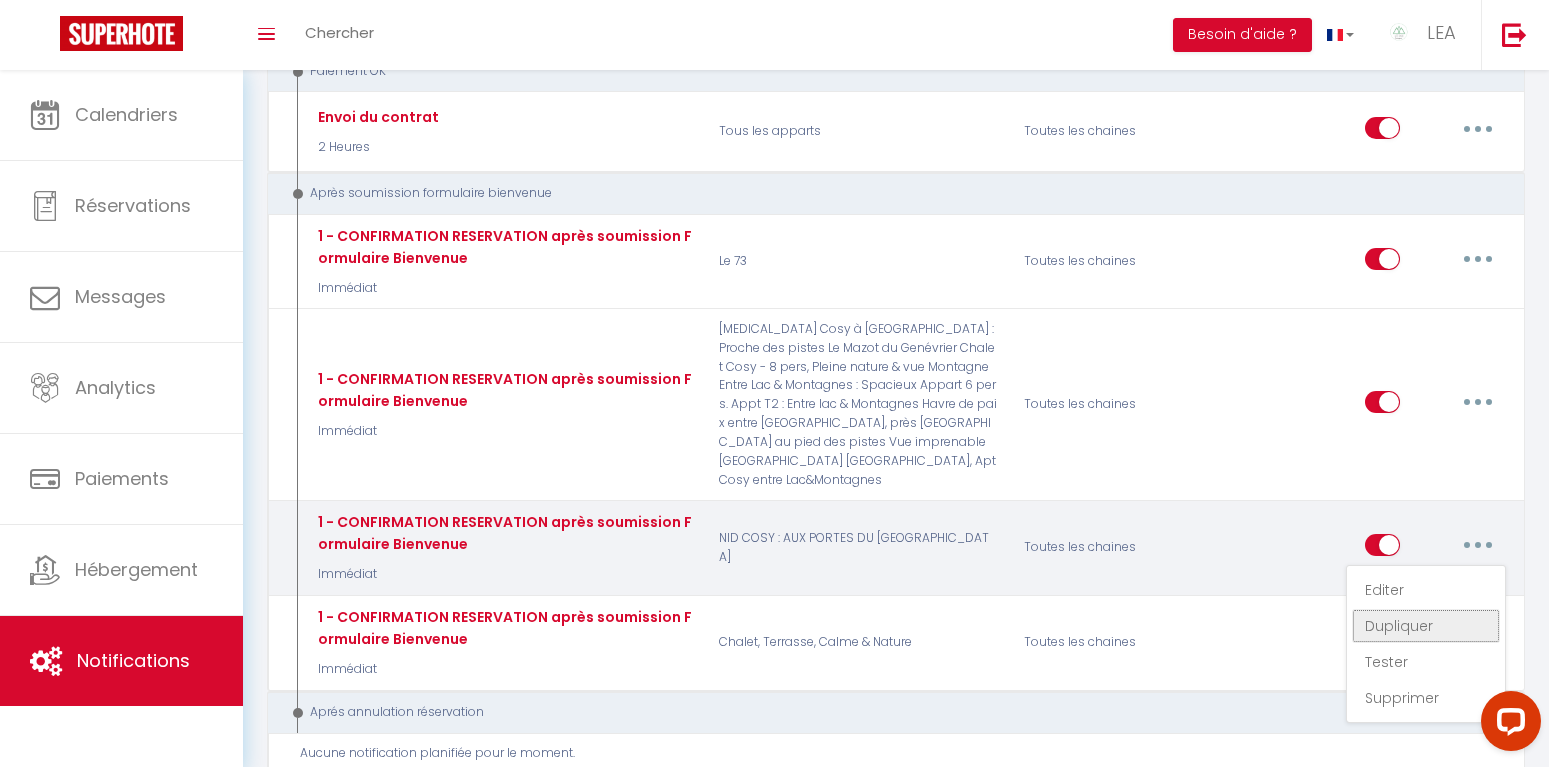click on "Dupliquer" at bounding box center (1426, 626) 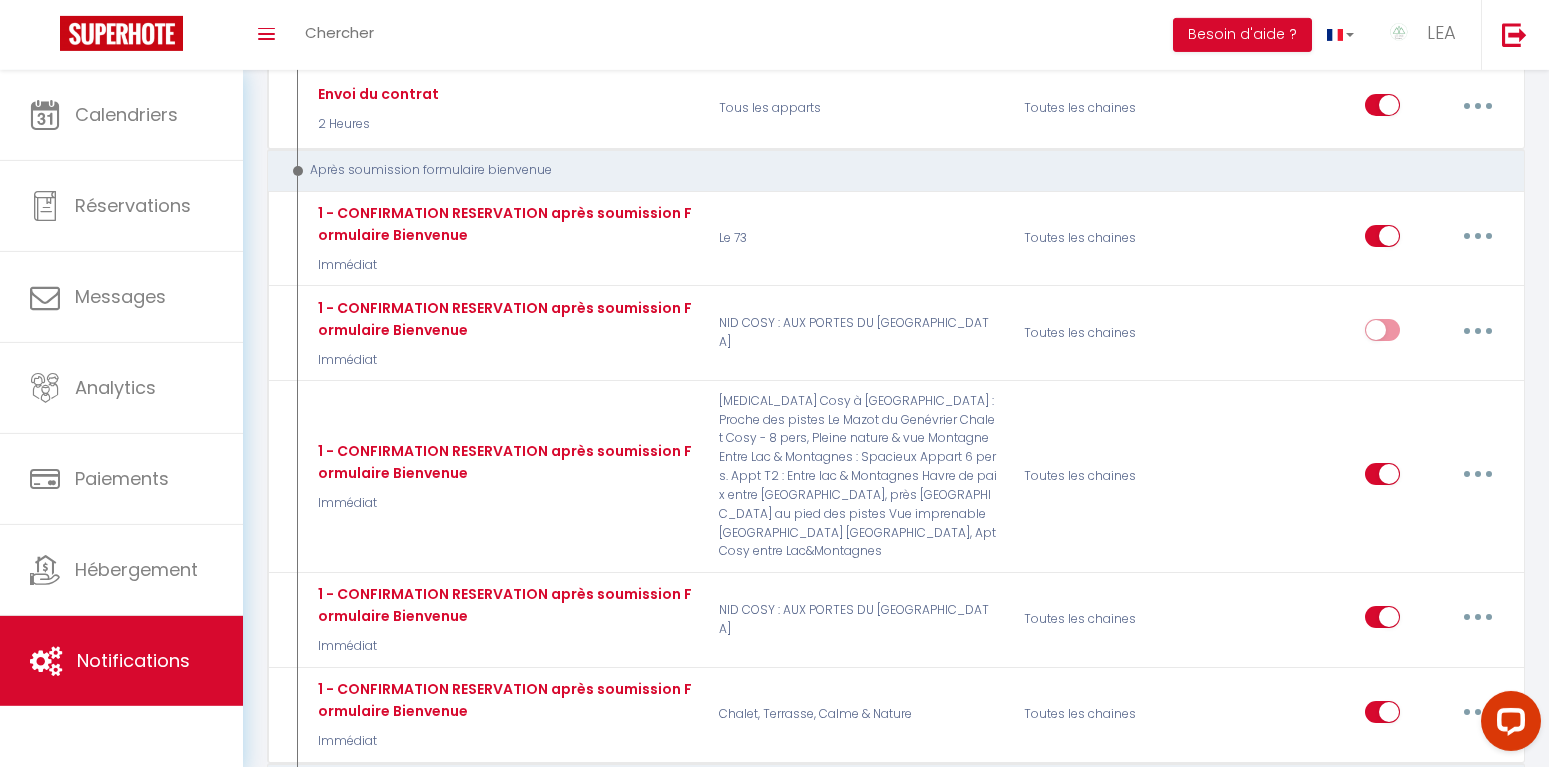 scroll, scrollTop: 4252, scrollLeft: 0, axis: vertical 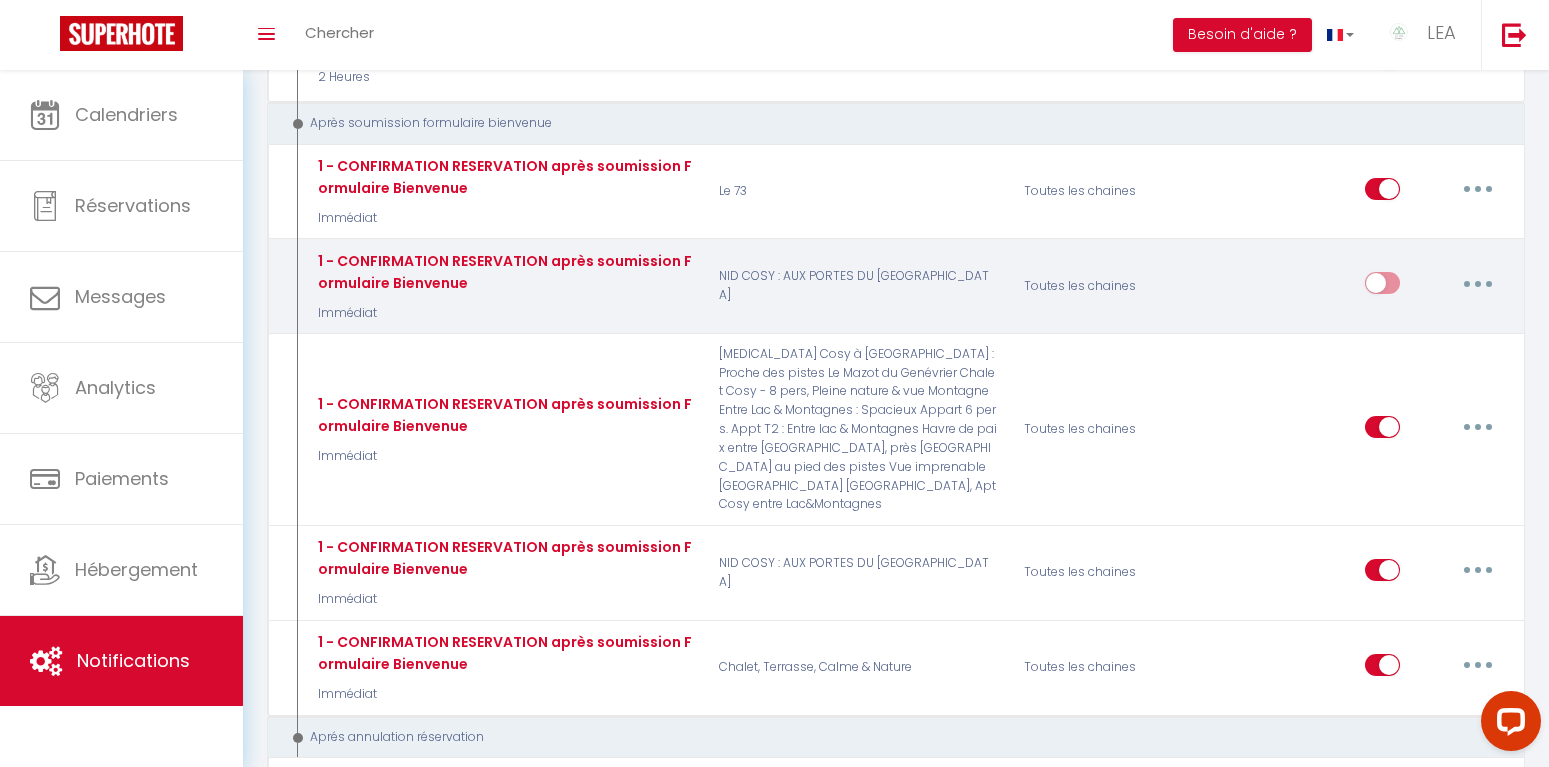click at bounding box center (1478, 283) 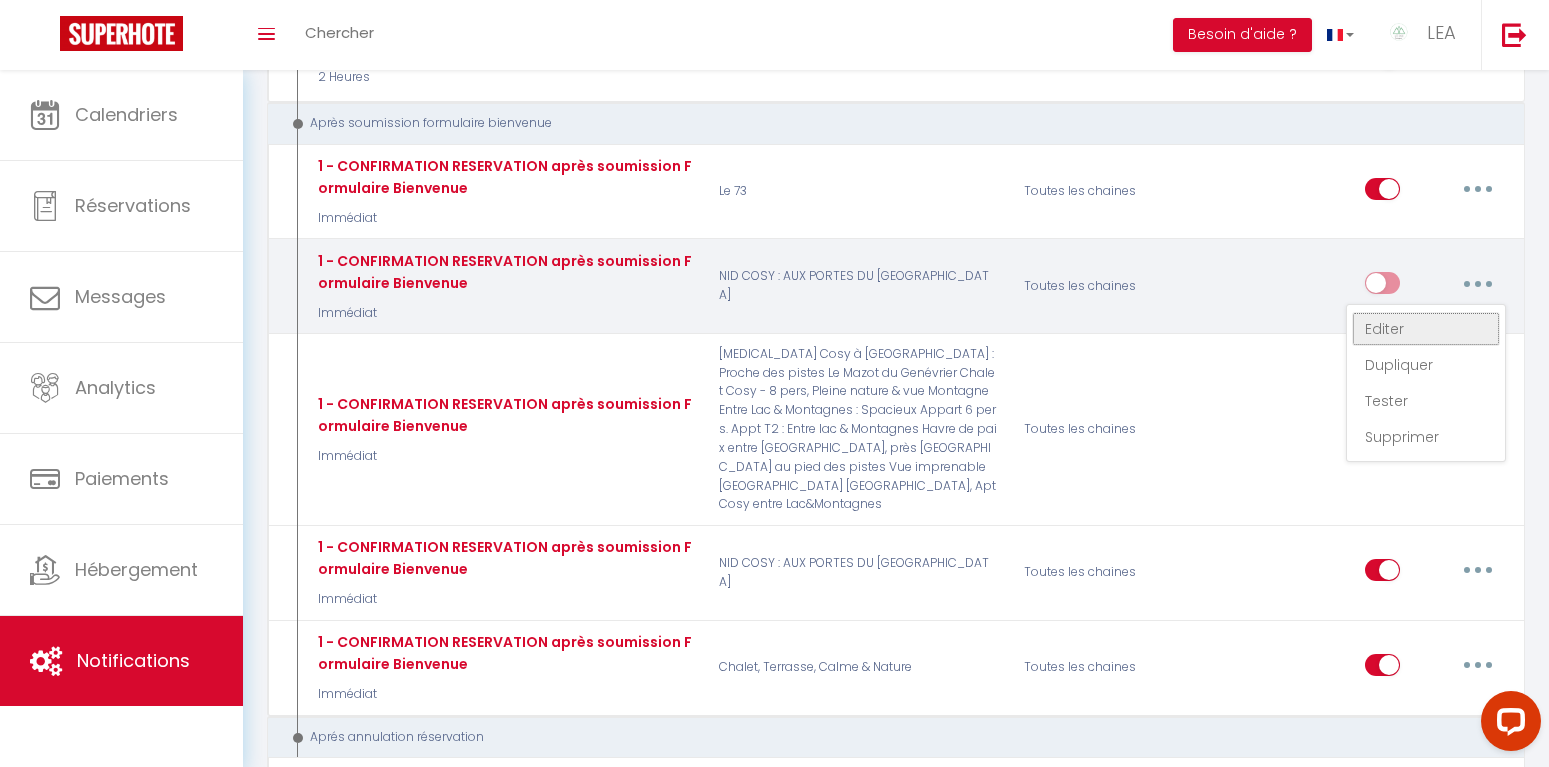 click on "Editer" at bounding box center (1426, 329) 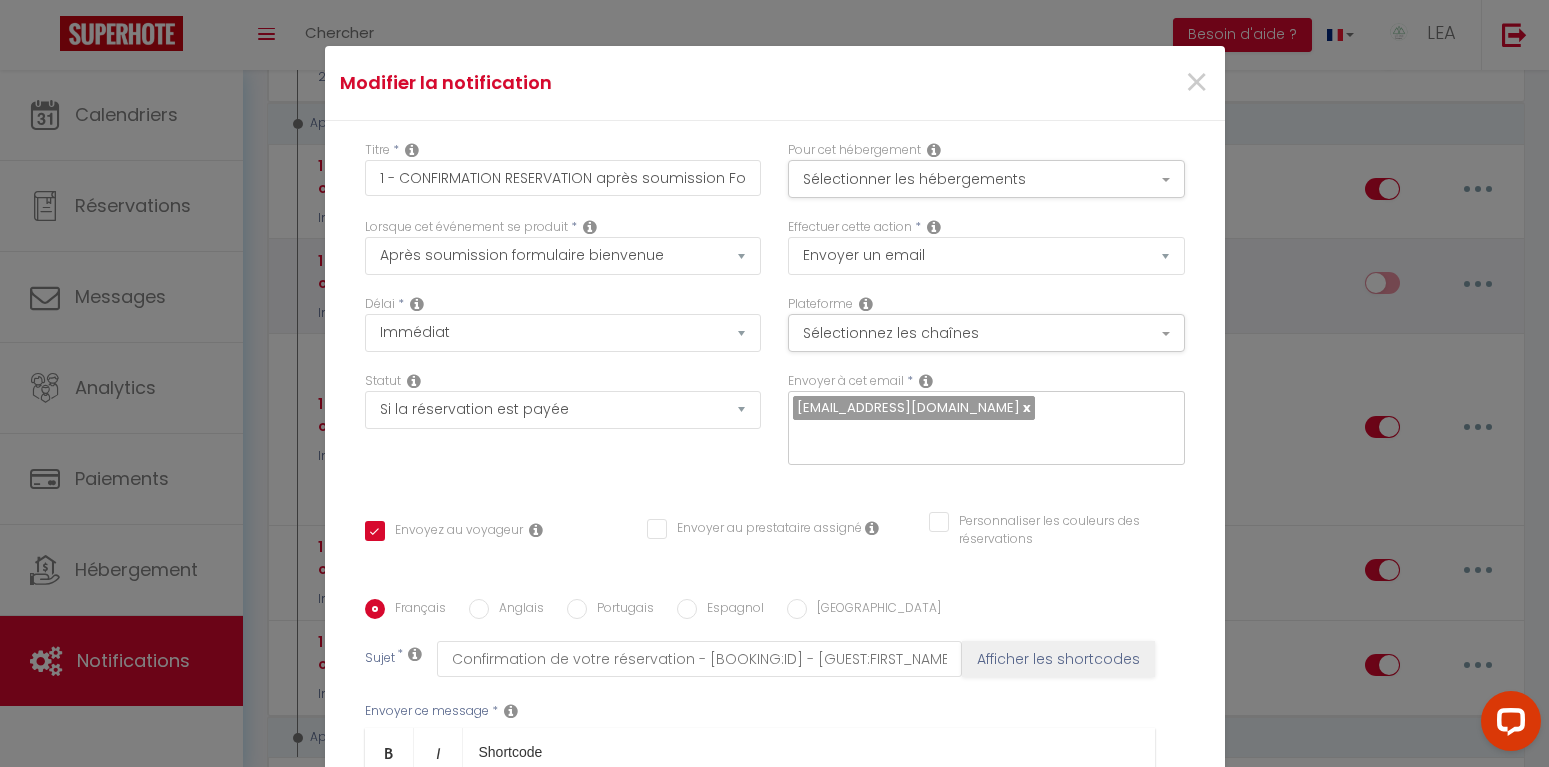 scroll, scrollTop: 46, scrollLeft: 0, axis: vertical 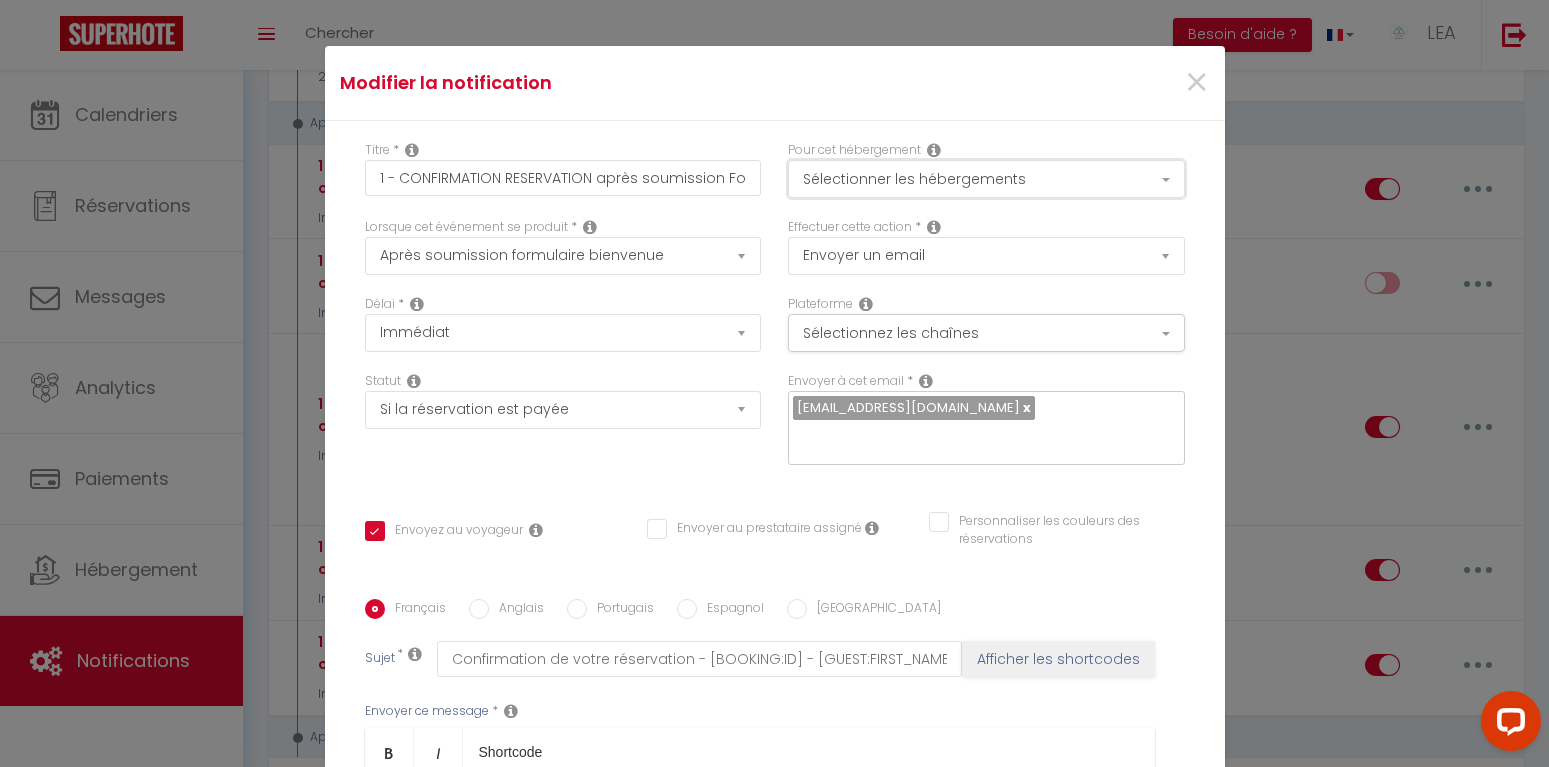 click on "Sélectionner les hébergements" at bounding box center (986, 179) 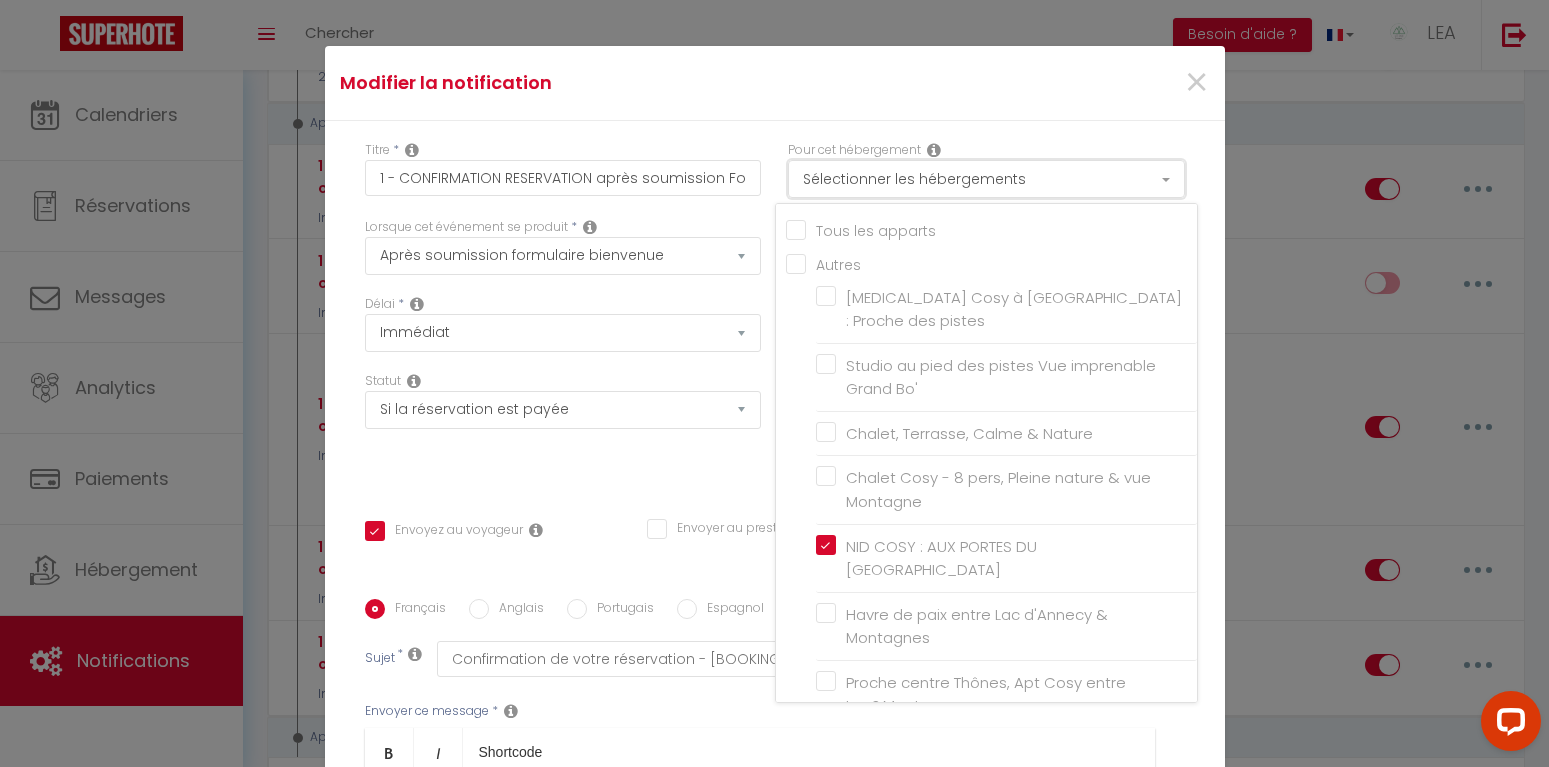 scroll, scrollTop: 356, scrollLeft: 0, axis: vertical 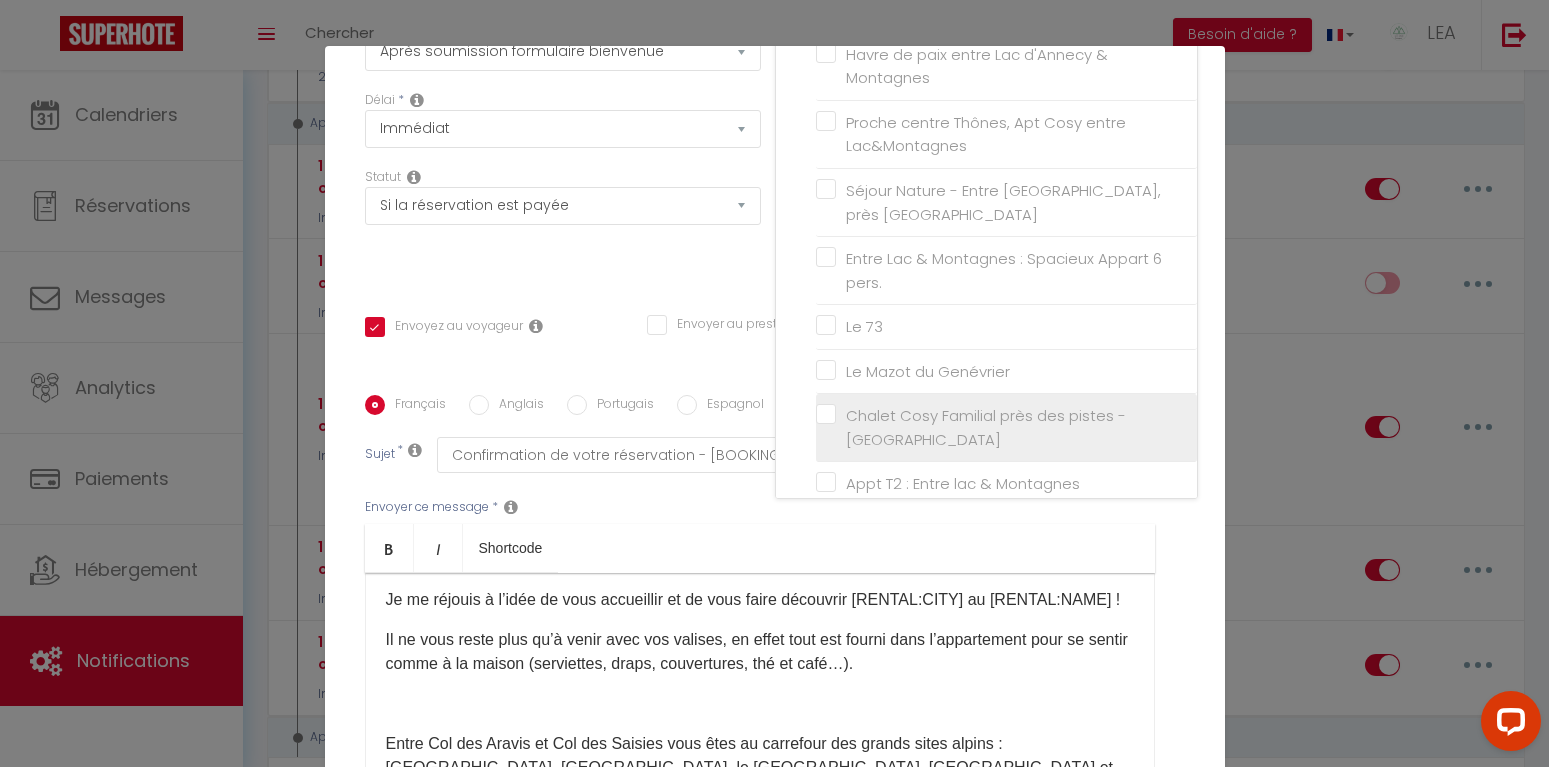 click on "Chalet Cosy Familial près des pistes - [GEOGRAPHIC_DATA]" at bounding box center (1006, 428) 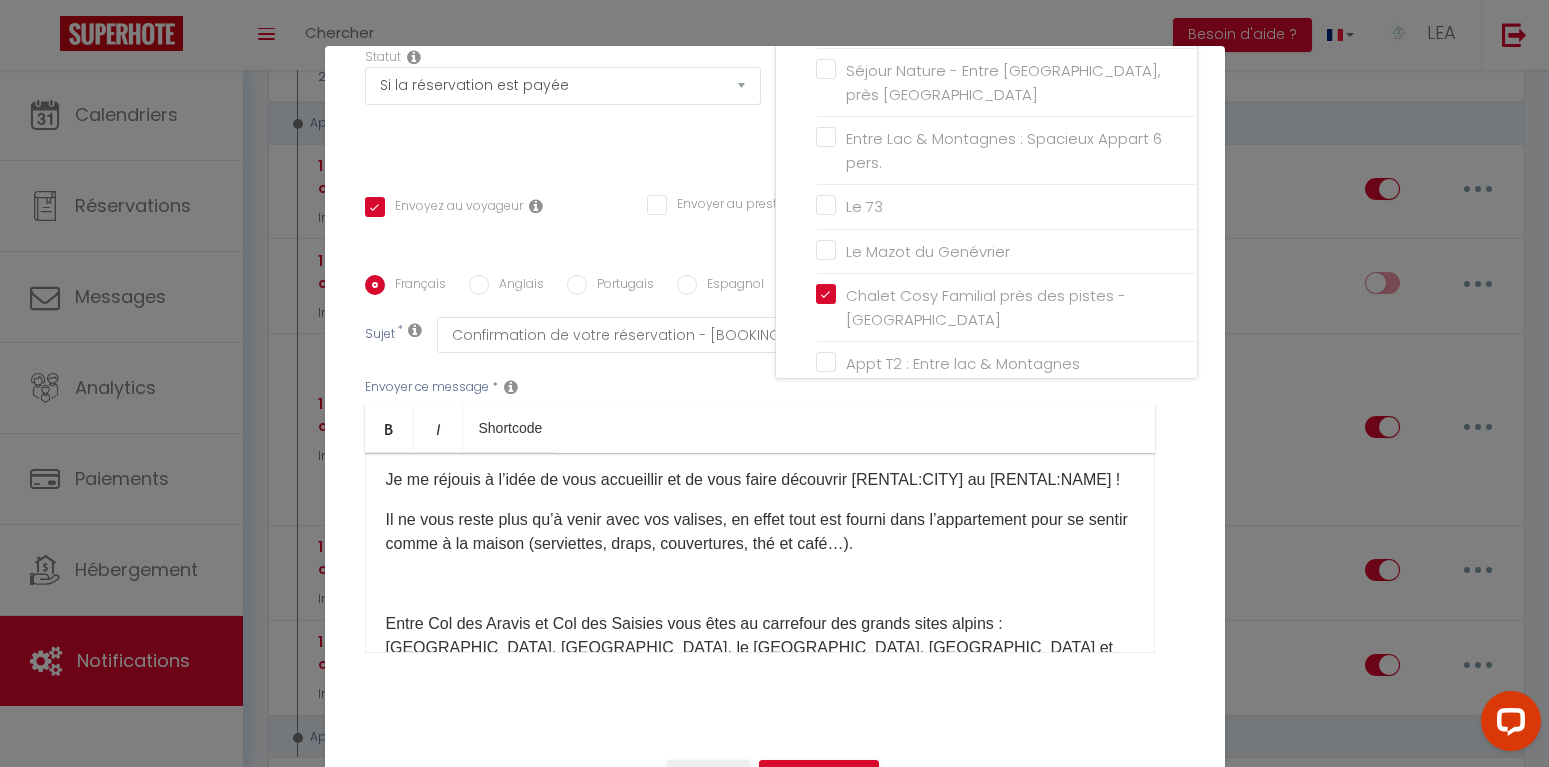 scroll, scrollTop: 333, scrollLeft: 0, axis: vertical 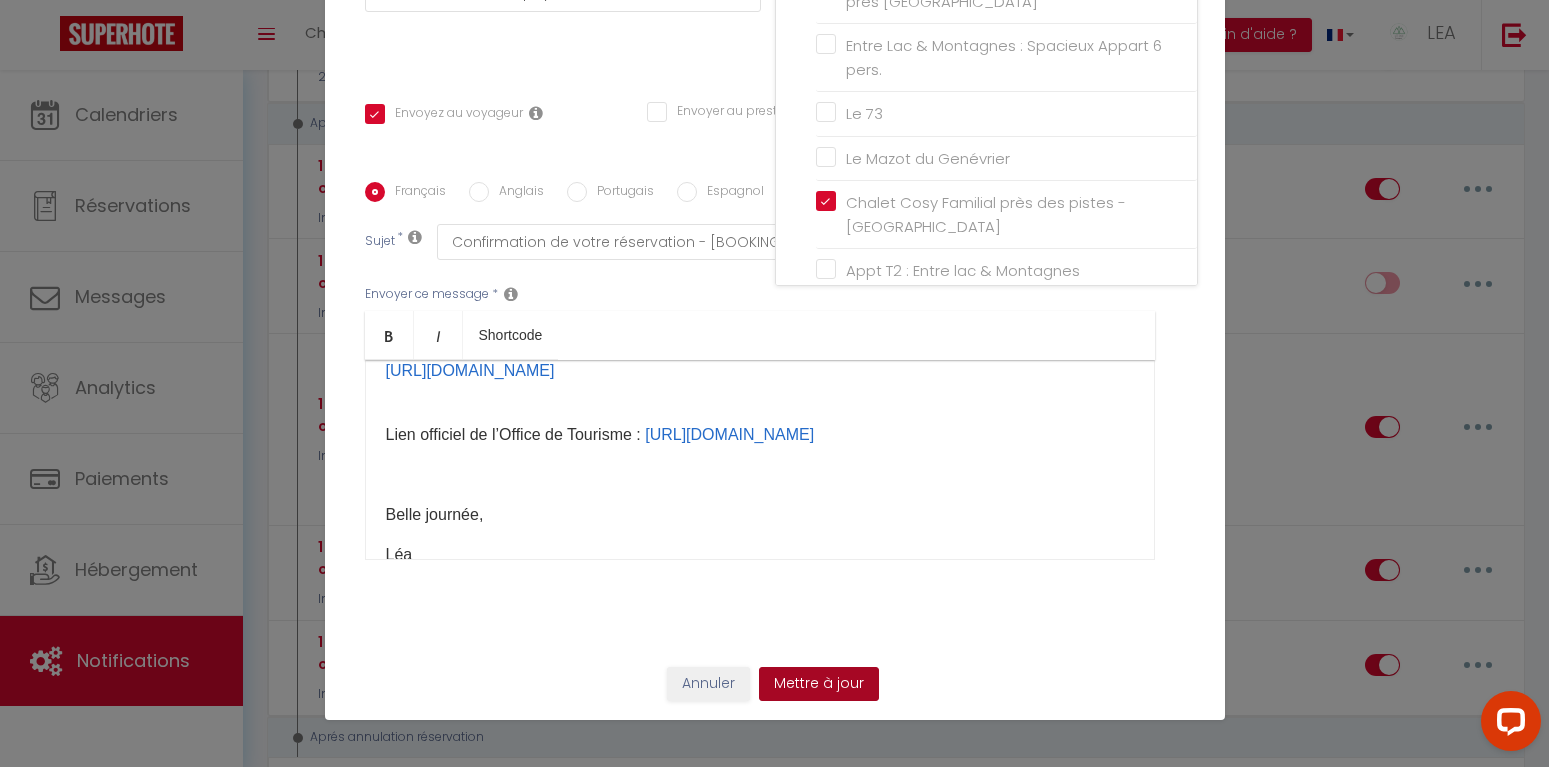 click on "Mettre à jour" at bounding box center [819, 684] 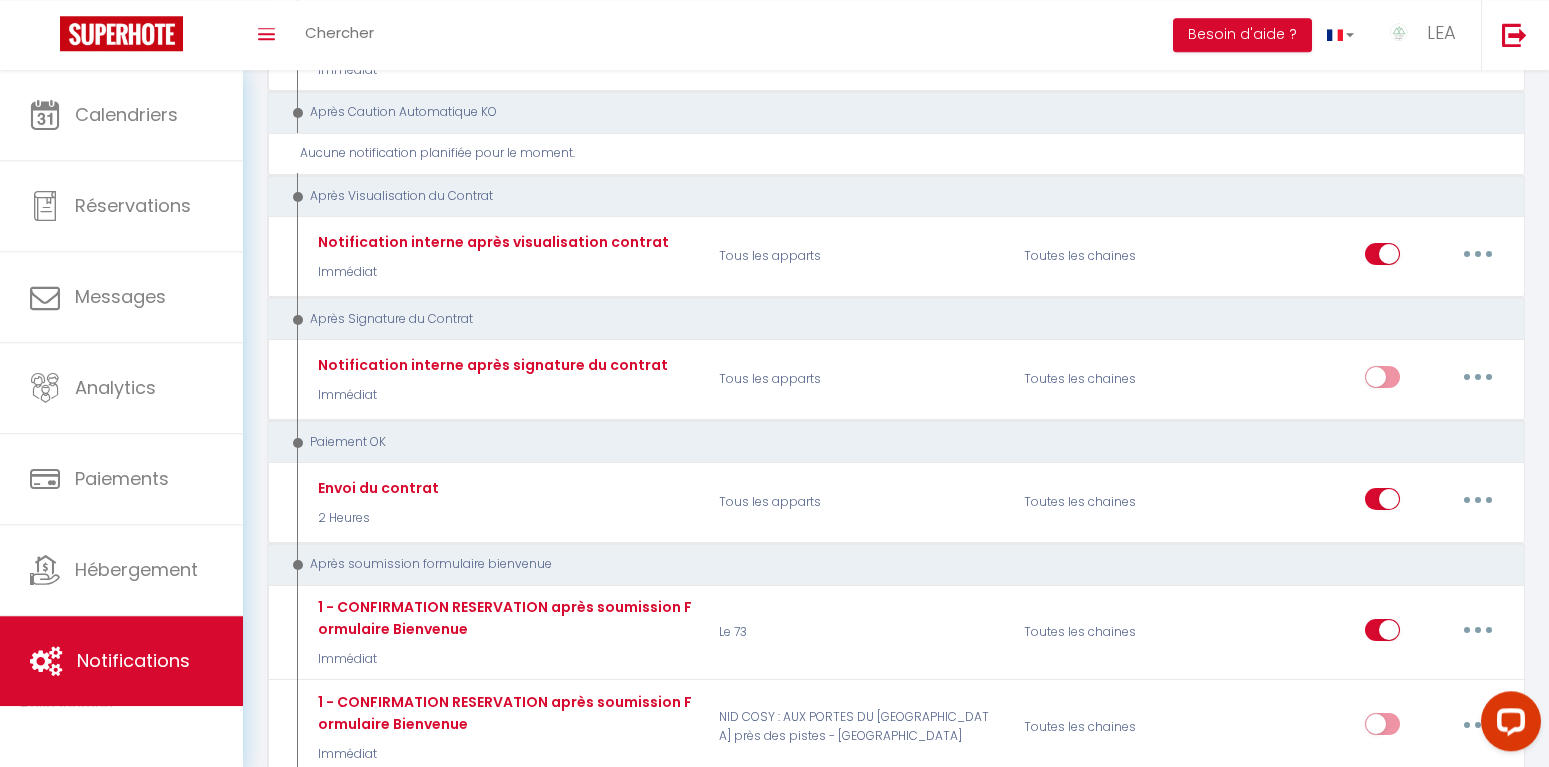 scroll, scrollTop: 3761, scrollLeft: 0, axis: vertical 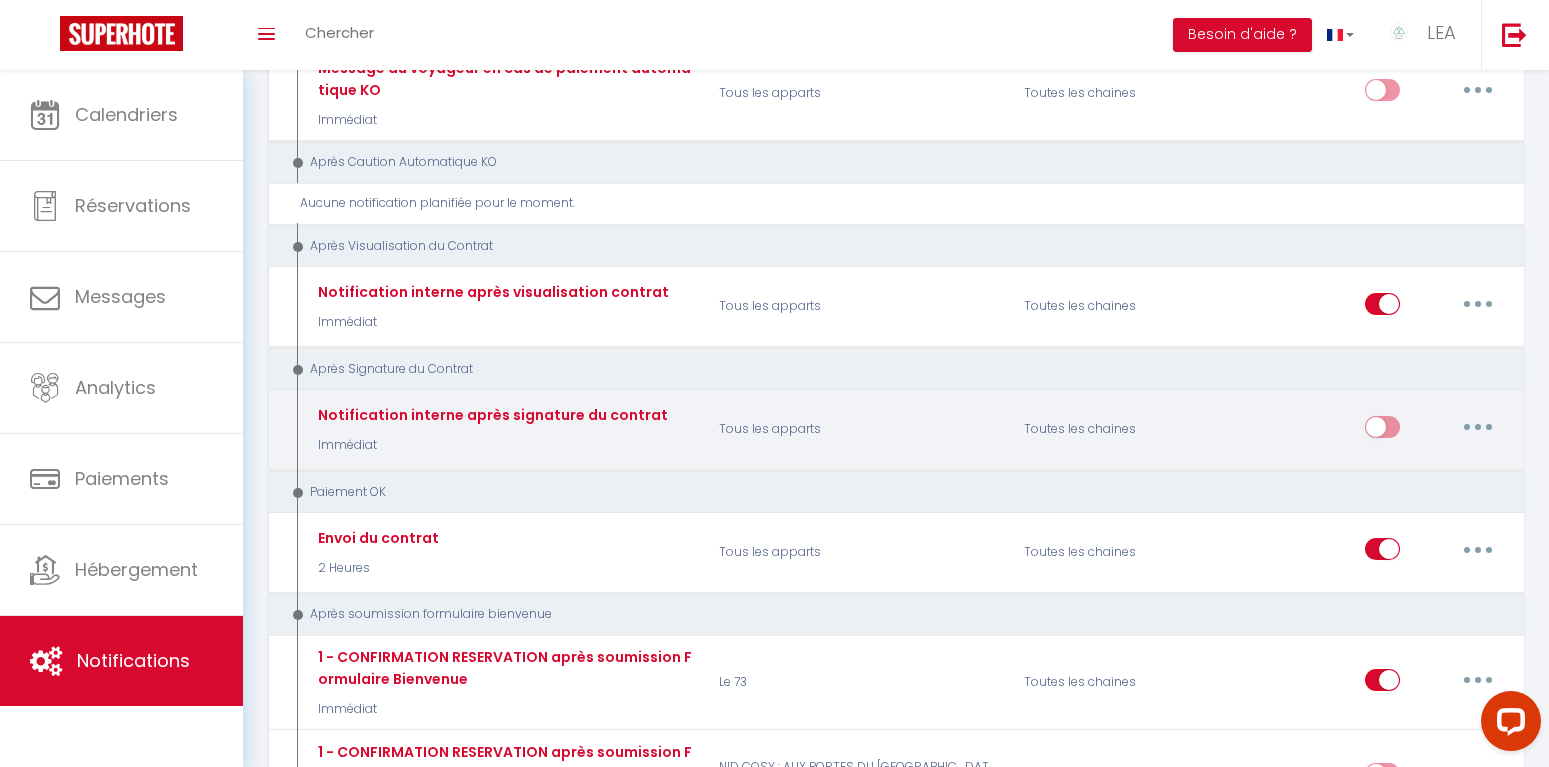click at bounding box center (1478, 427) 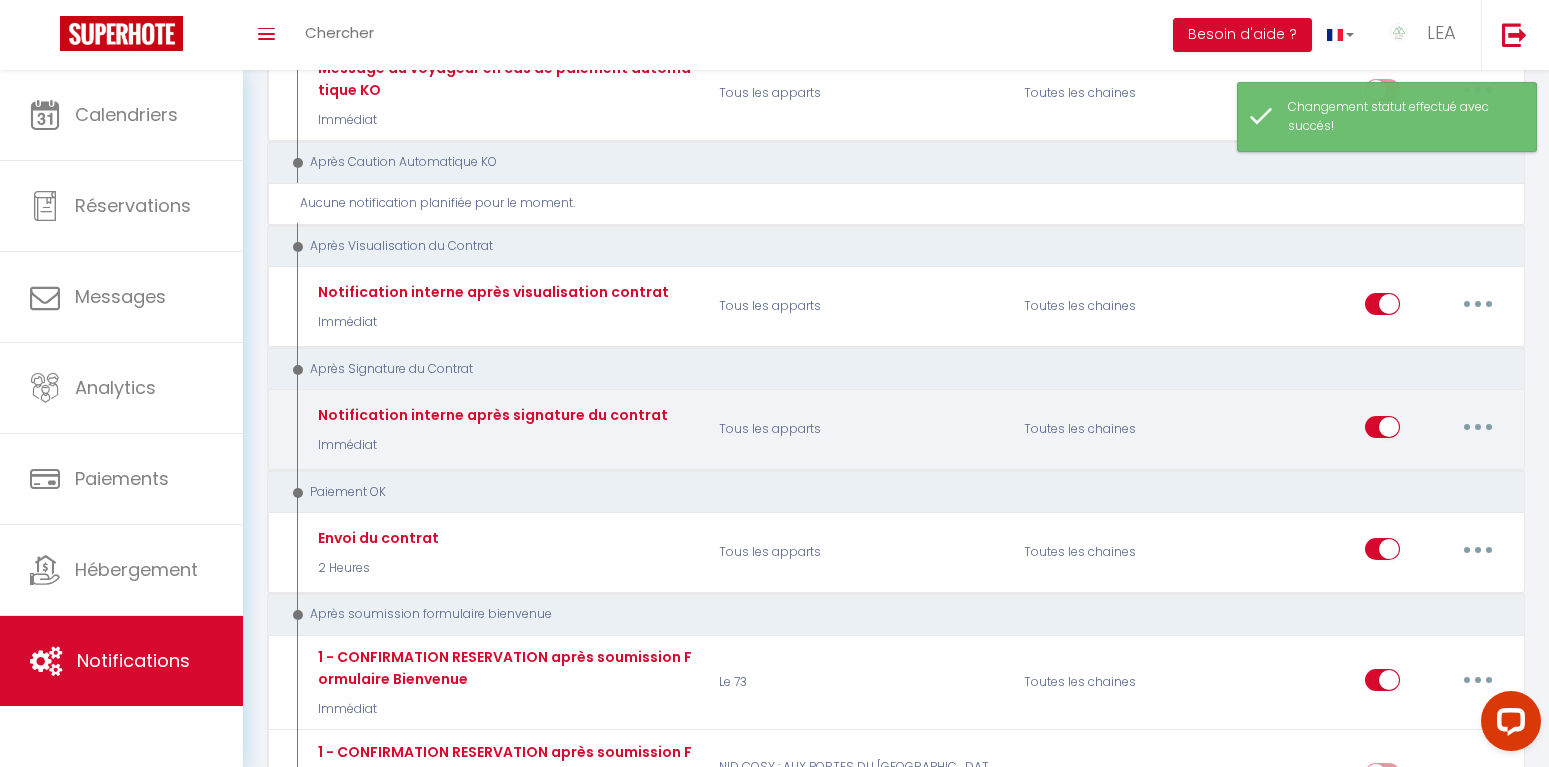 click at bounding box center (1478, 427) 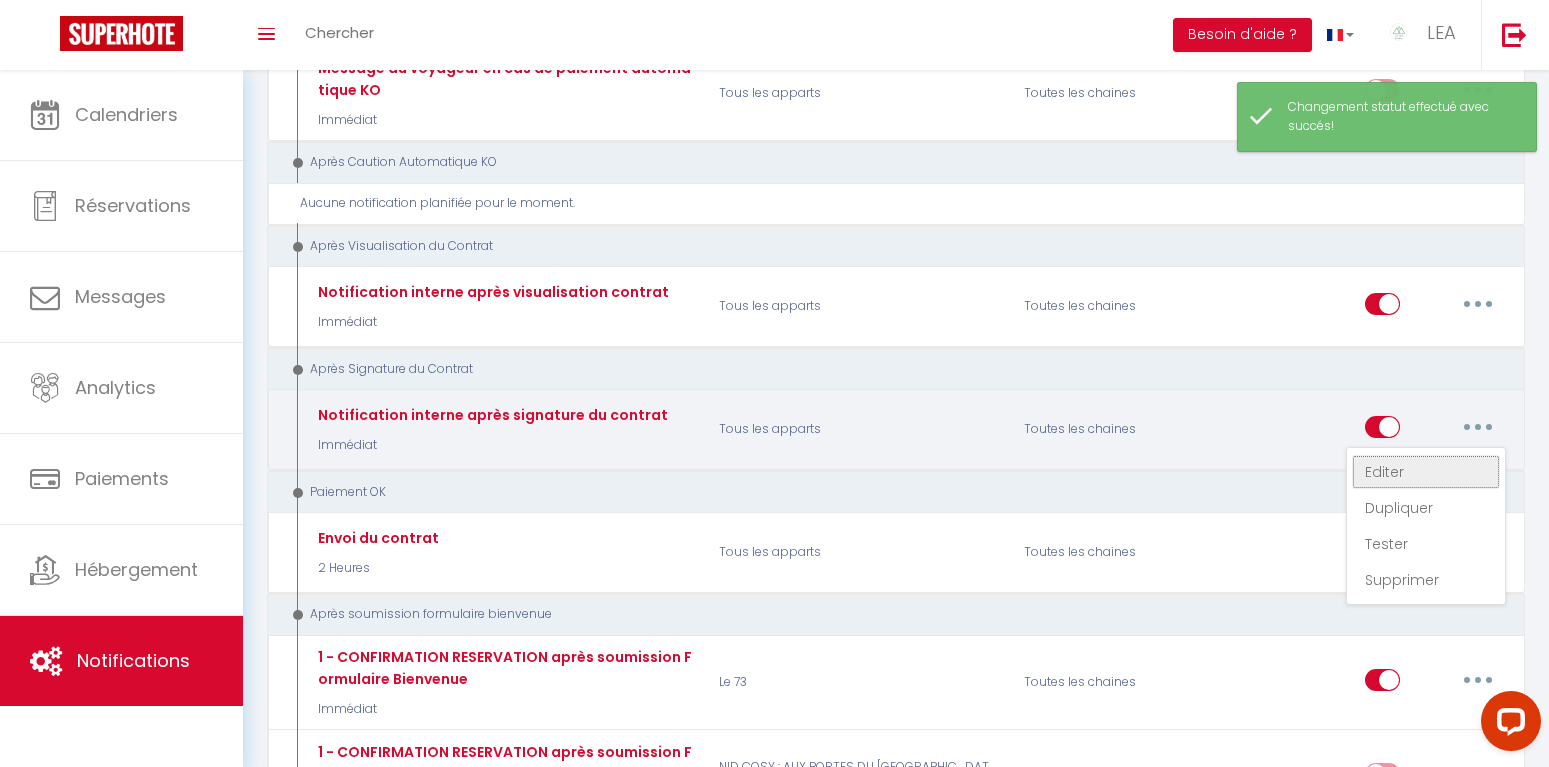 click on "Editer" at bounding box center [1426, 472] 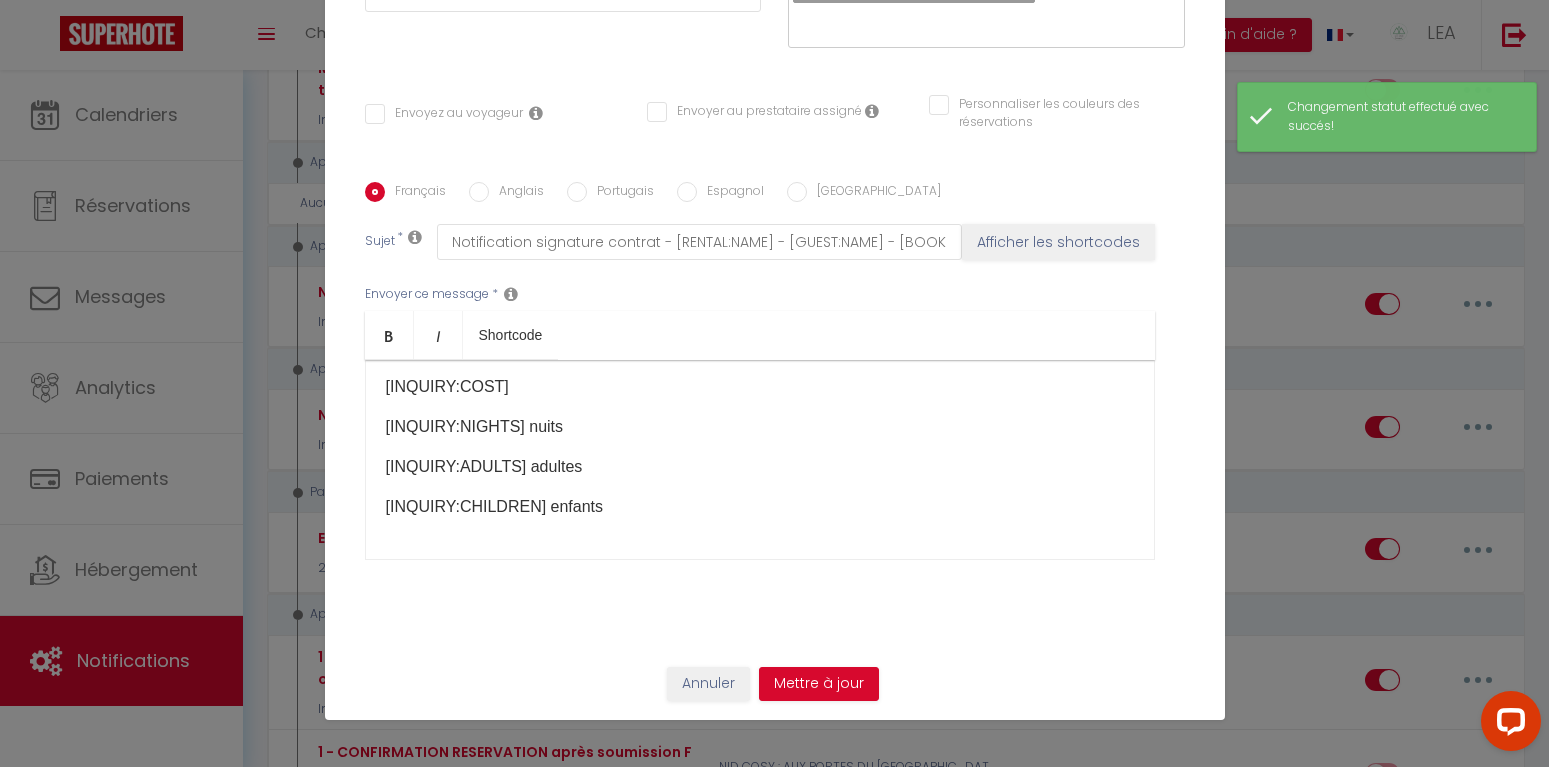 scroll, scrollTop: 326, scrollLeft: 0, axis: vertical 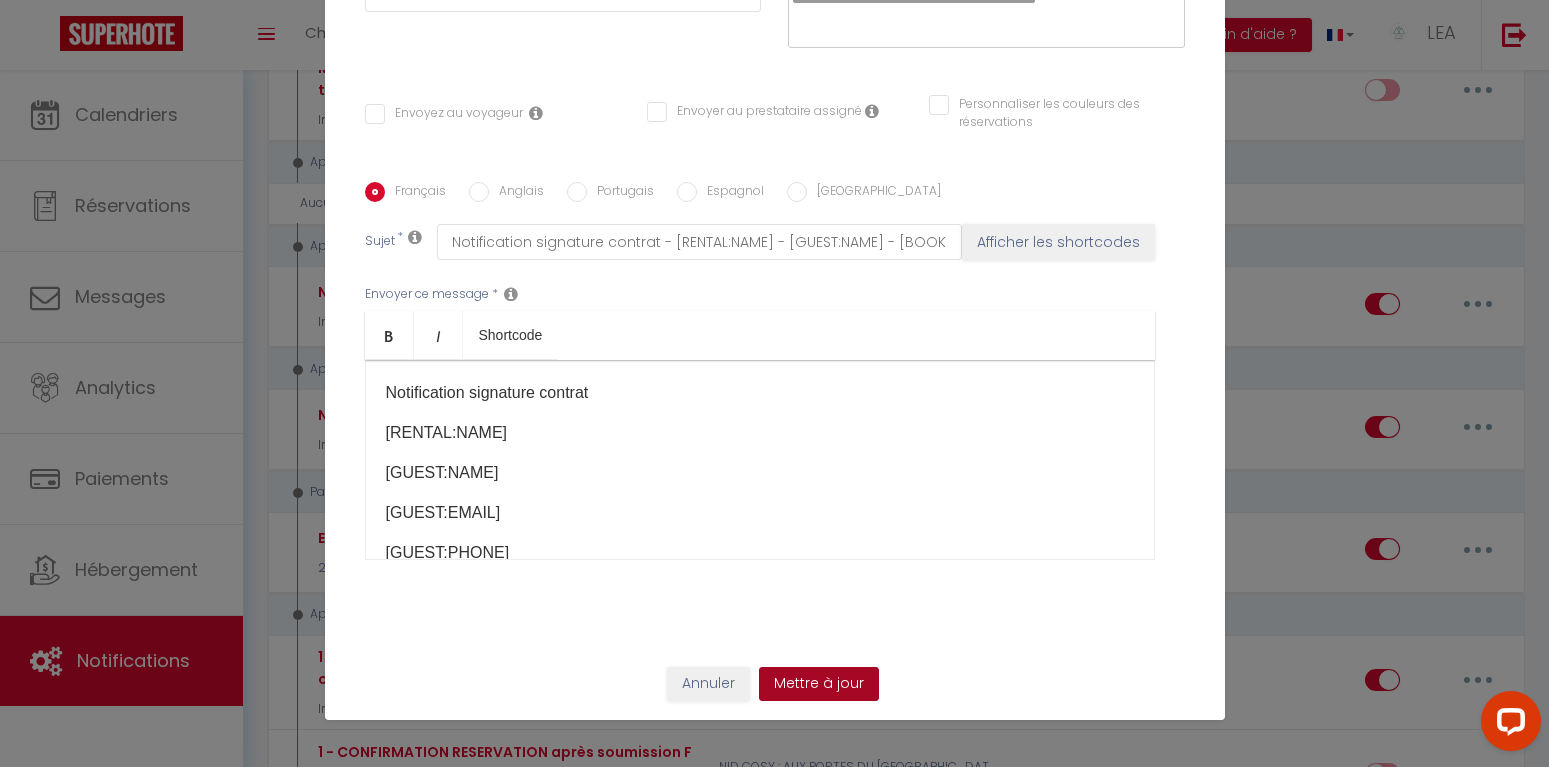 click on "Mettre à jour" at bounding box center [819, 684] 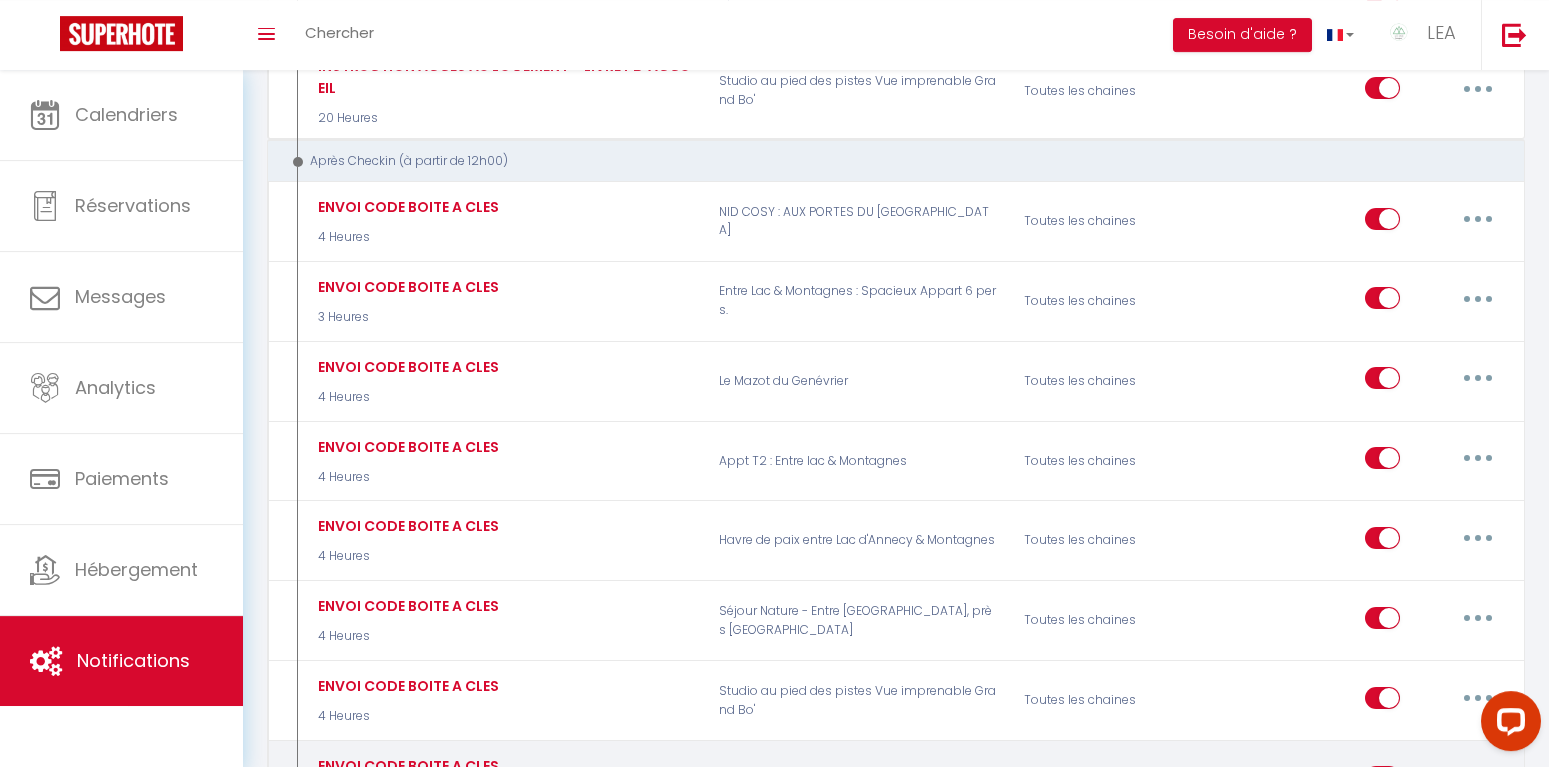 scroll, scrollTop: 1619, scrollLeft: 0, axis: vertical 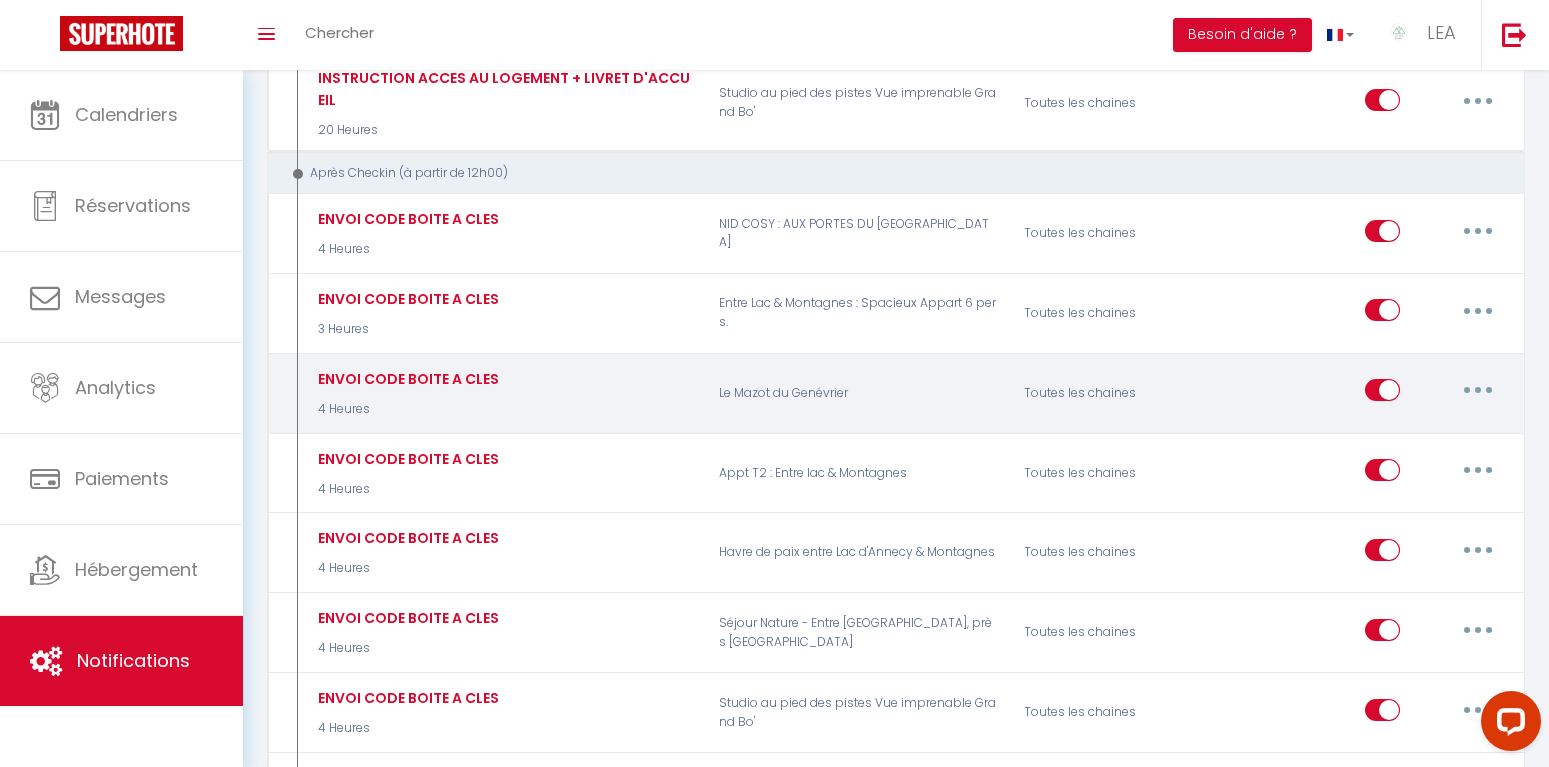 click at bounding box center (1478, 390) 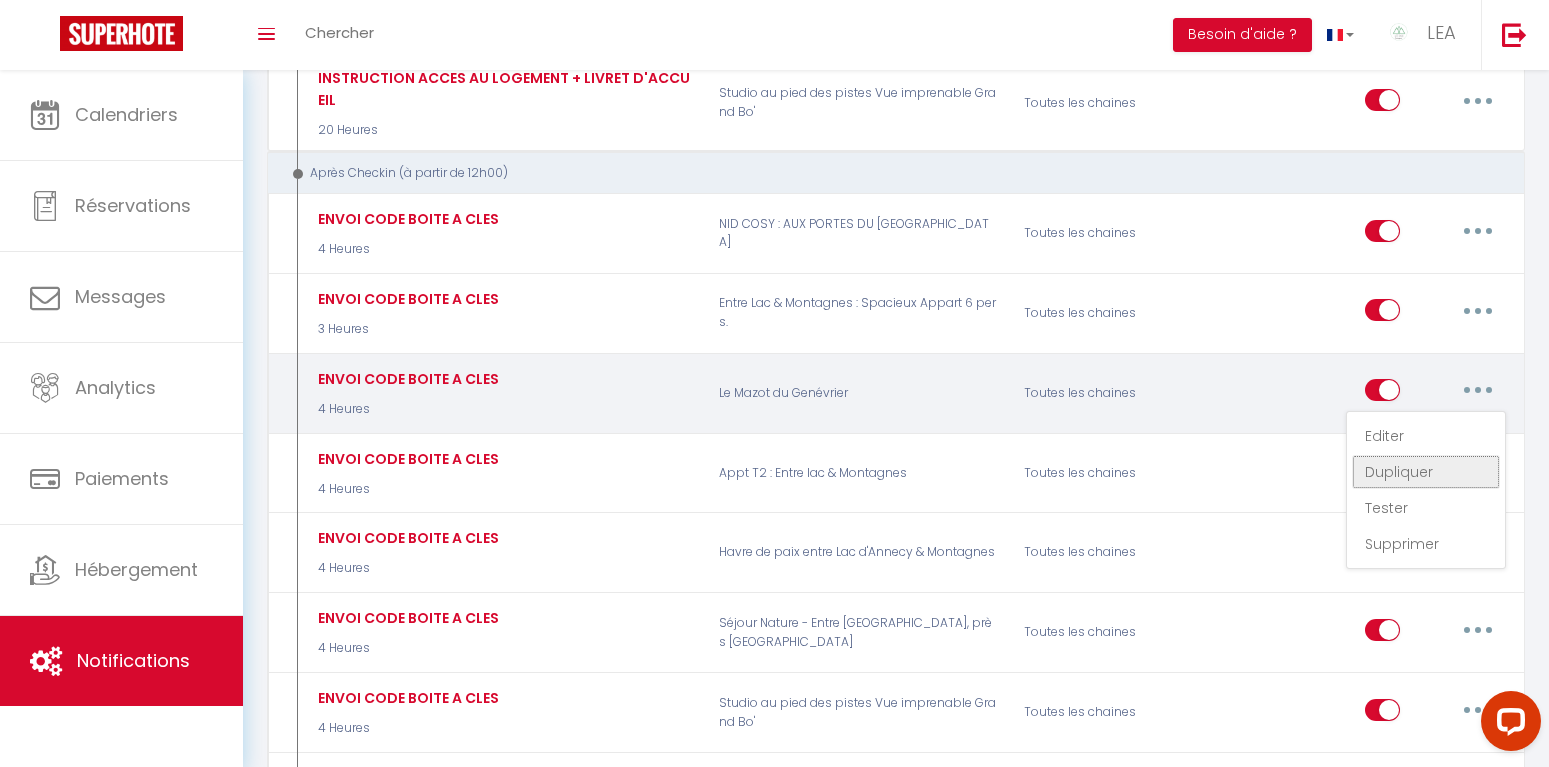 click on "Dupliquer" at bounding box center [1426, 472] 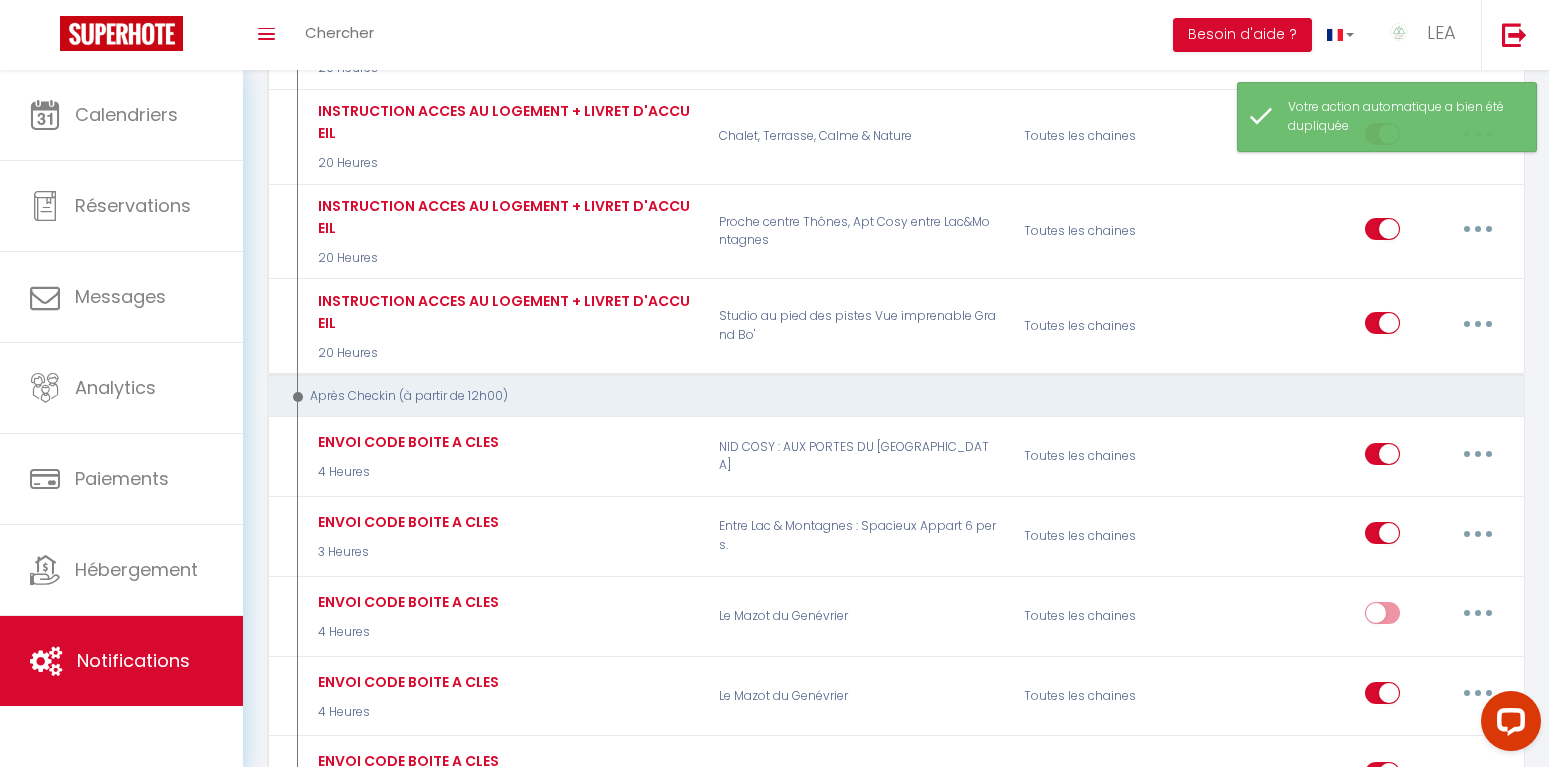scroll, scrollTop: 1498, scrollLeft: 0, axis: vertical 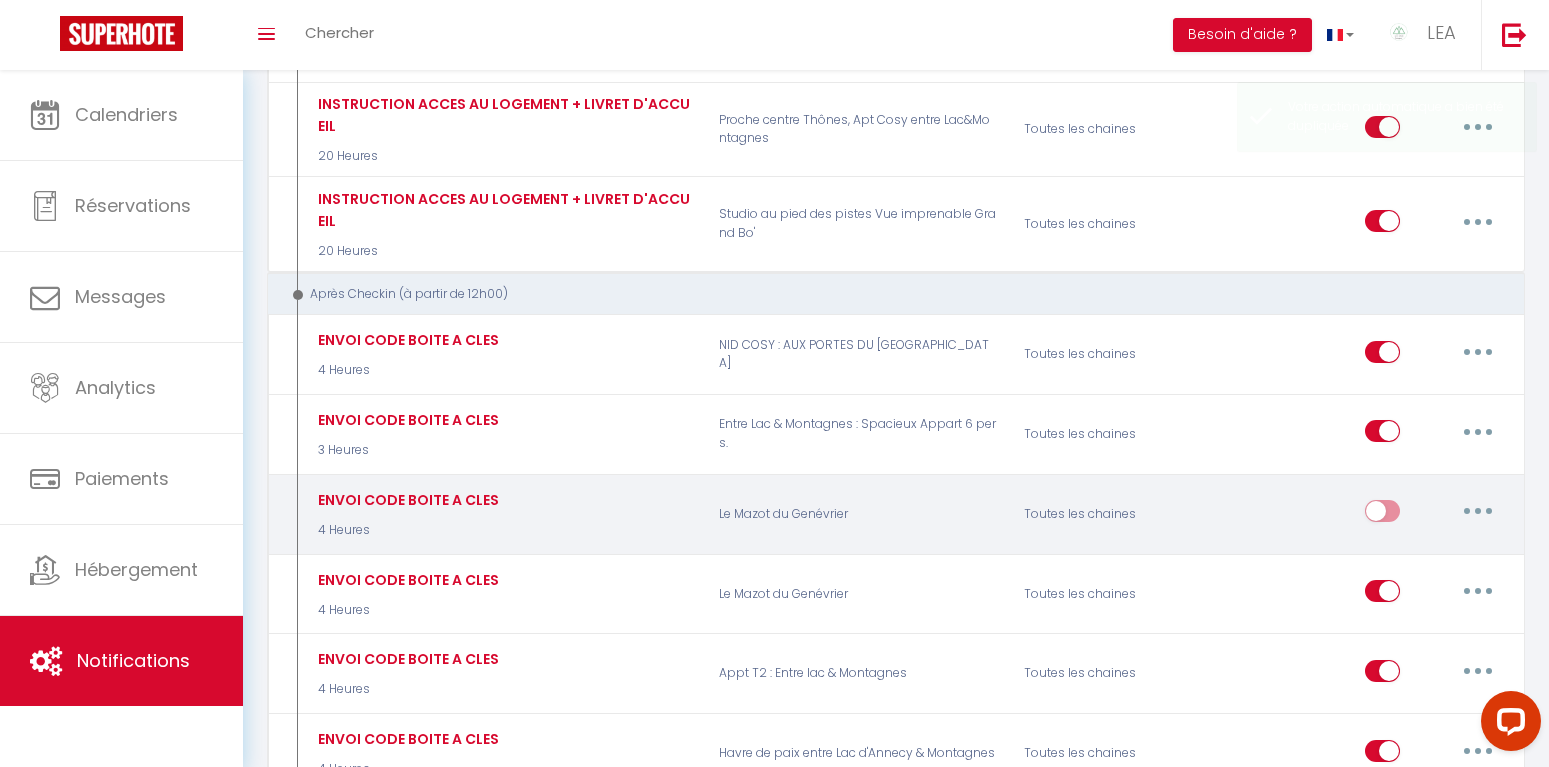 click at bounding box center (1478, 511) 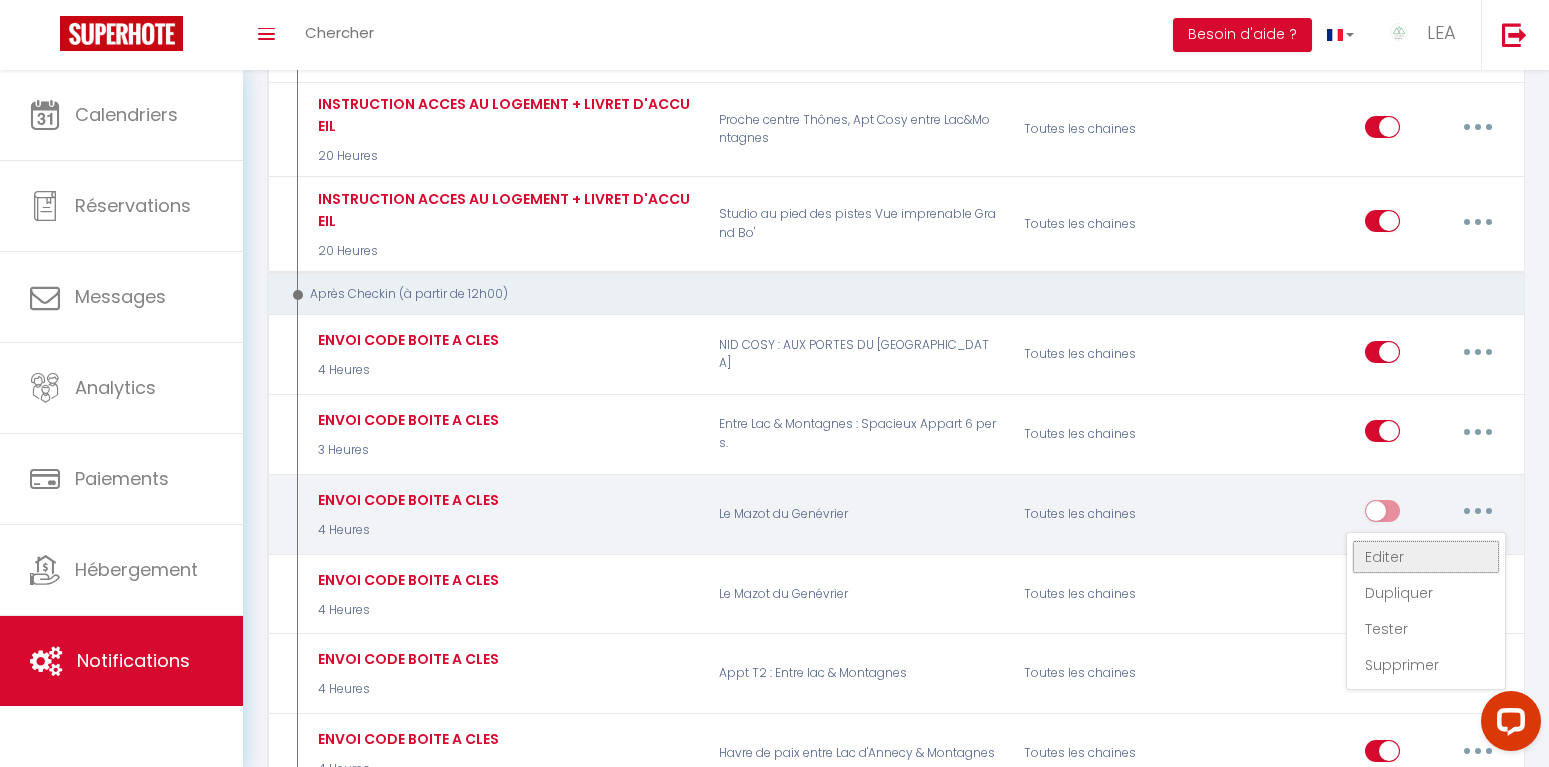 click on "Editer" at bounding box center [1426, 557] 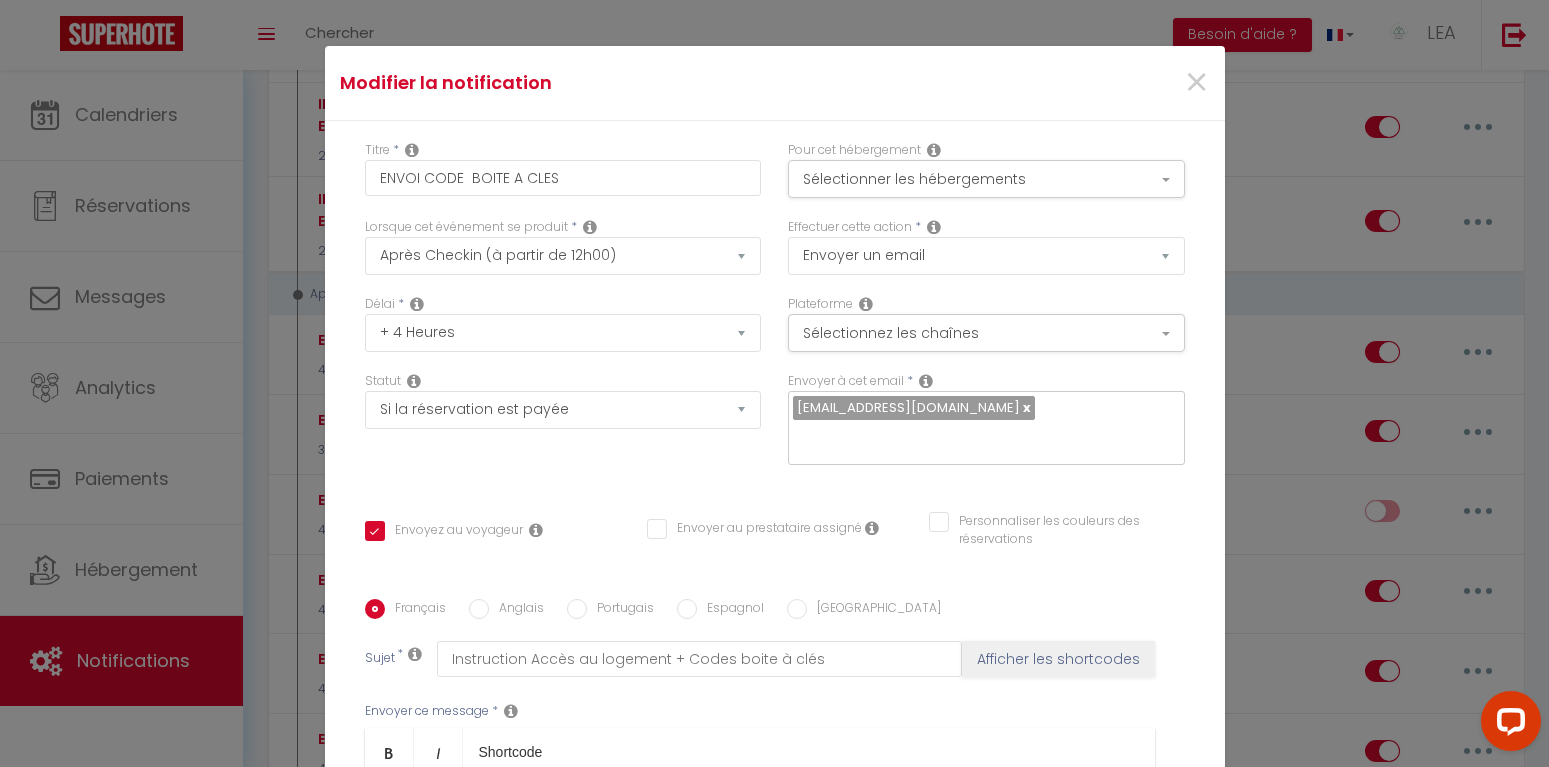 scroll, scrollTop: 333, scrollLeft: 0, axis: vertical 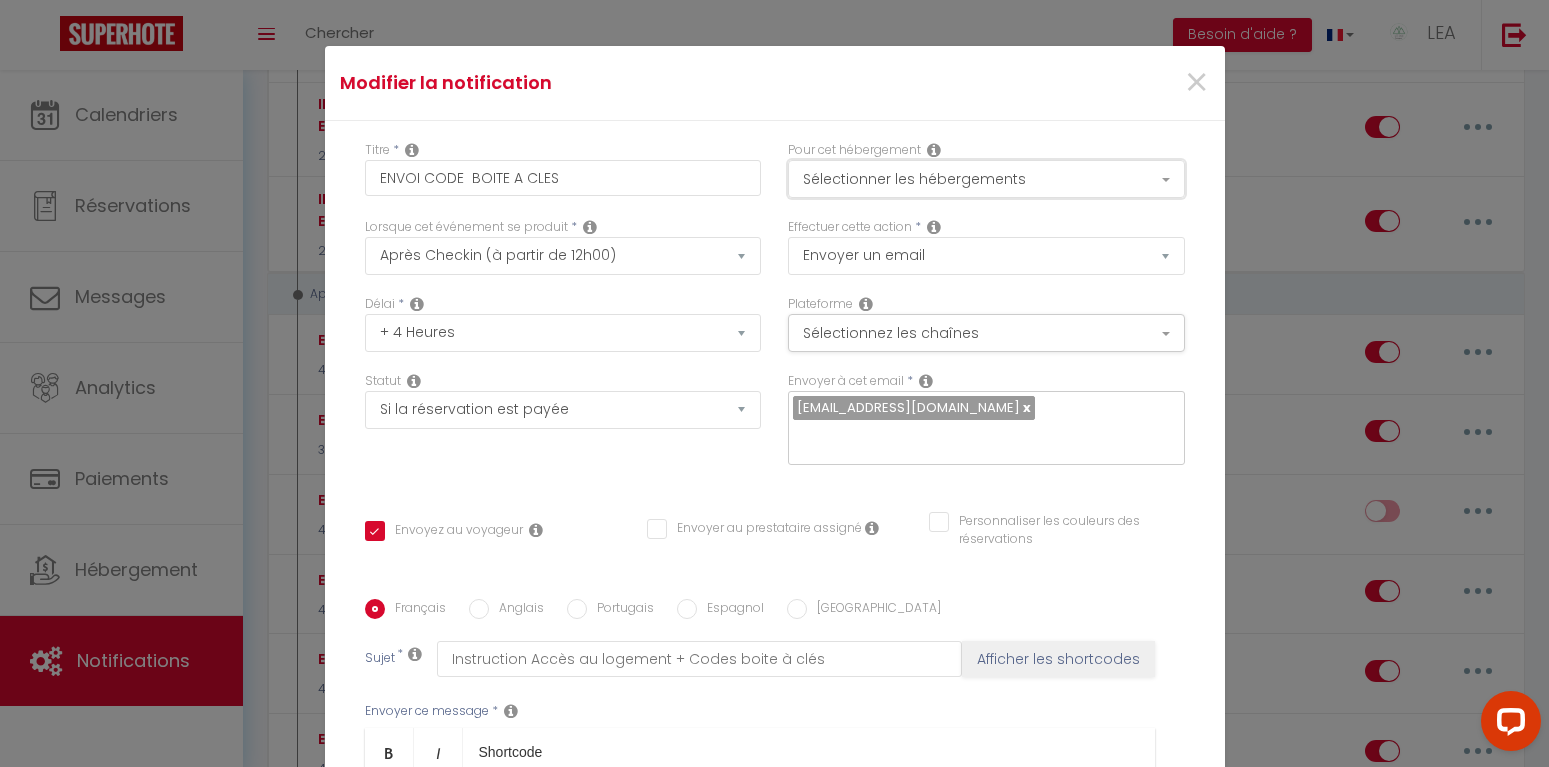 click on "Sélectionner les hébergements" at bounding box center [986, 179] 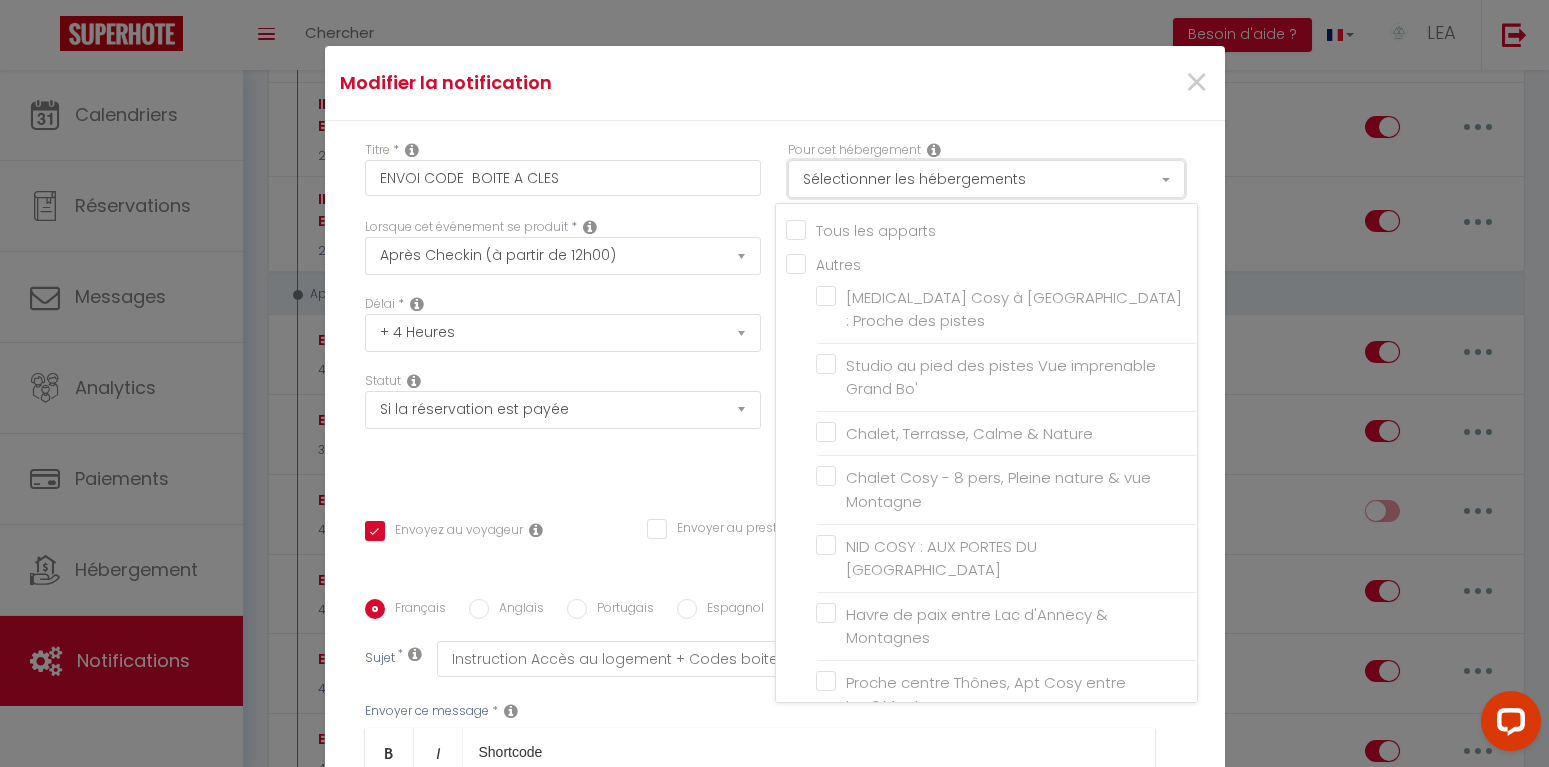 scroll, scrollTop: 356, scrollLeft: 0, axis: vertical 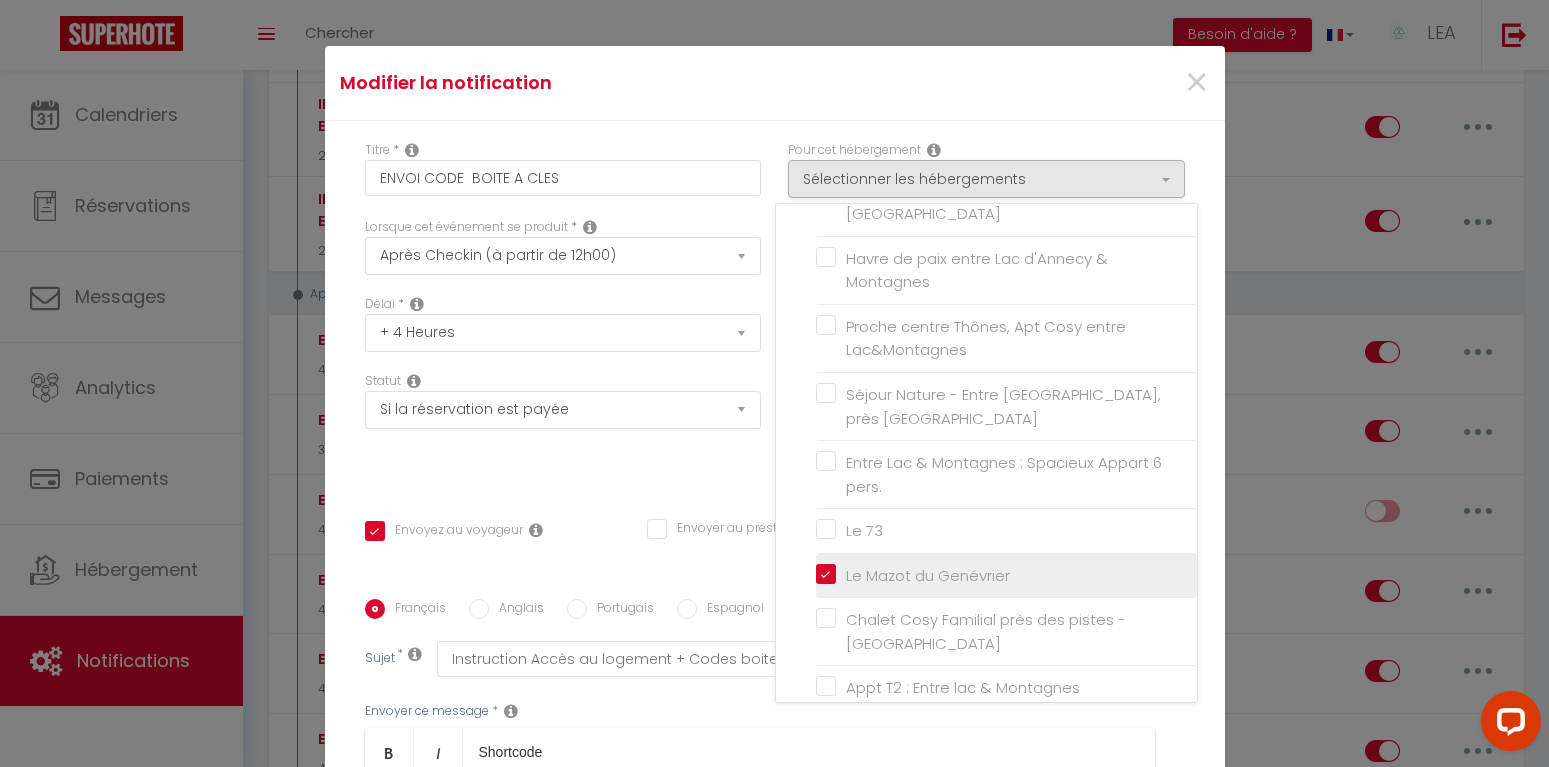 click on "Le Mazot du Genévrier" at bounding box center (1006, 576) 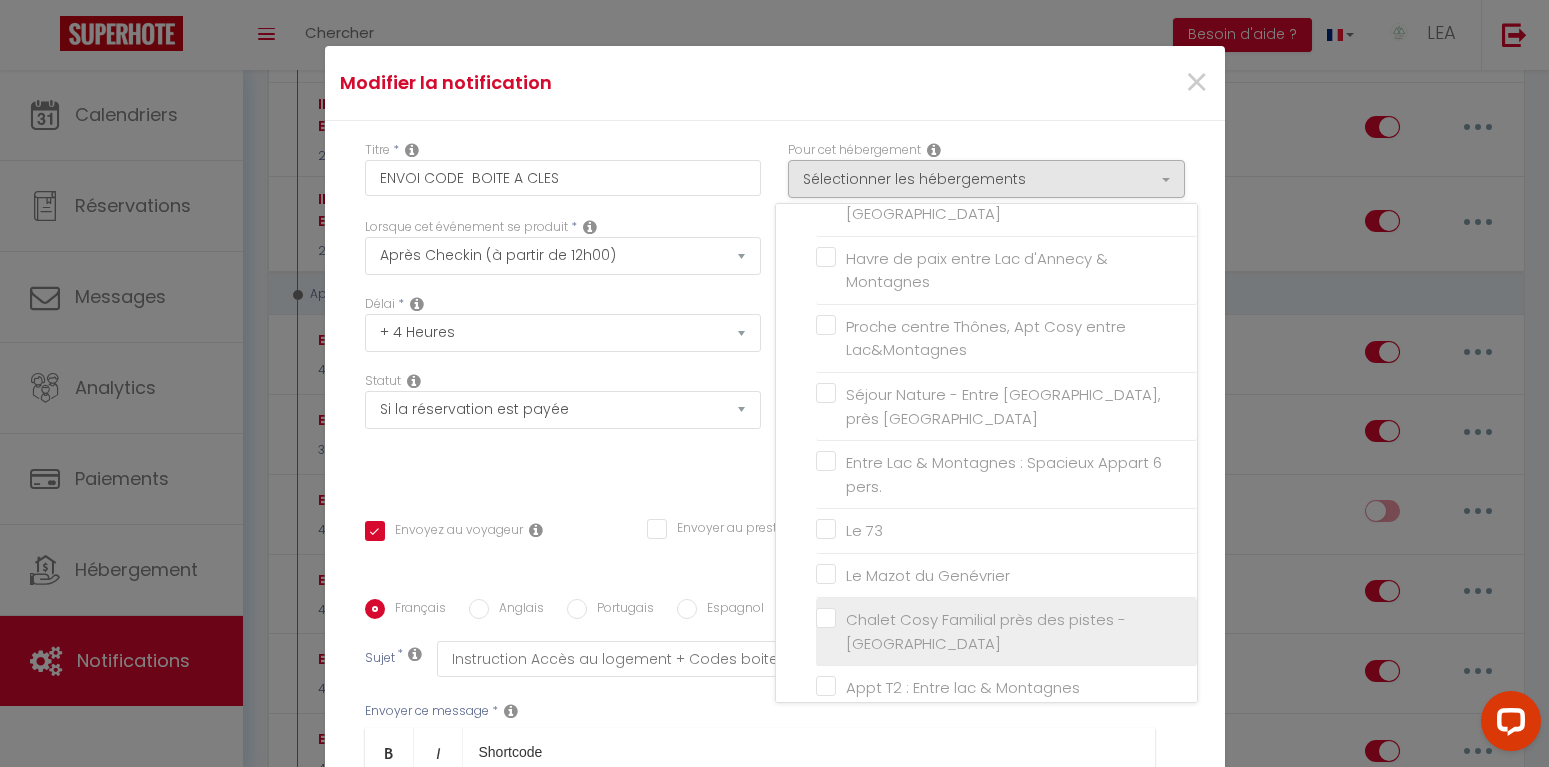 click on "Chalet Cosy Familial près des pistes - [GEOGRAPHIC_DATA]" at bounding box center (1010, 631) 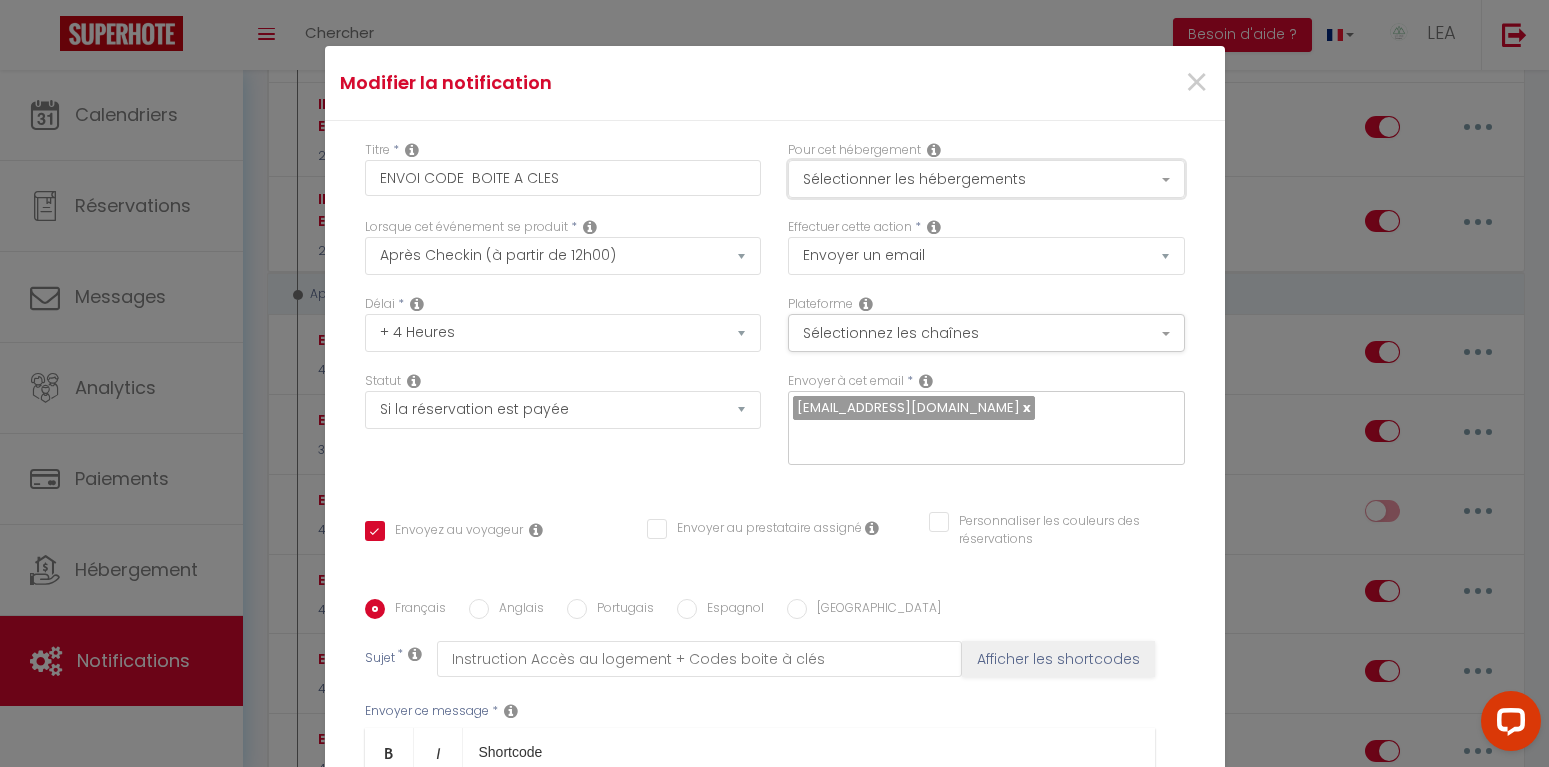 click on "Sélectionner les hébergements" at bounding box center [986, 179] 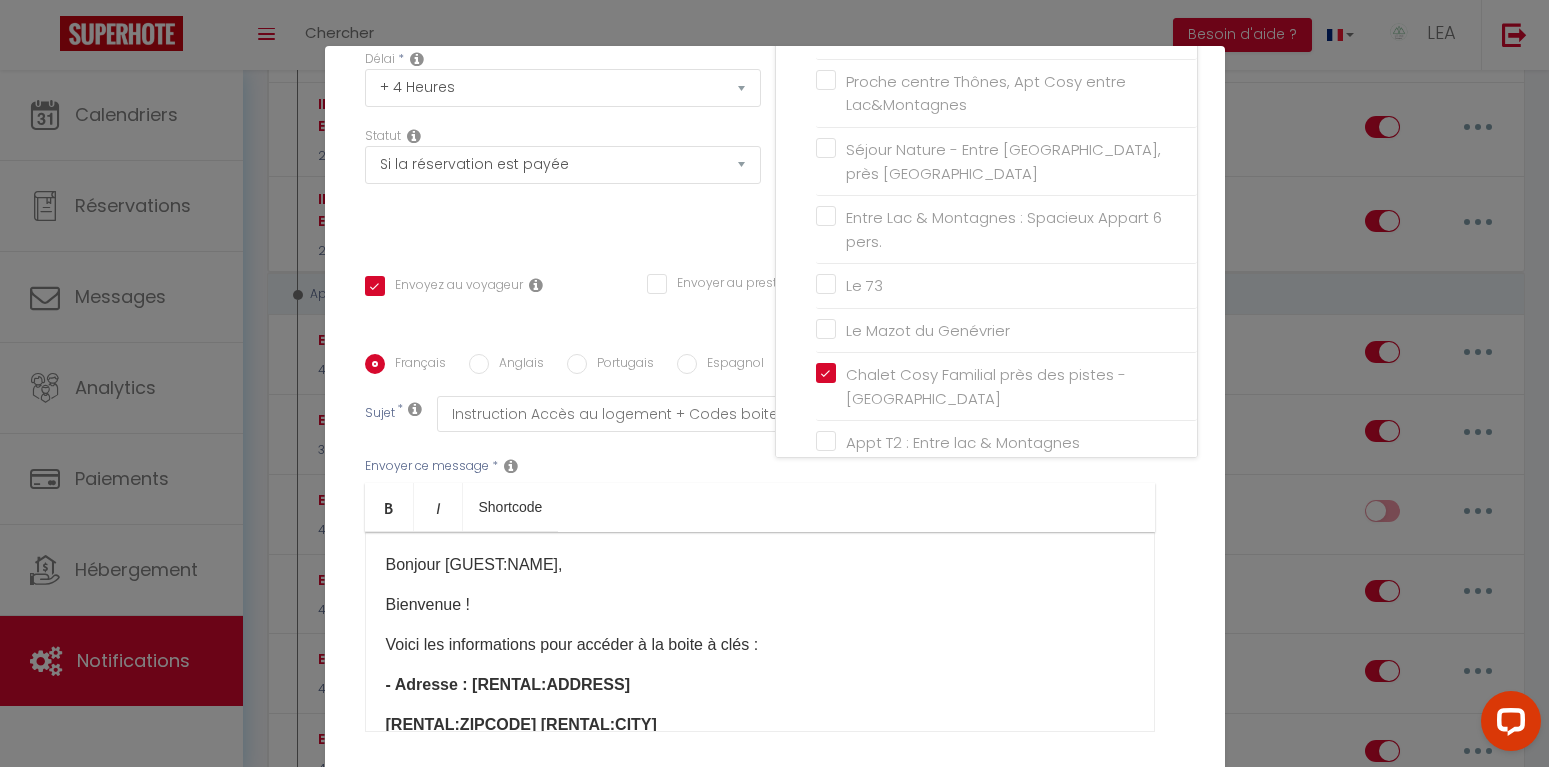 scroll, scrollTop: 306, scrollLeft: 0, axis: vertical 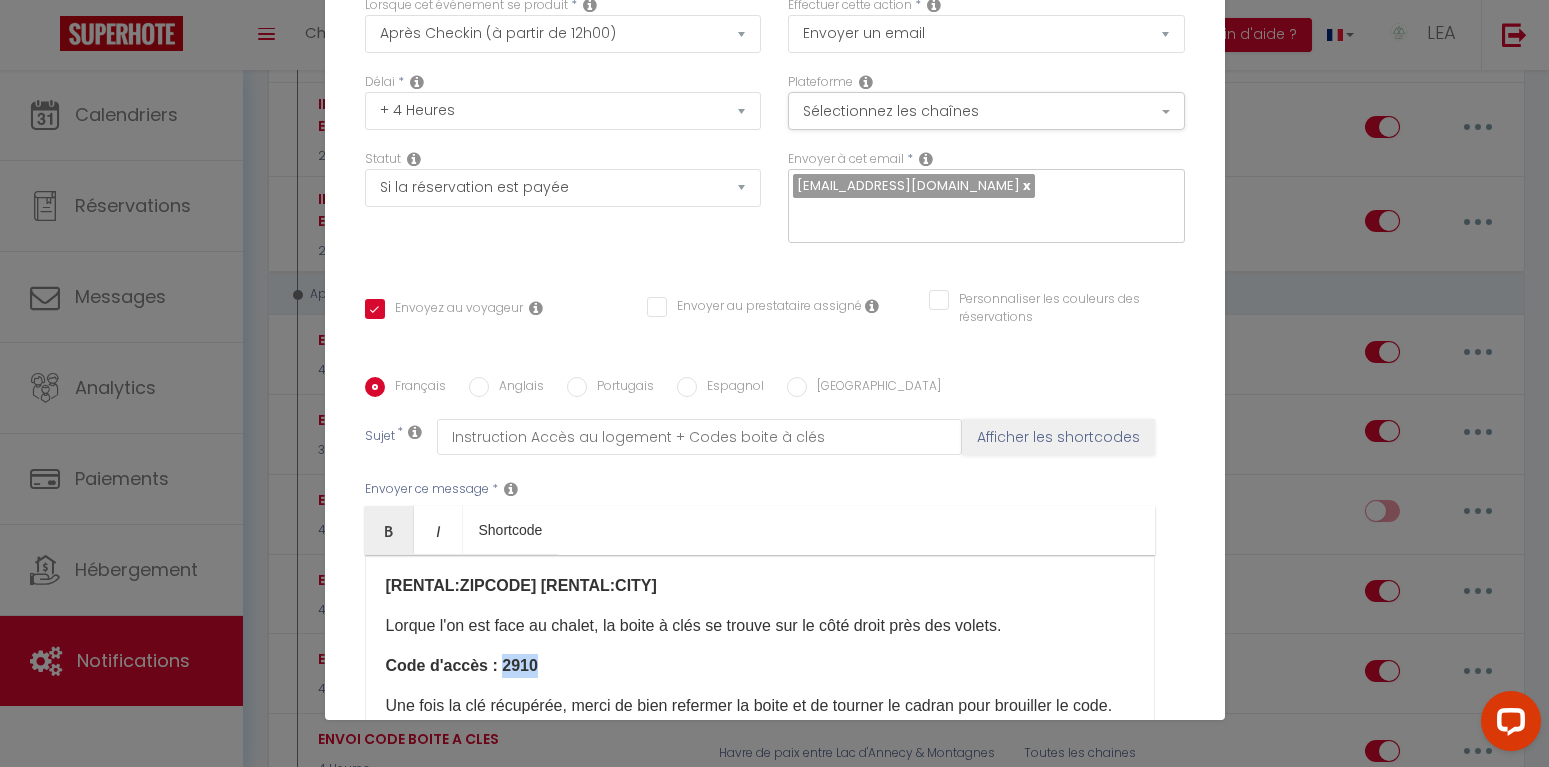 drag, startPoint x: 534, startPoint y: 669, endPoint x: 498, endPoint y: 667, distance: 36.05551 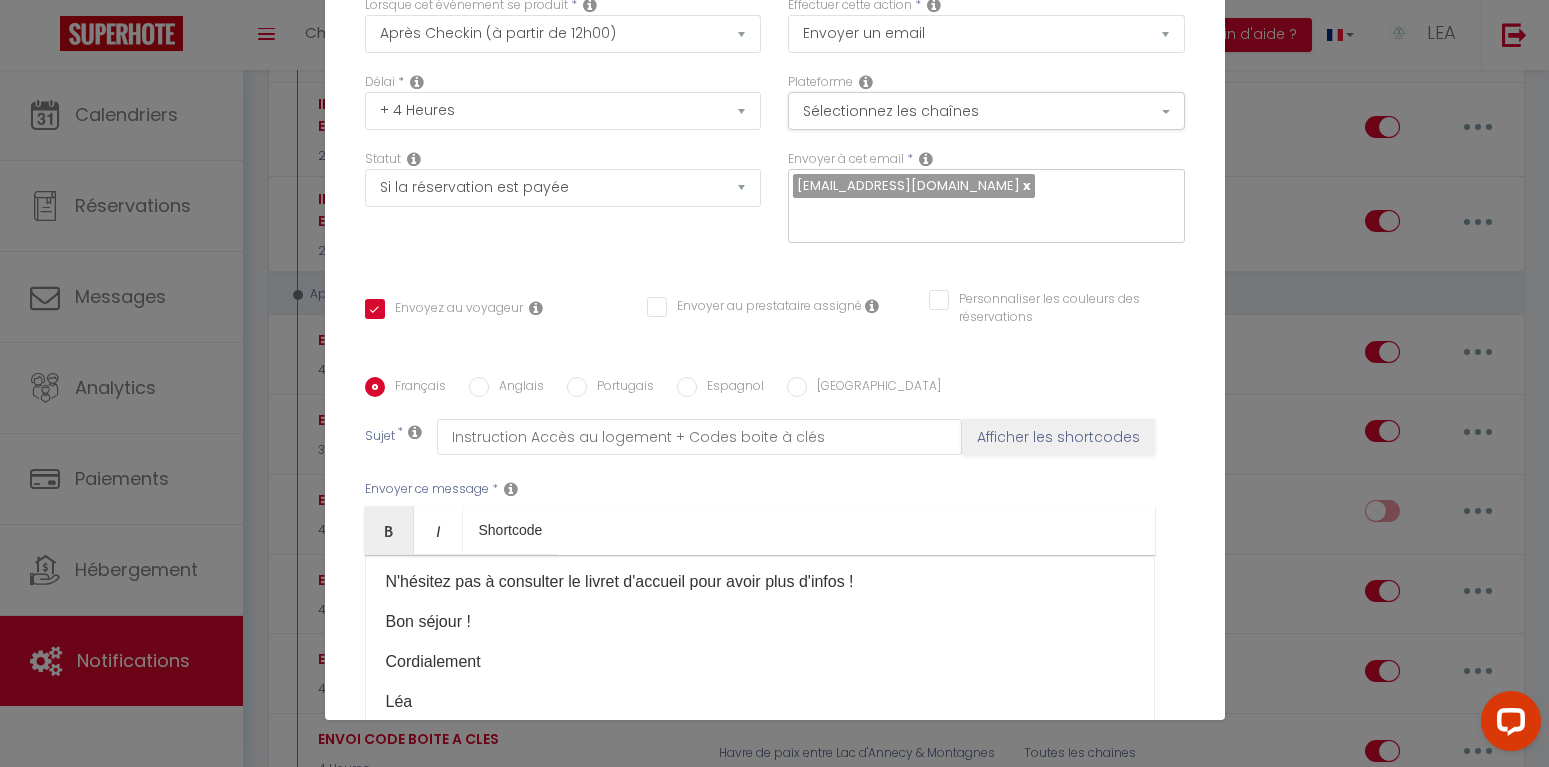 scroll, scrollTop: 390, scrollLeft: 0, axis: vertical 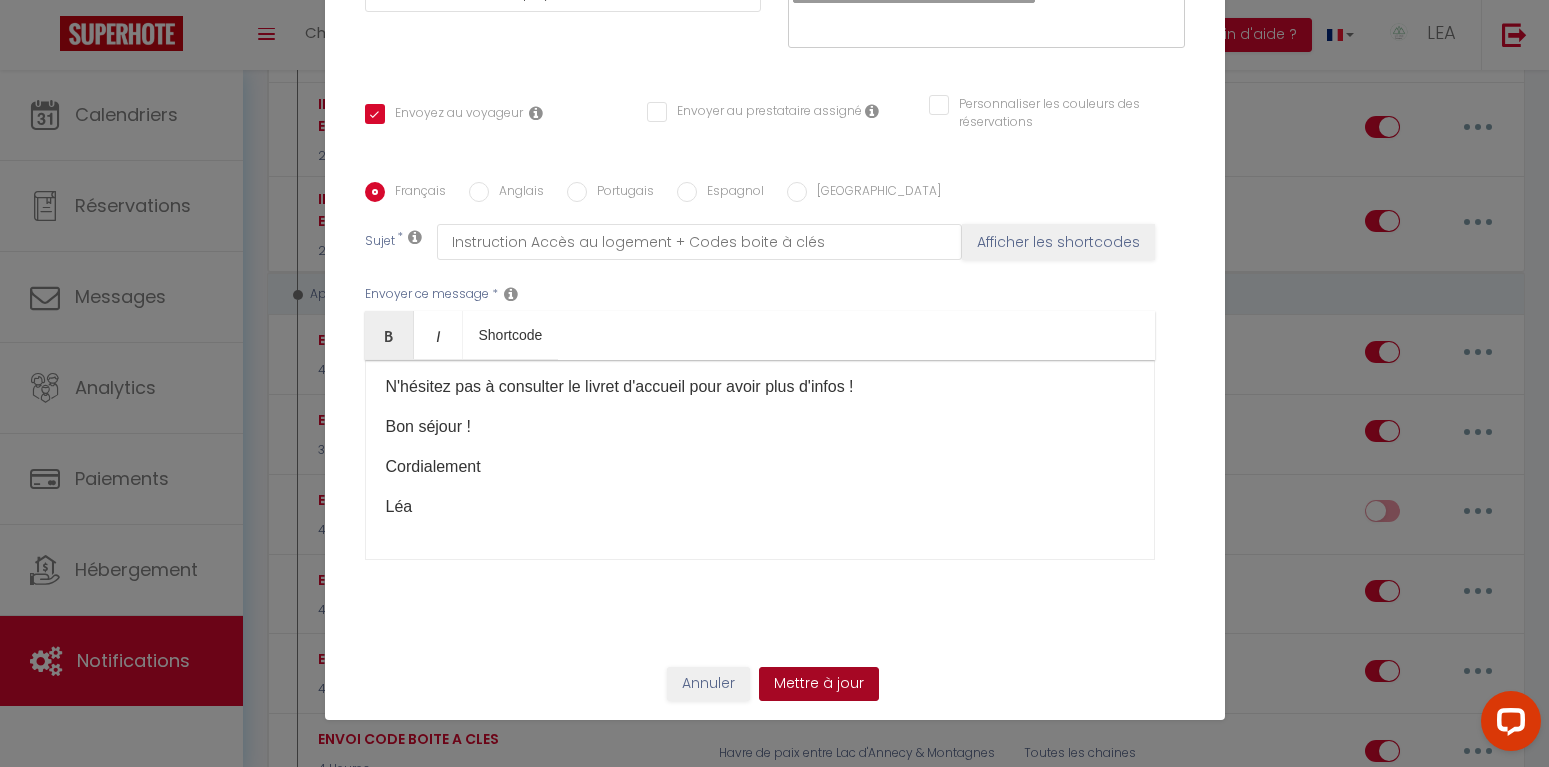 click on "Mettre à jour" at bounding box center [819, 684] 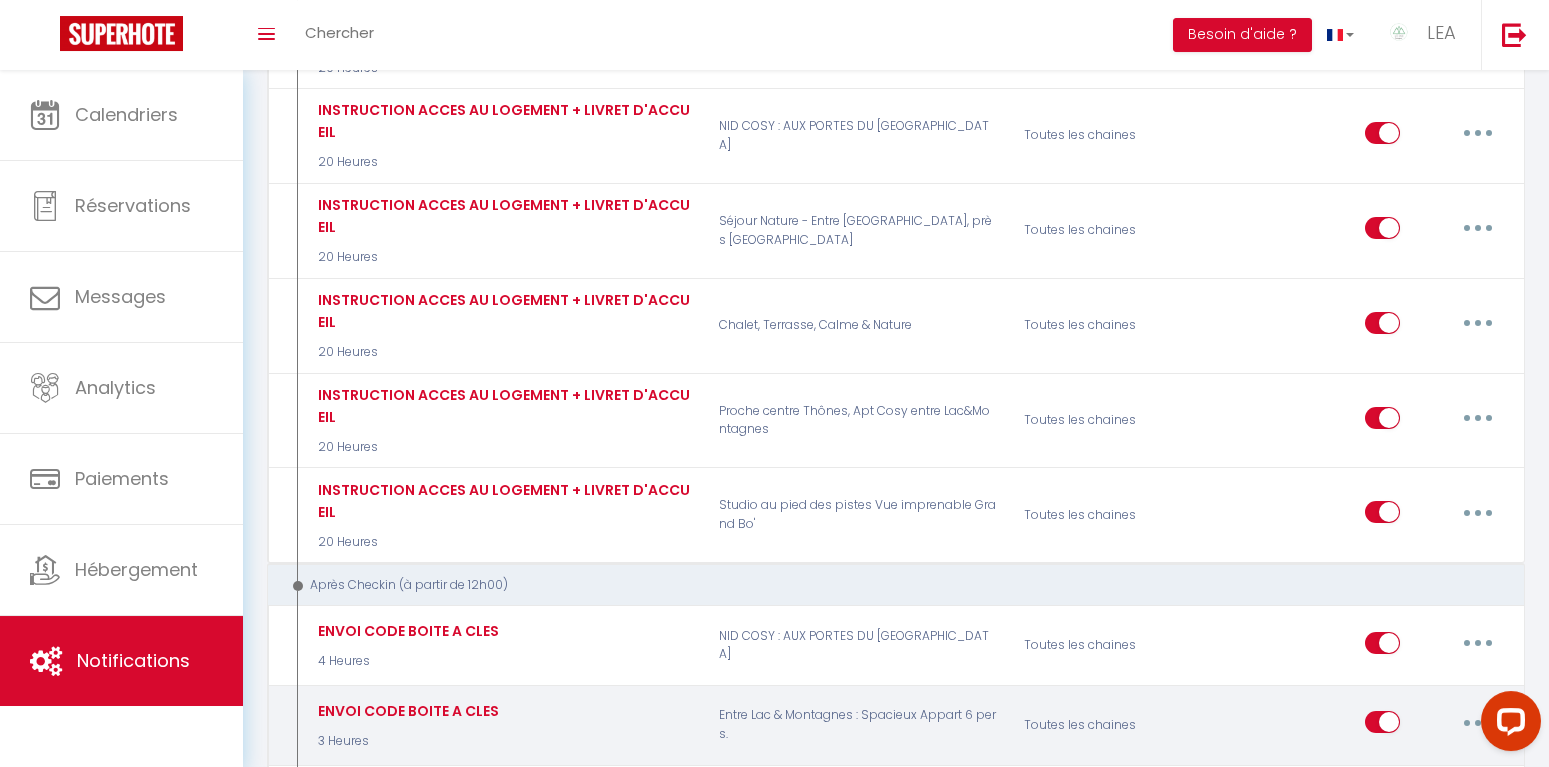 scroll, scrollTop: 1192, scrollLeft: 0, axis: vertical 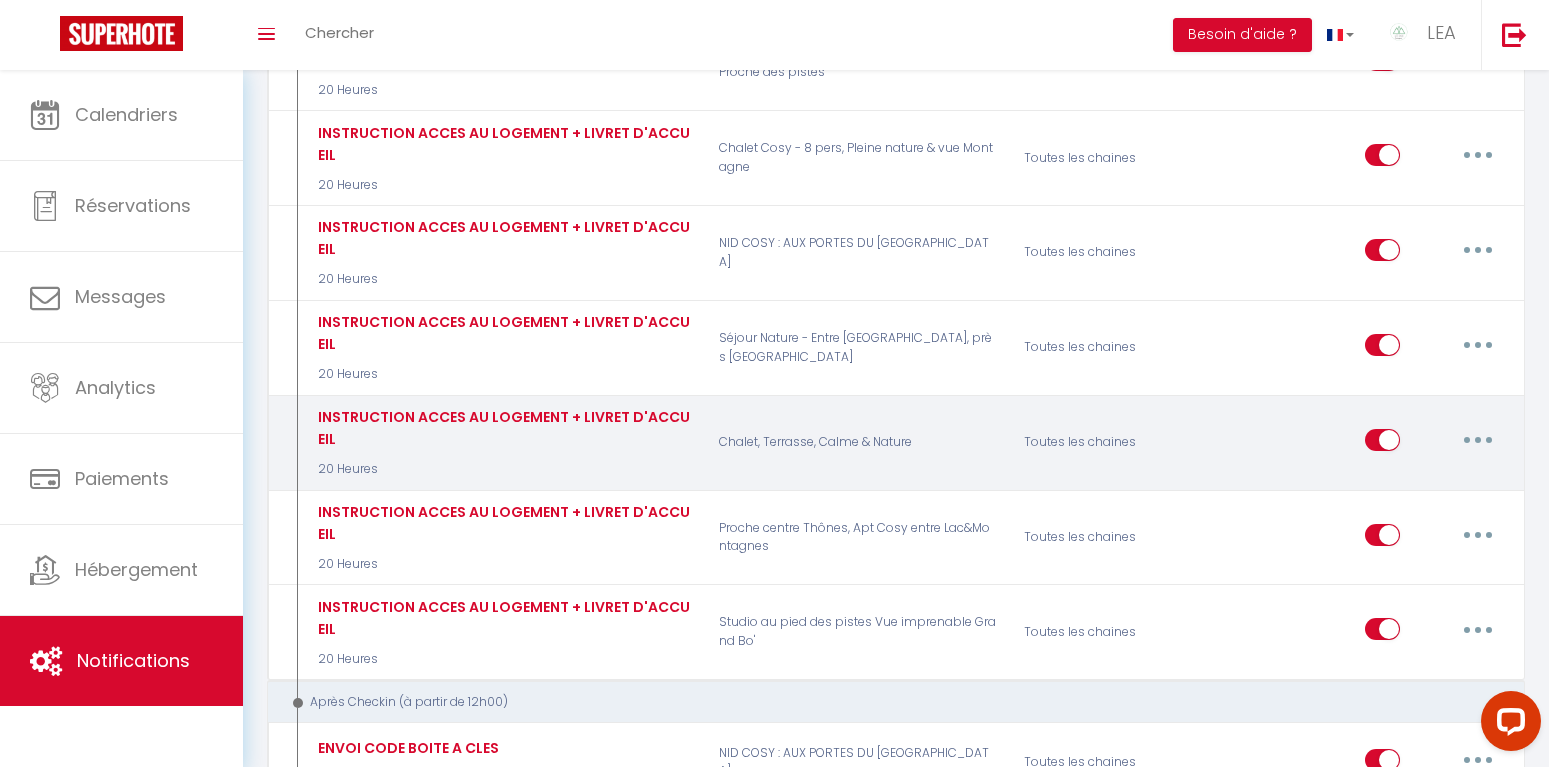 click at bounding box center (1478, 440) 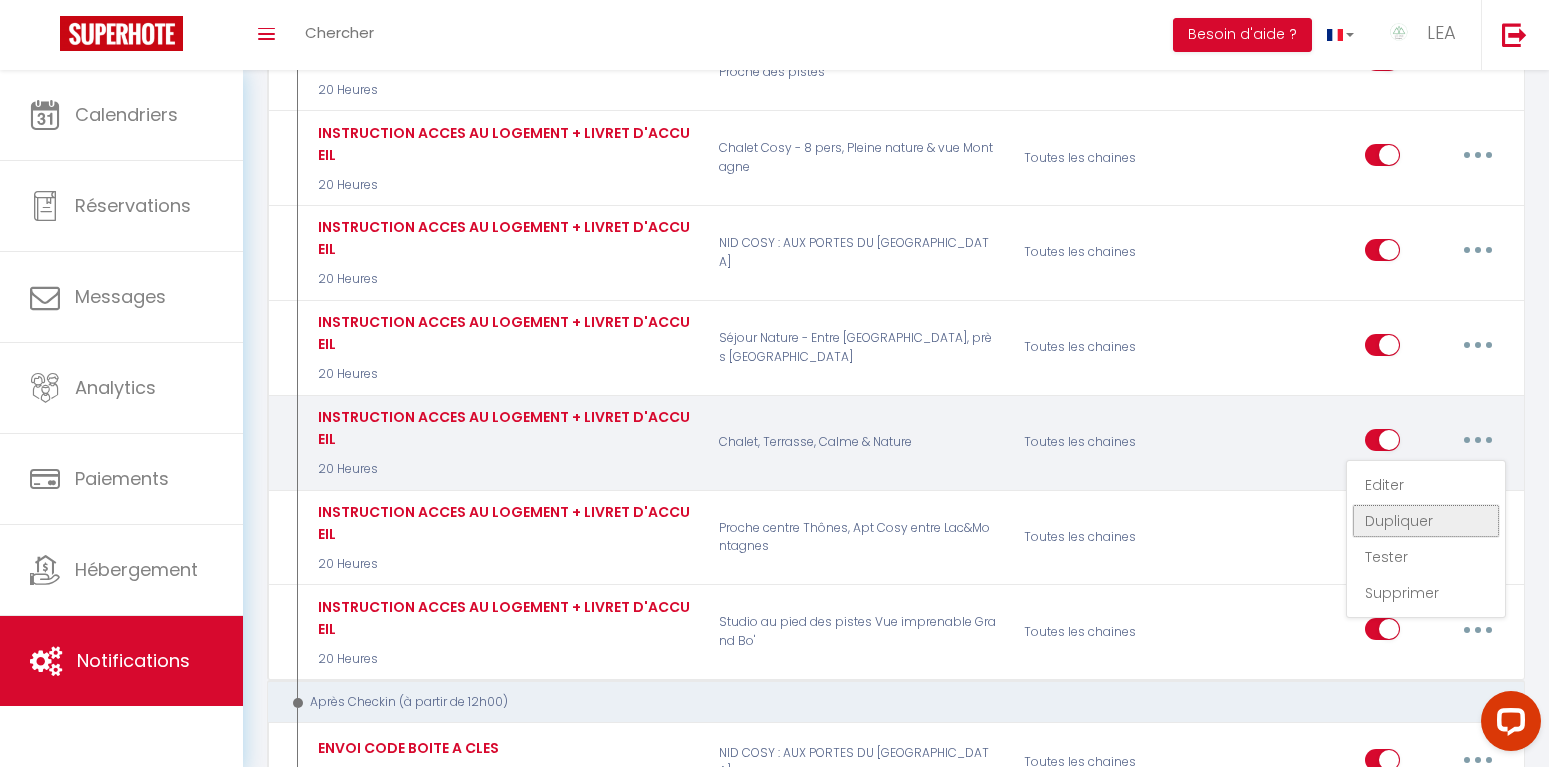 click on "Dupliquer" at bounding box center [1426, 521] 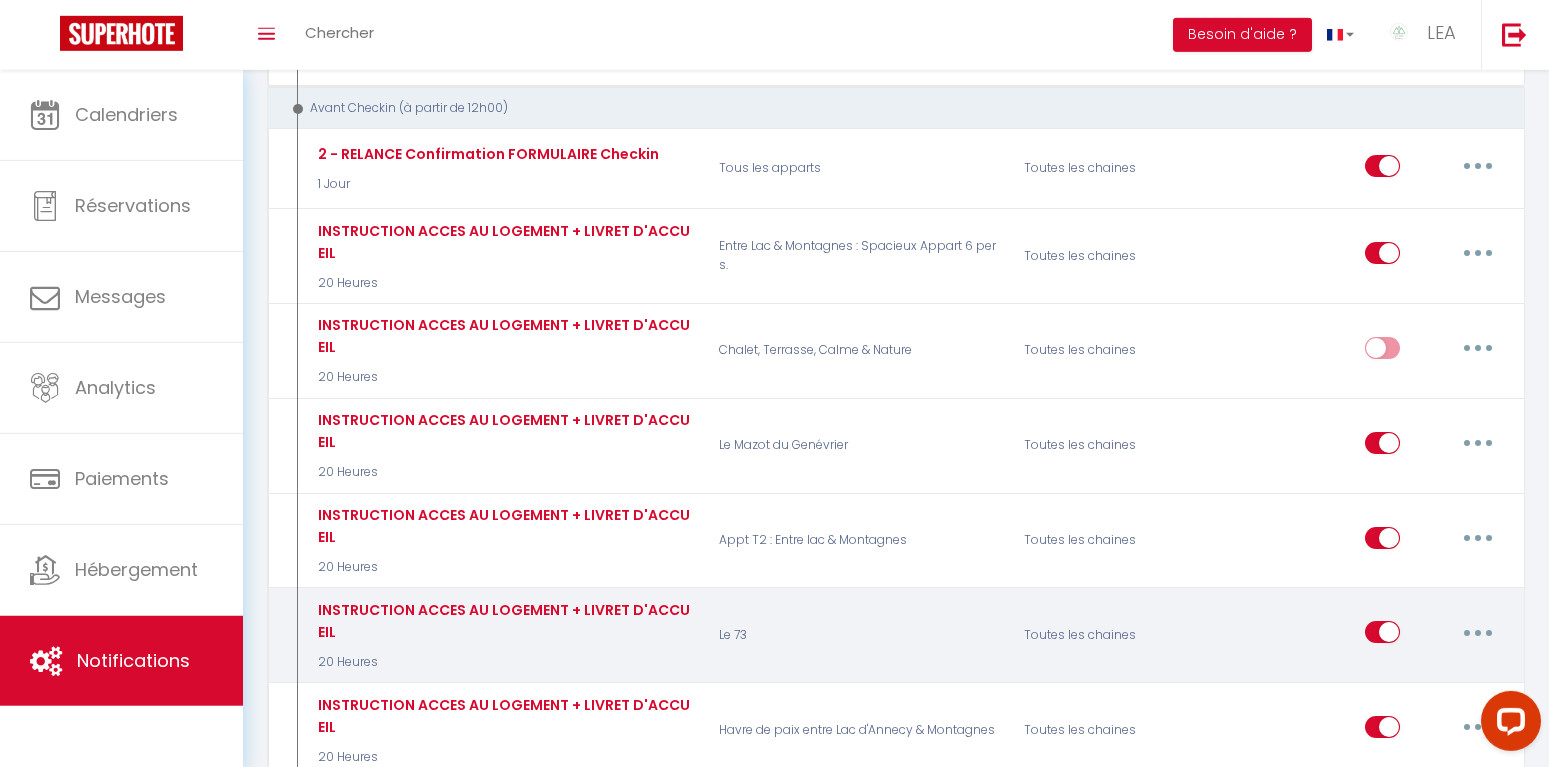 scroll, scrollTop: 478, scrollLeft: 0, axis: vertical 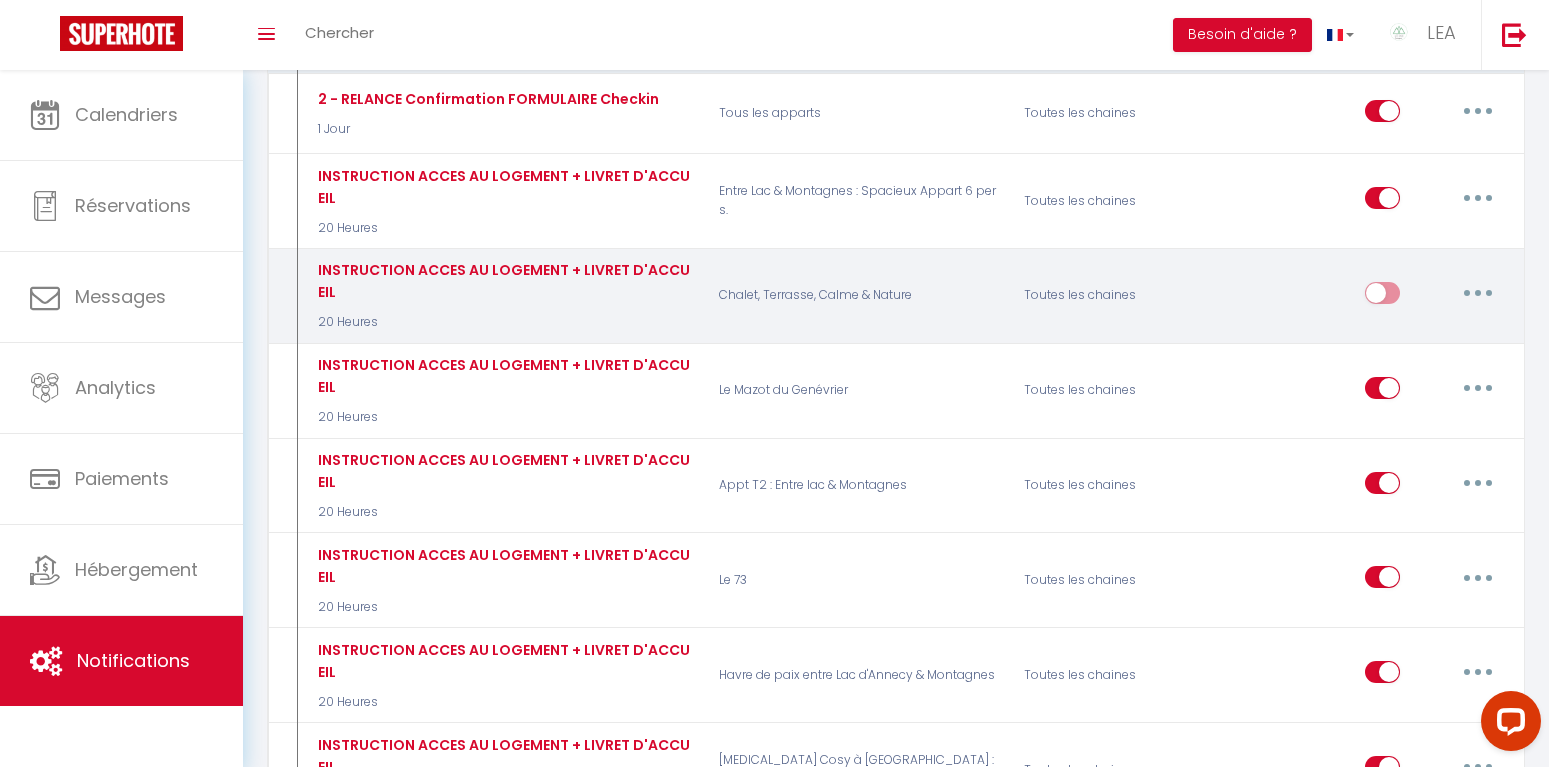 click at bounding box center [1478, 293] 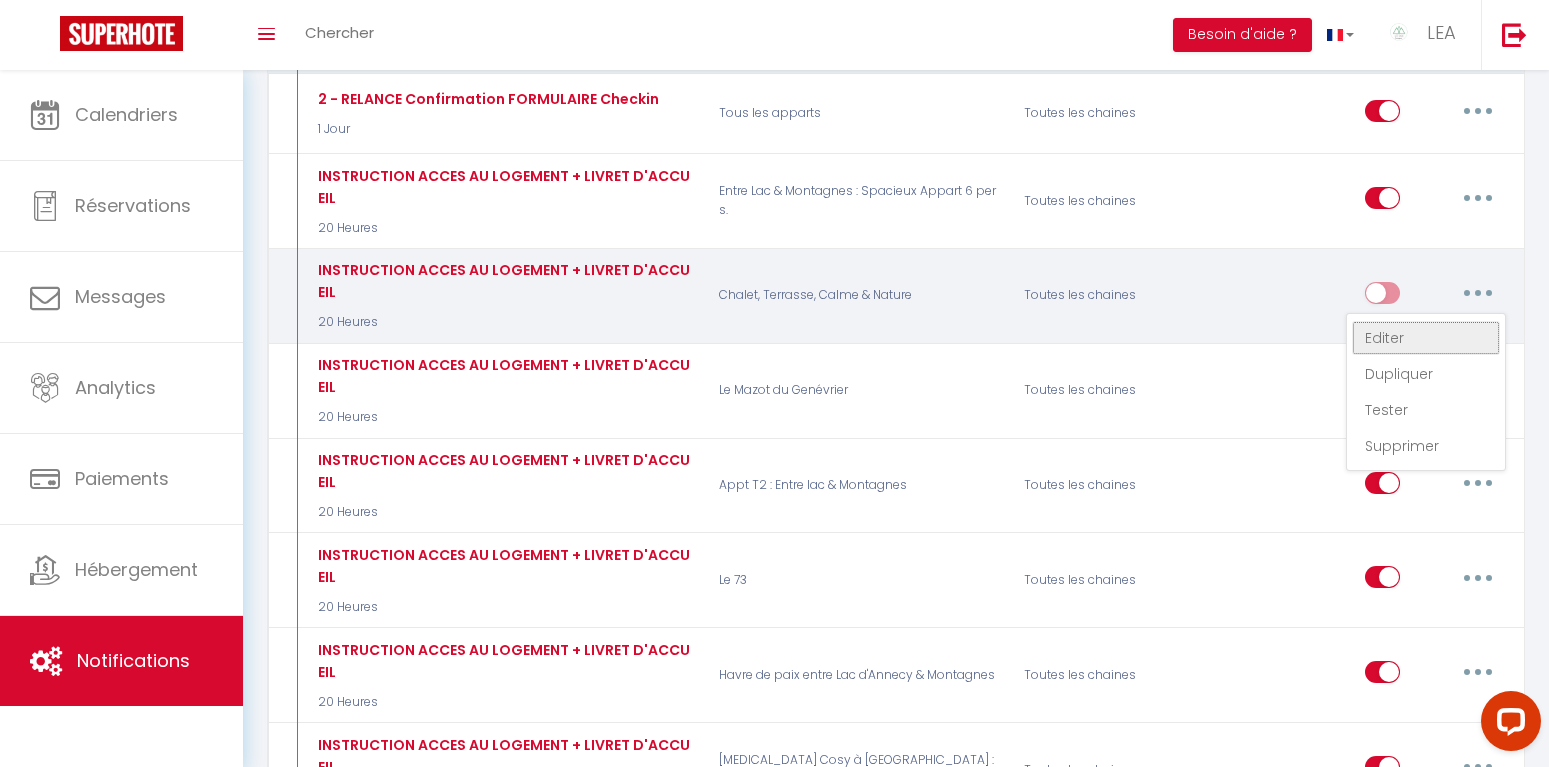 click on "Editer" at bounding box center [1426, 338] 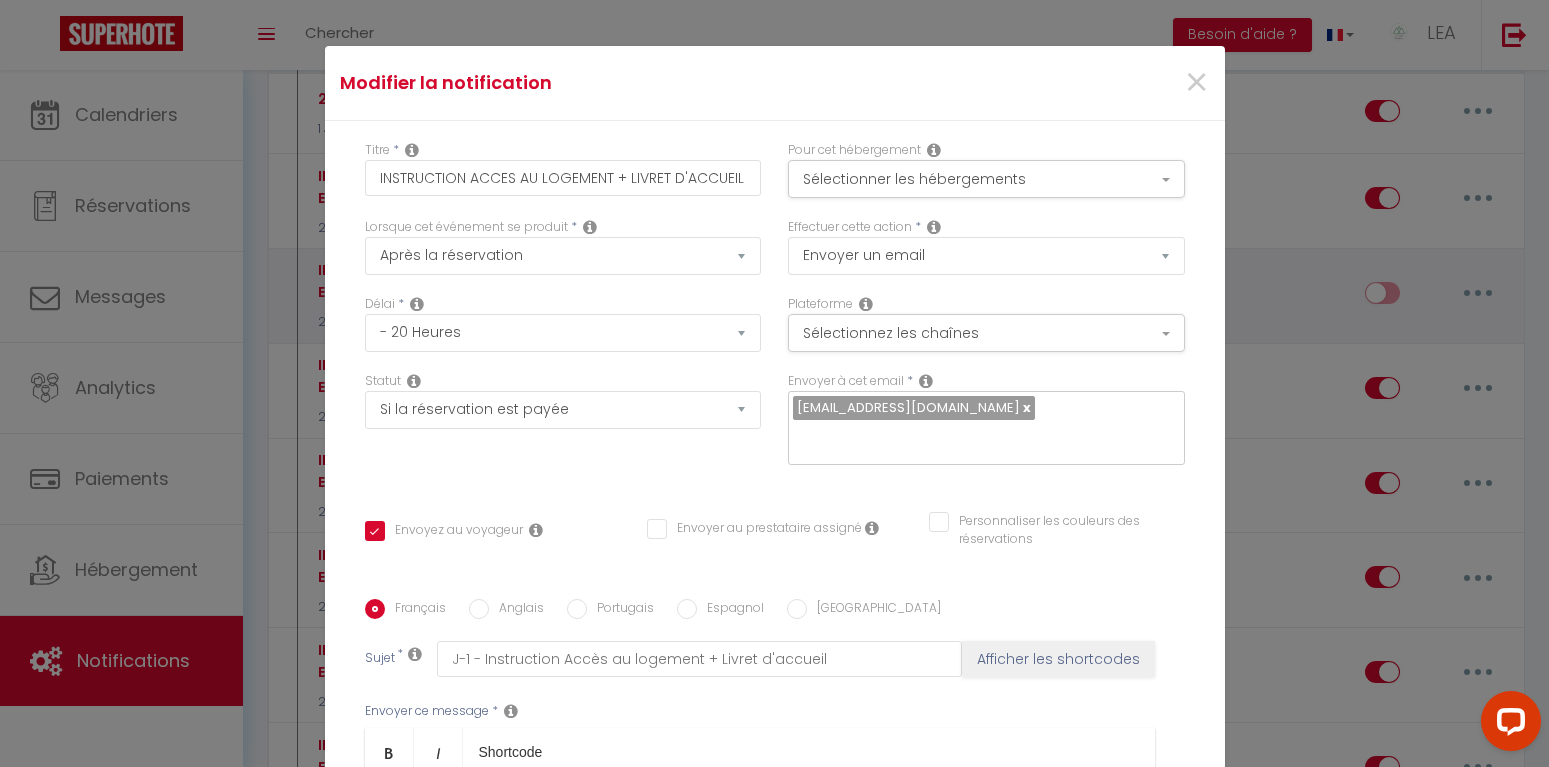scroll, scrollTop: 390, scrollLeft: 0, axis: vertical 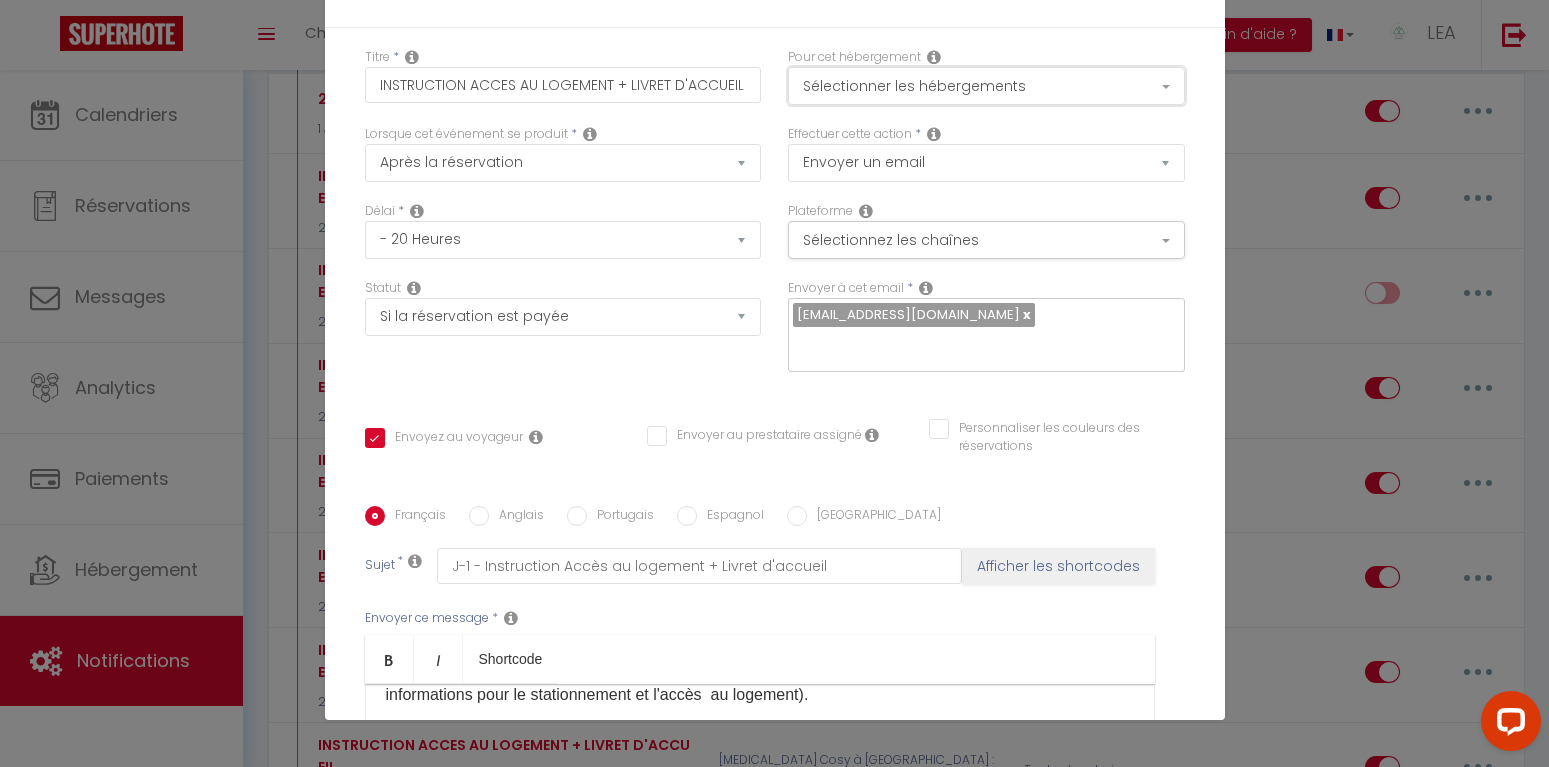 click on "Sélectionner les hébergements" at bounding box center (986, 86) 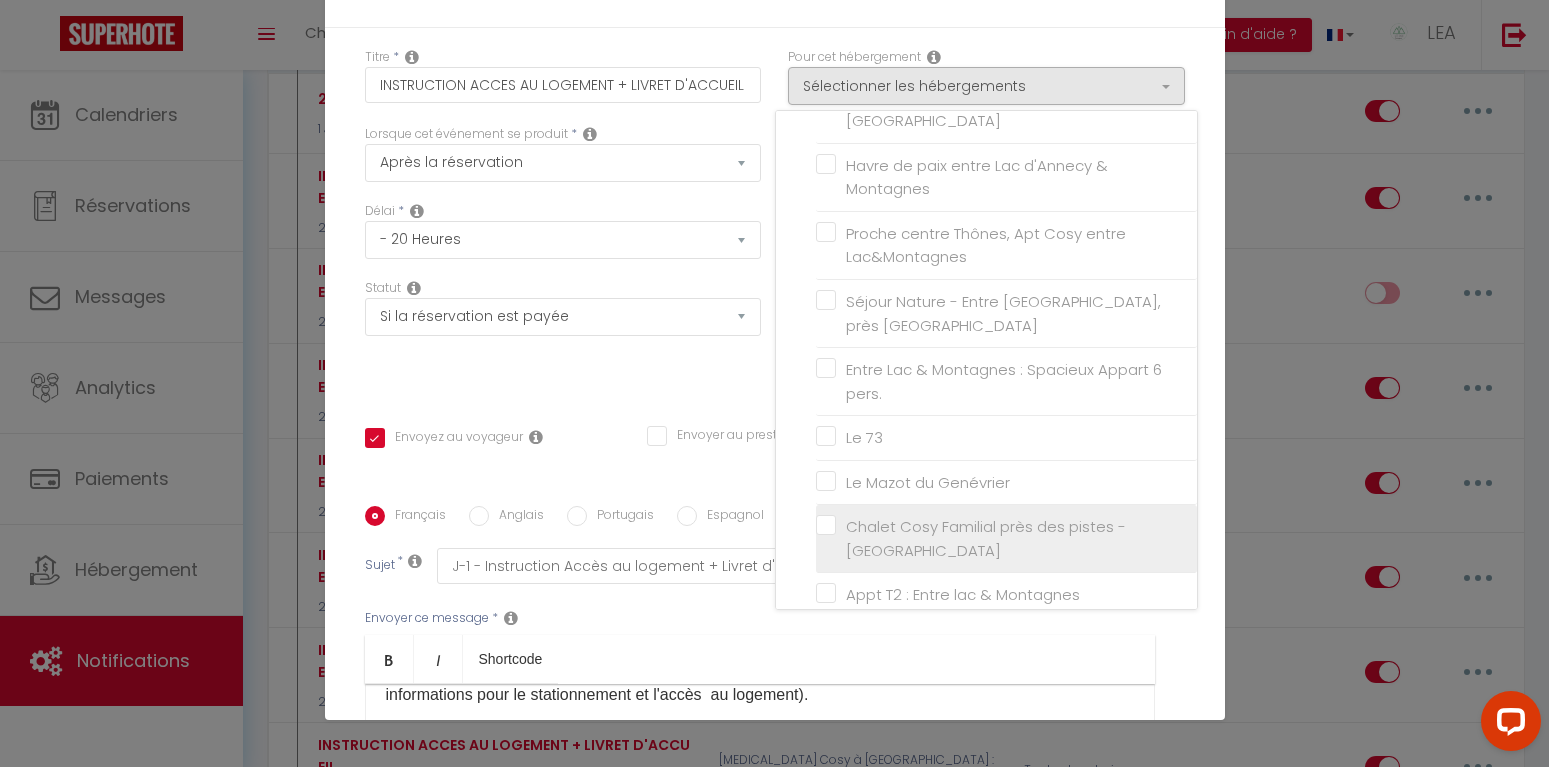 click on "Chalet Cosy Familial près des pistes - [GEOGRAPHIC_DATA]" at bounding box center (1010, 538) 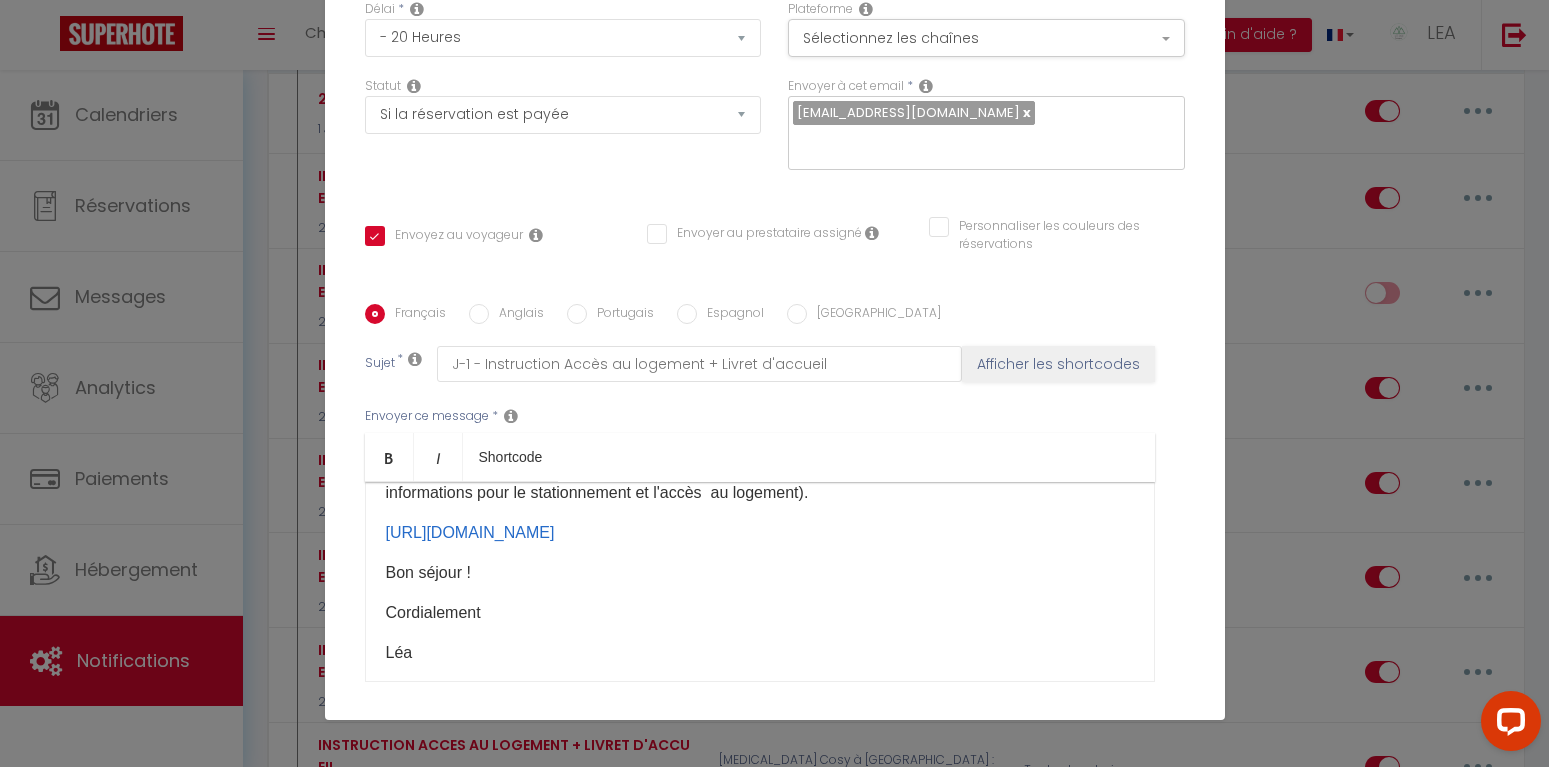 scroll, scrollTop: 204, scrollLeft: 0, axis: vertical 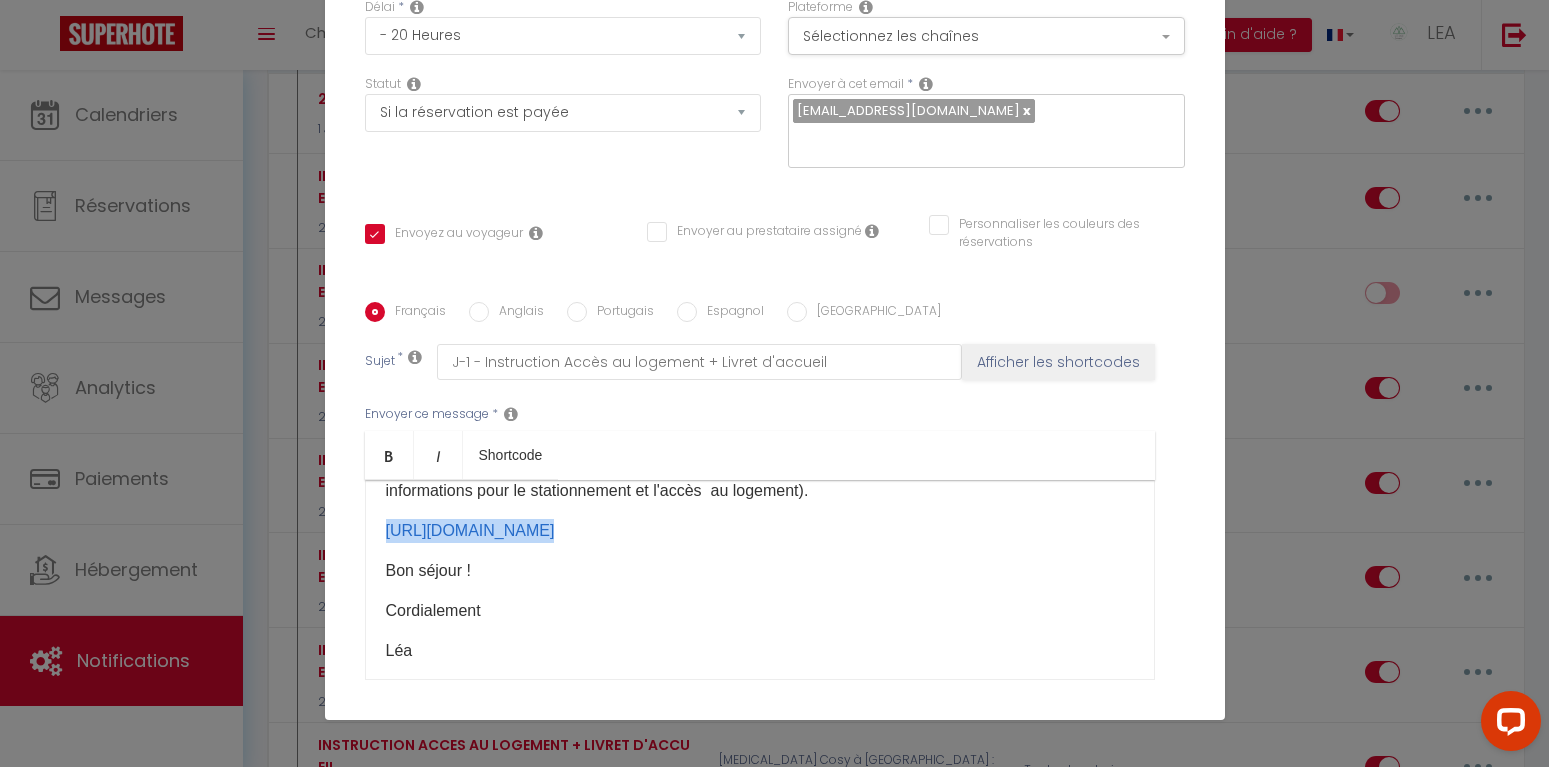 drag, startPoint x: 1034, startPoint y: 541, endPoint x: 355, endPoint y: 549, distance: 679.0471 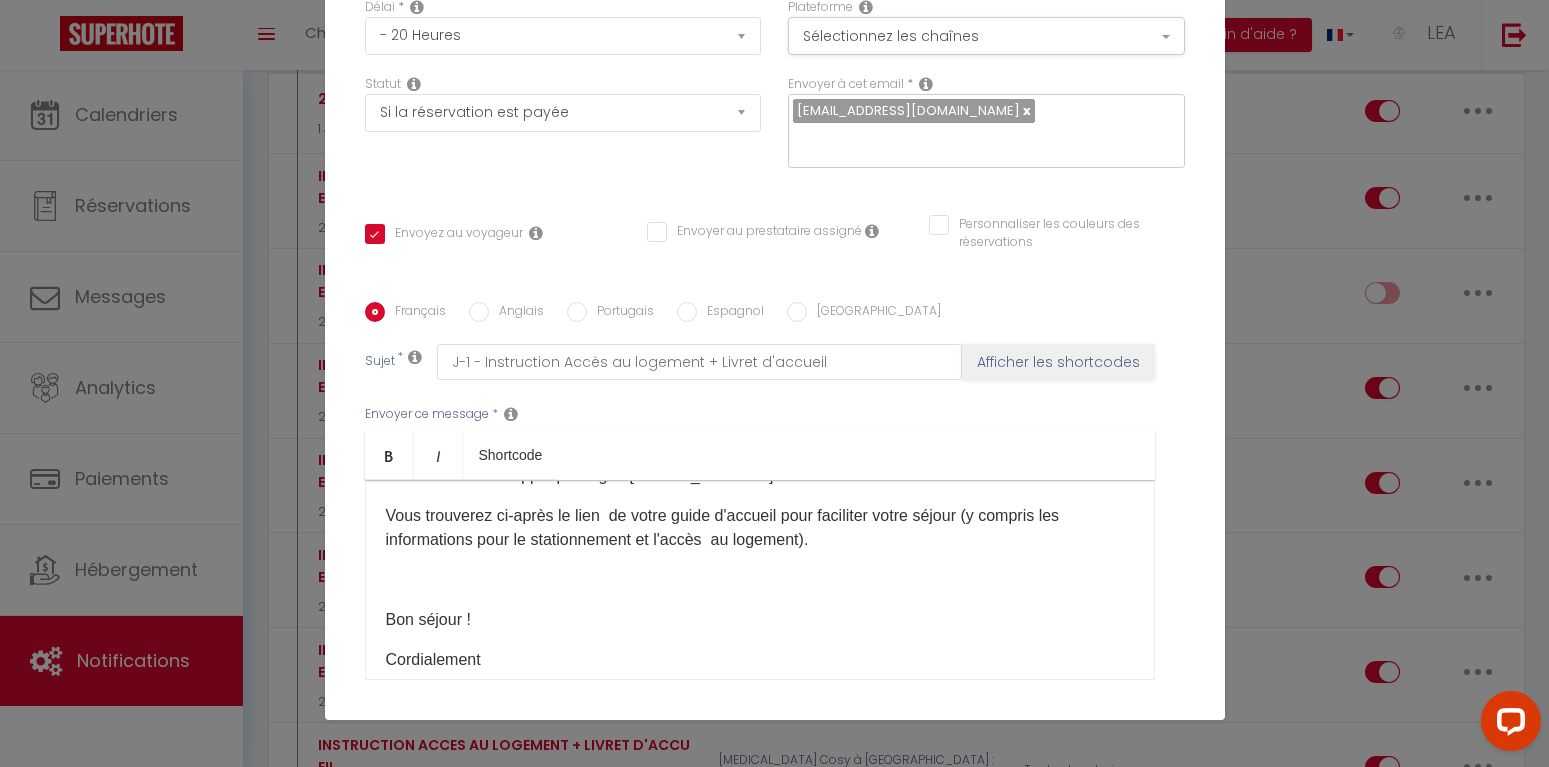scroll, scrollTop: 414, scrollLeft: 0, axis: vertical 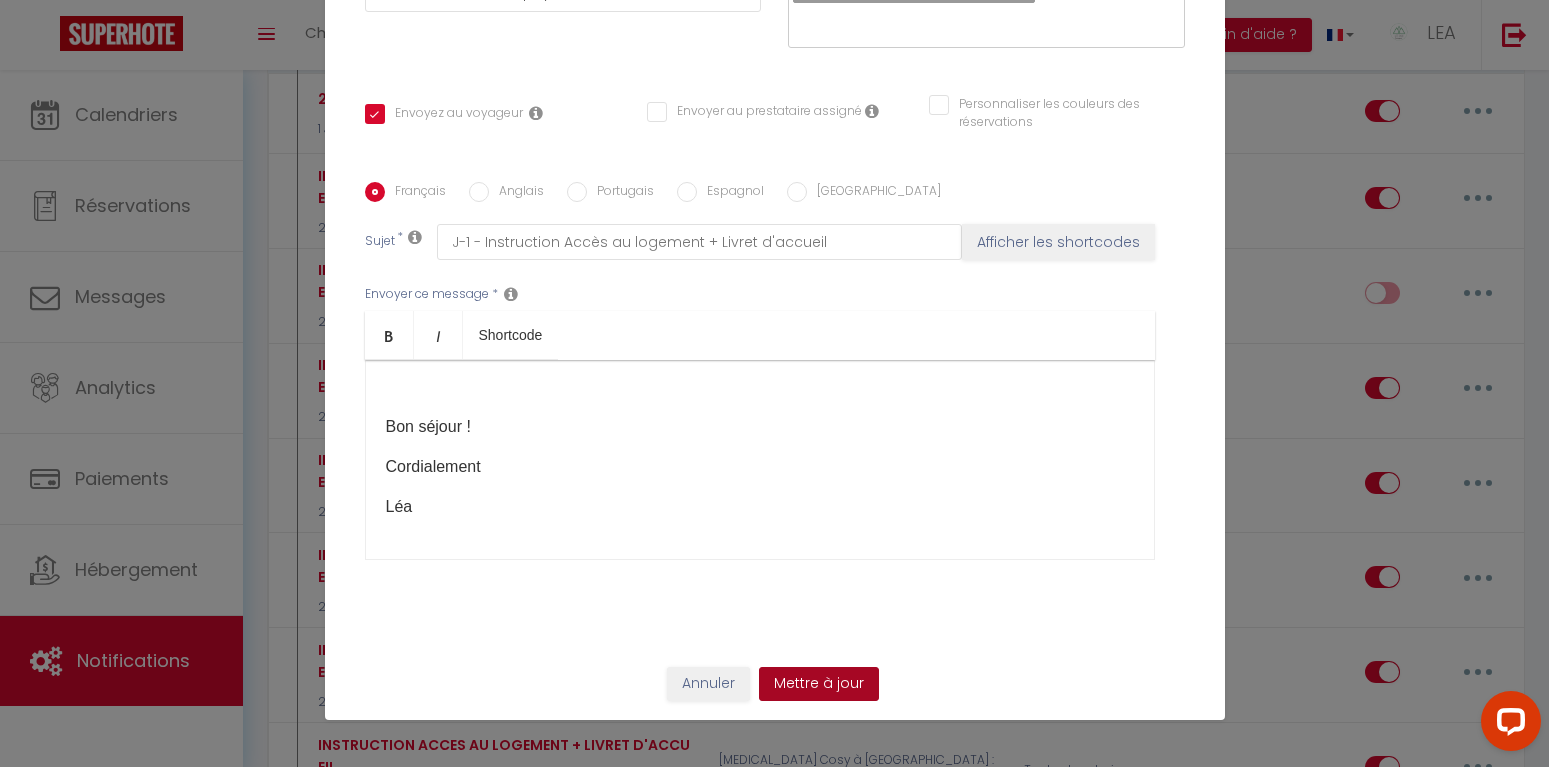 click on "Mettre à jour" at bounding box center [819, 684] 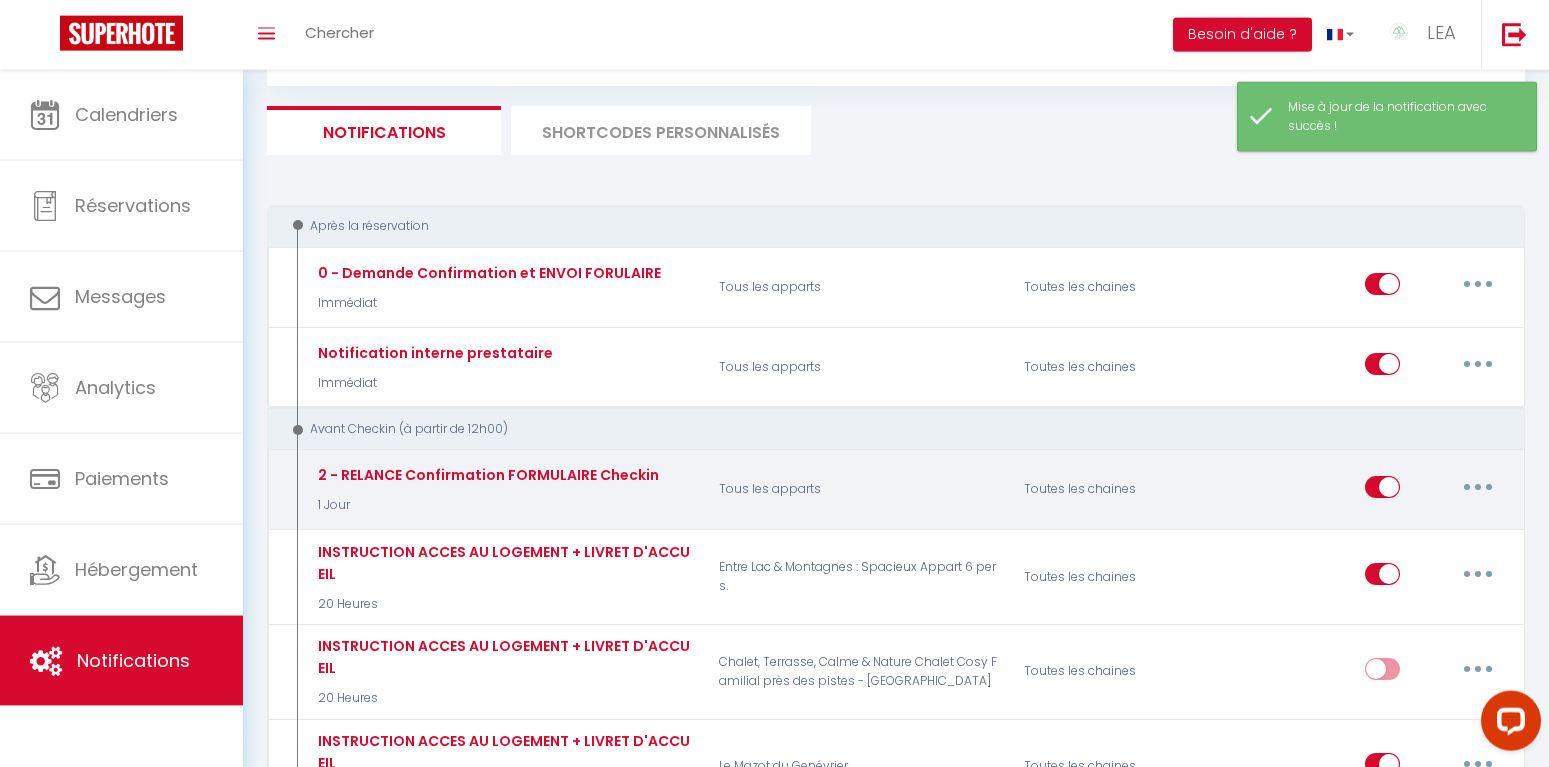 scroll, scrollTop: 0, scrollLeft: 0, axis: both 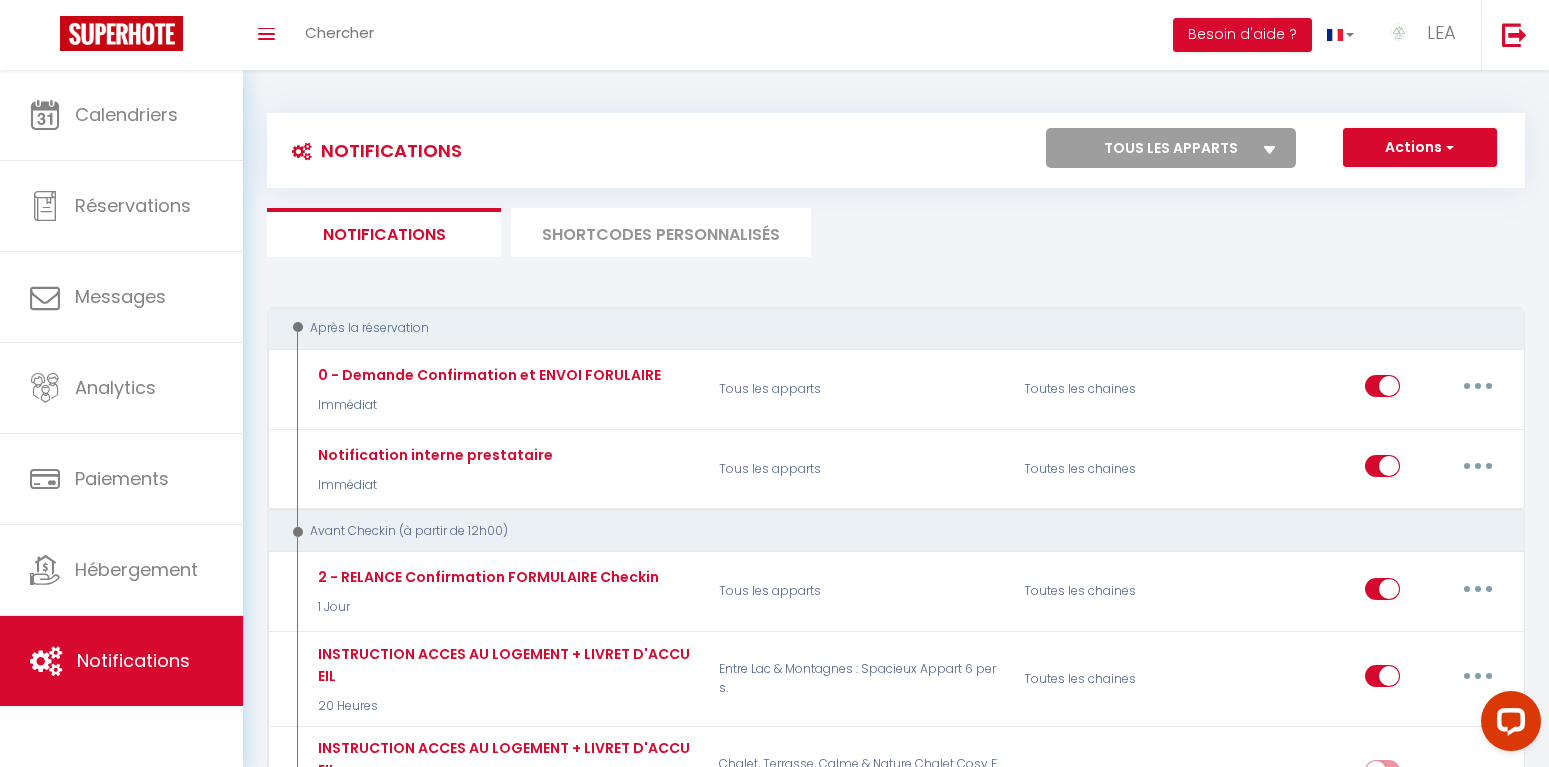 click on "SHORTCODES PERSONNALISÉS" at bounding box center [661, 232] 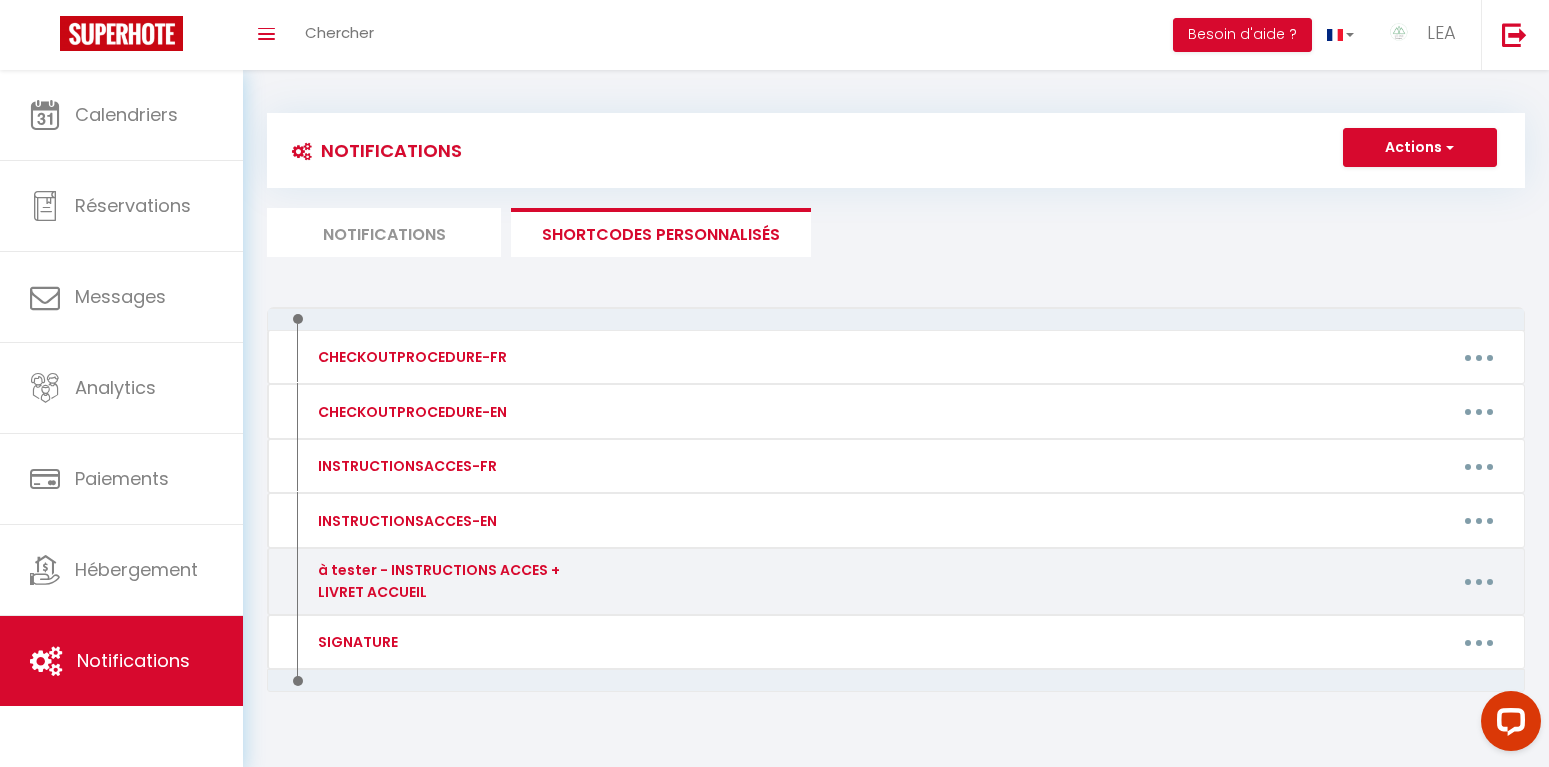 click at bounding box center (1479, 582) 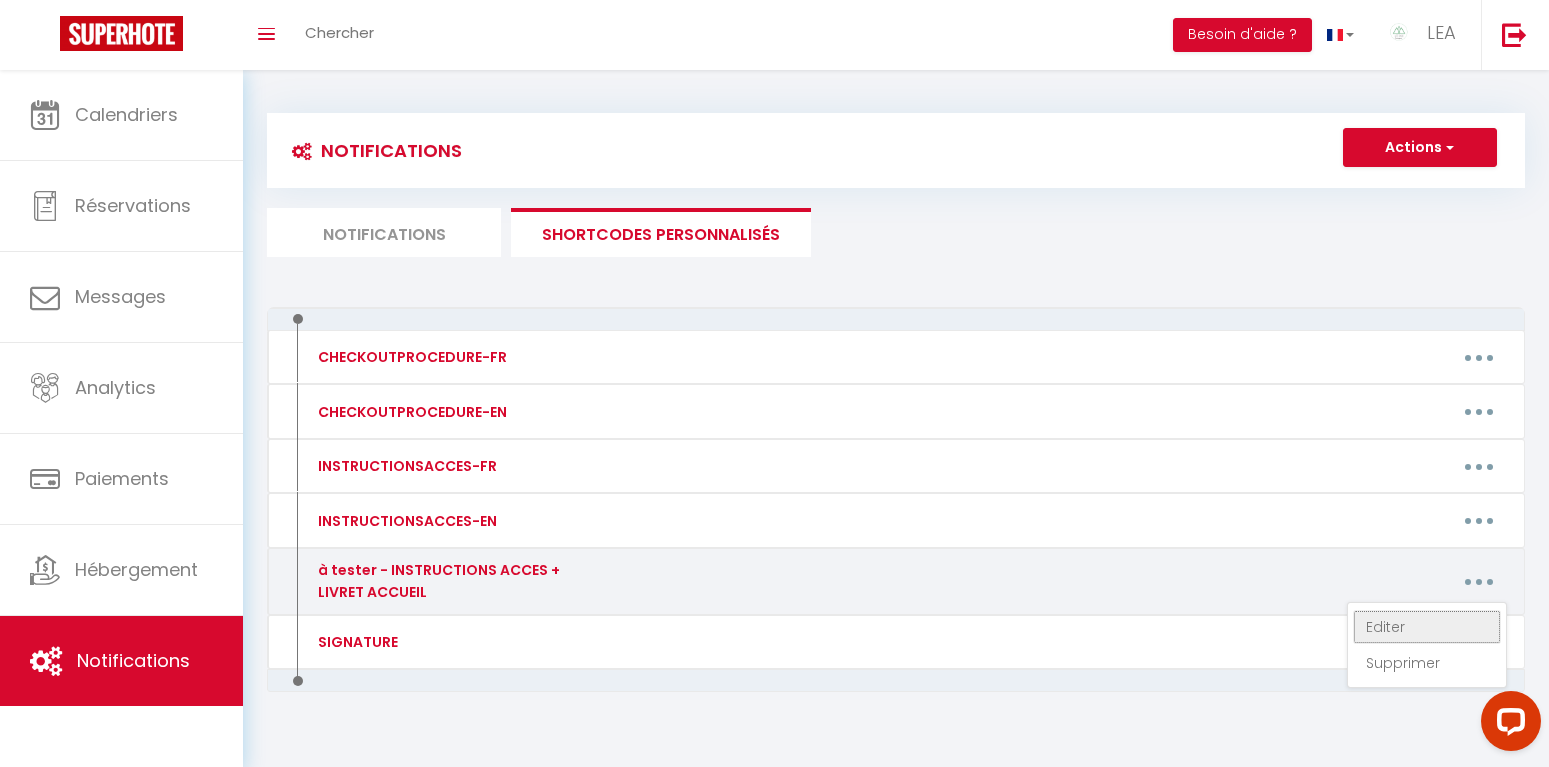 click on "Editer" at bounding box center (1427, 627) 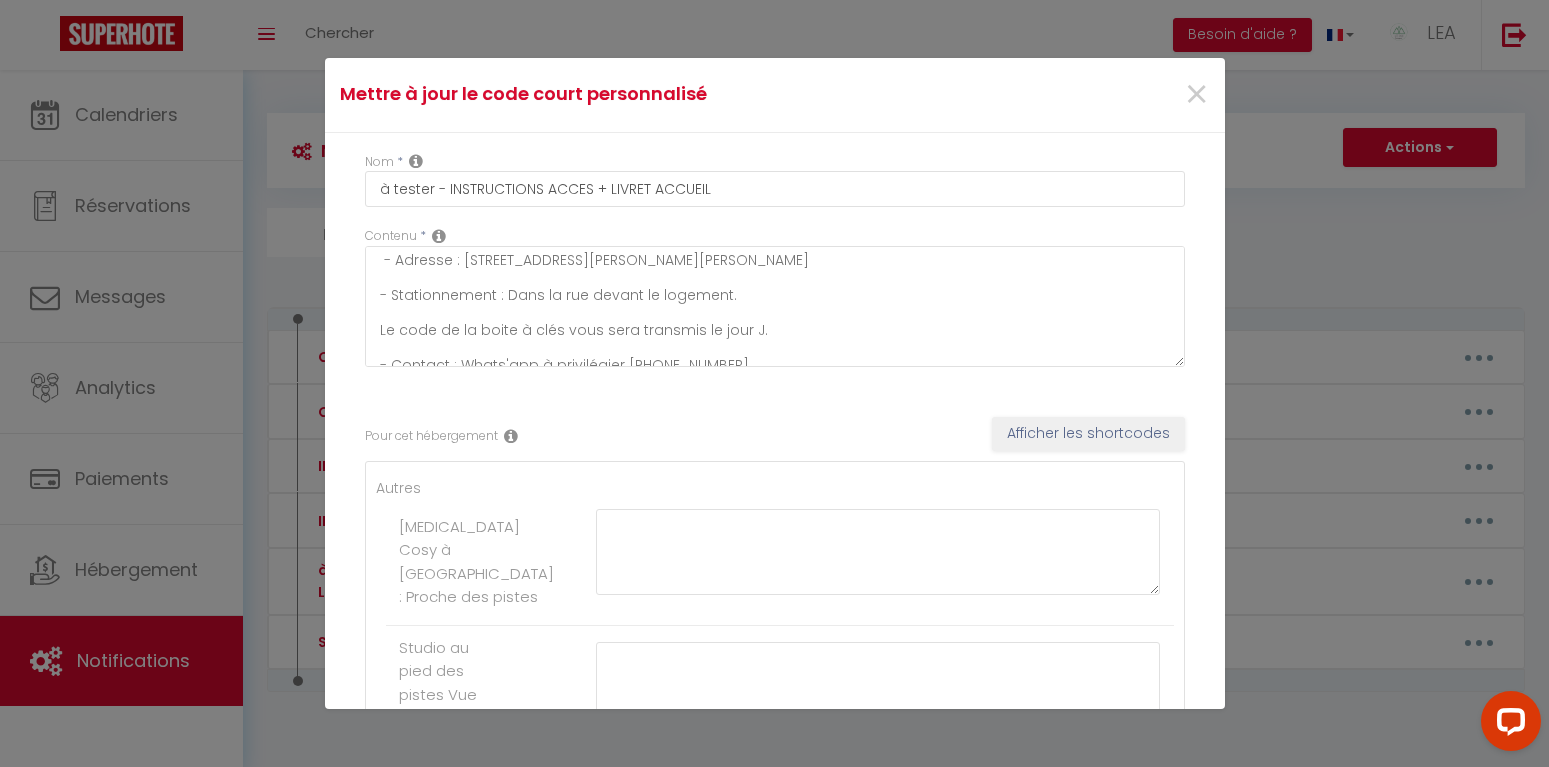 scroll, scrollTop: 214, scrollLeft: 0, axis: vertical 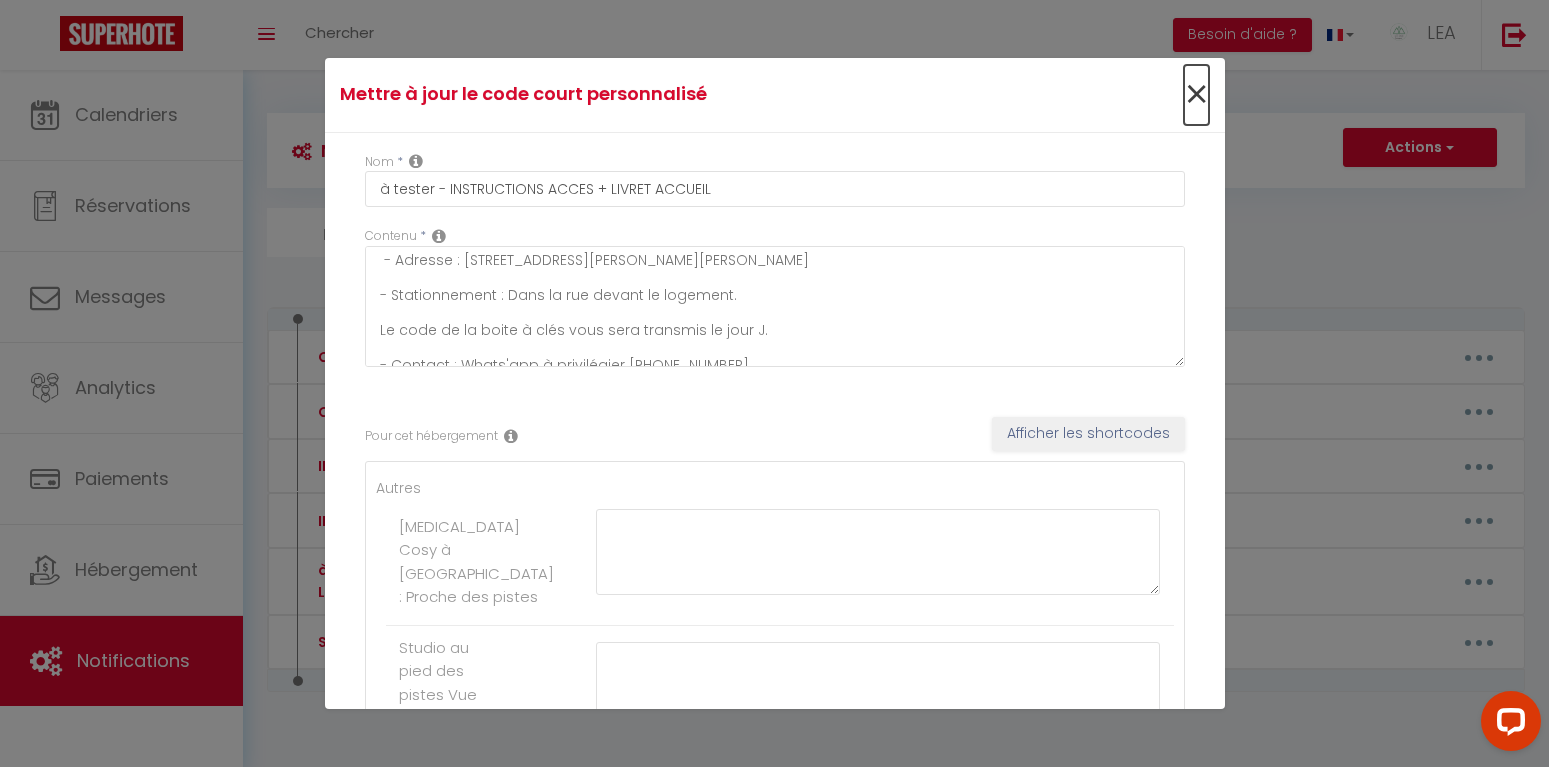 click on "×" at bounding box center [1196, 95] 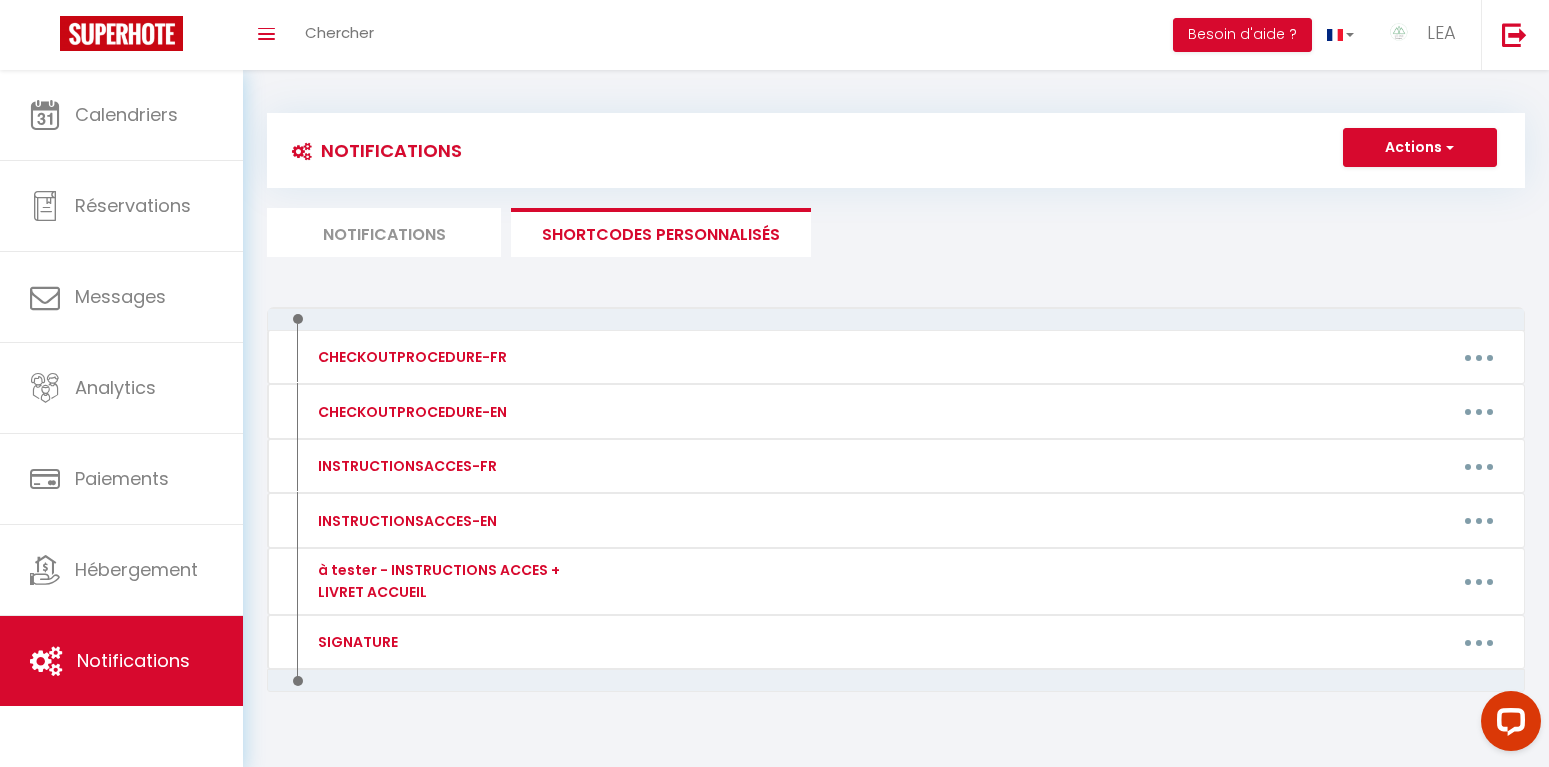 click on "Notifications" at bounding box center (384, 232) 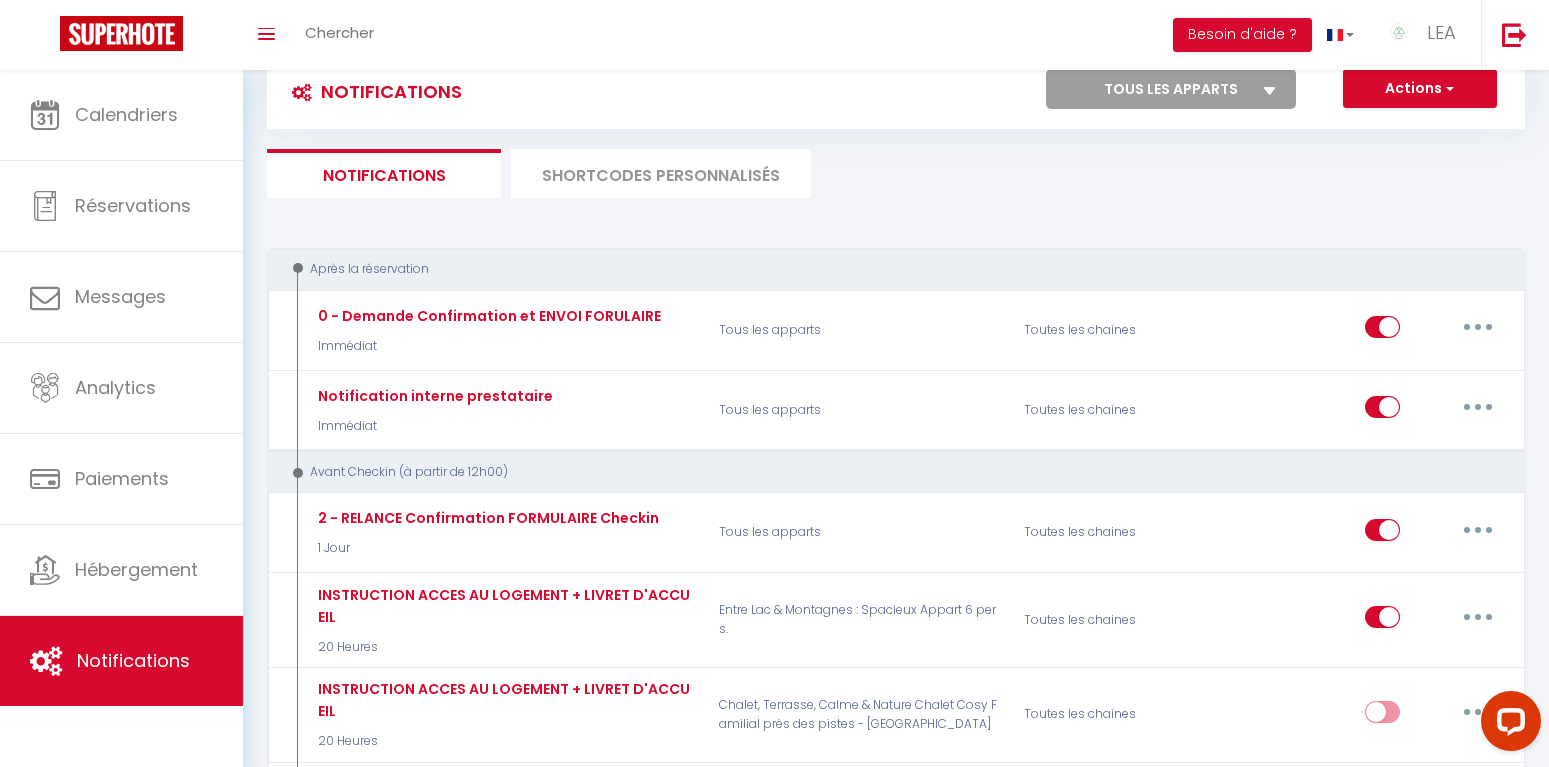 scroll, scrollTop: 0, scrollLeft: 0, axis: both 